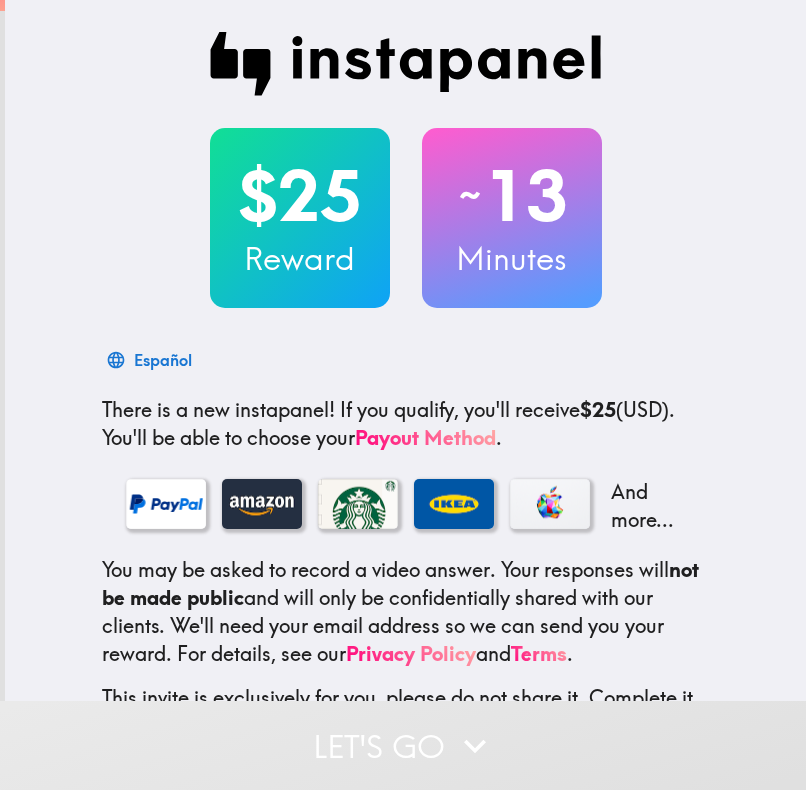 scroll, scrollTop: 0, scrollLeft: 0, axis: both 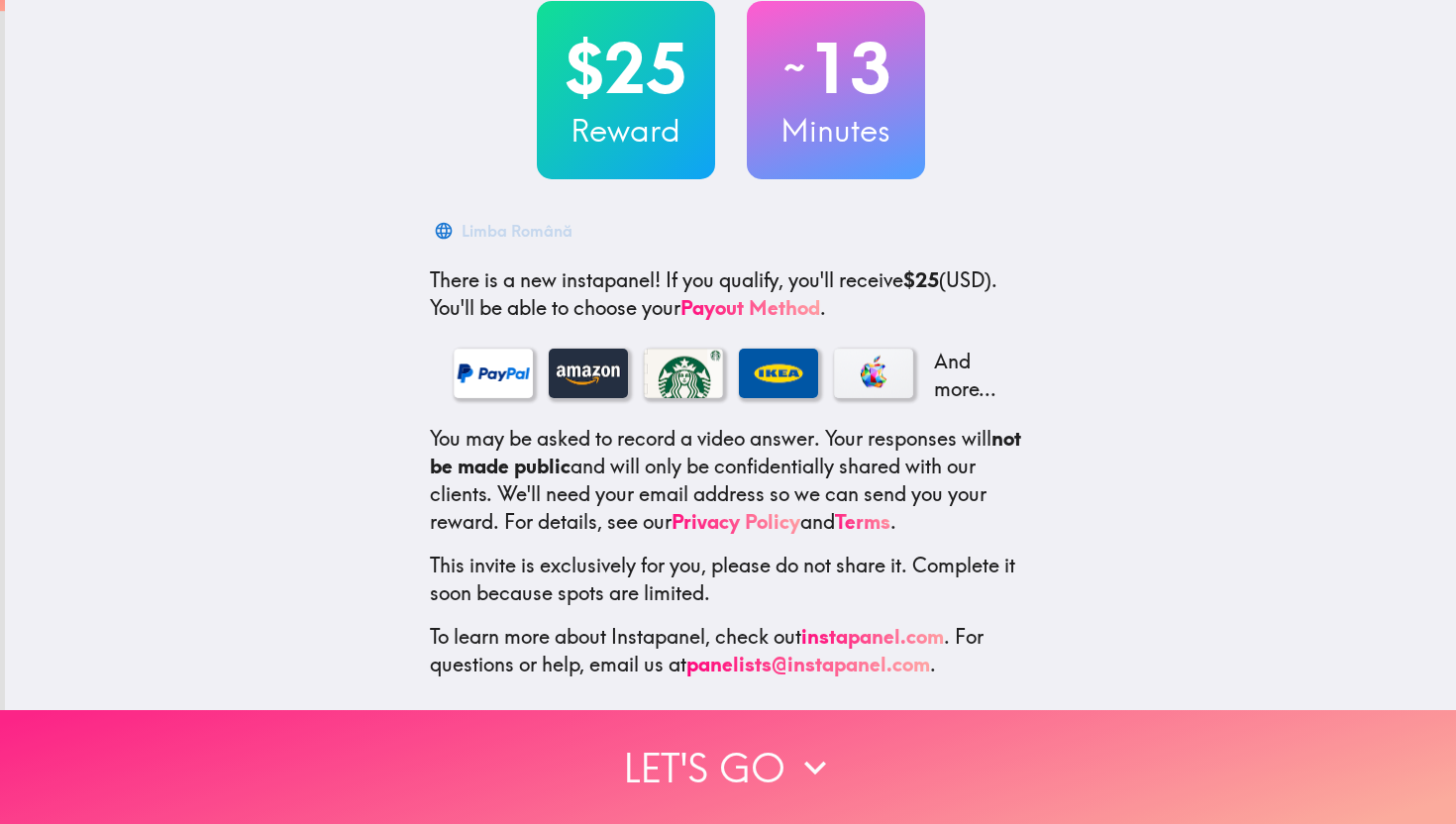click on "Let's go" at bounding box center [728, 767] 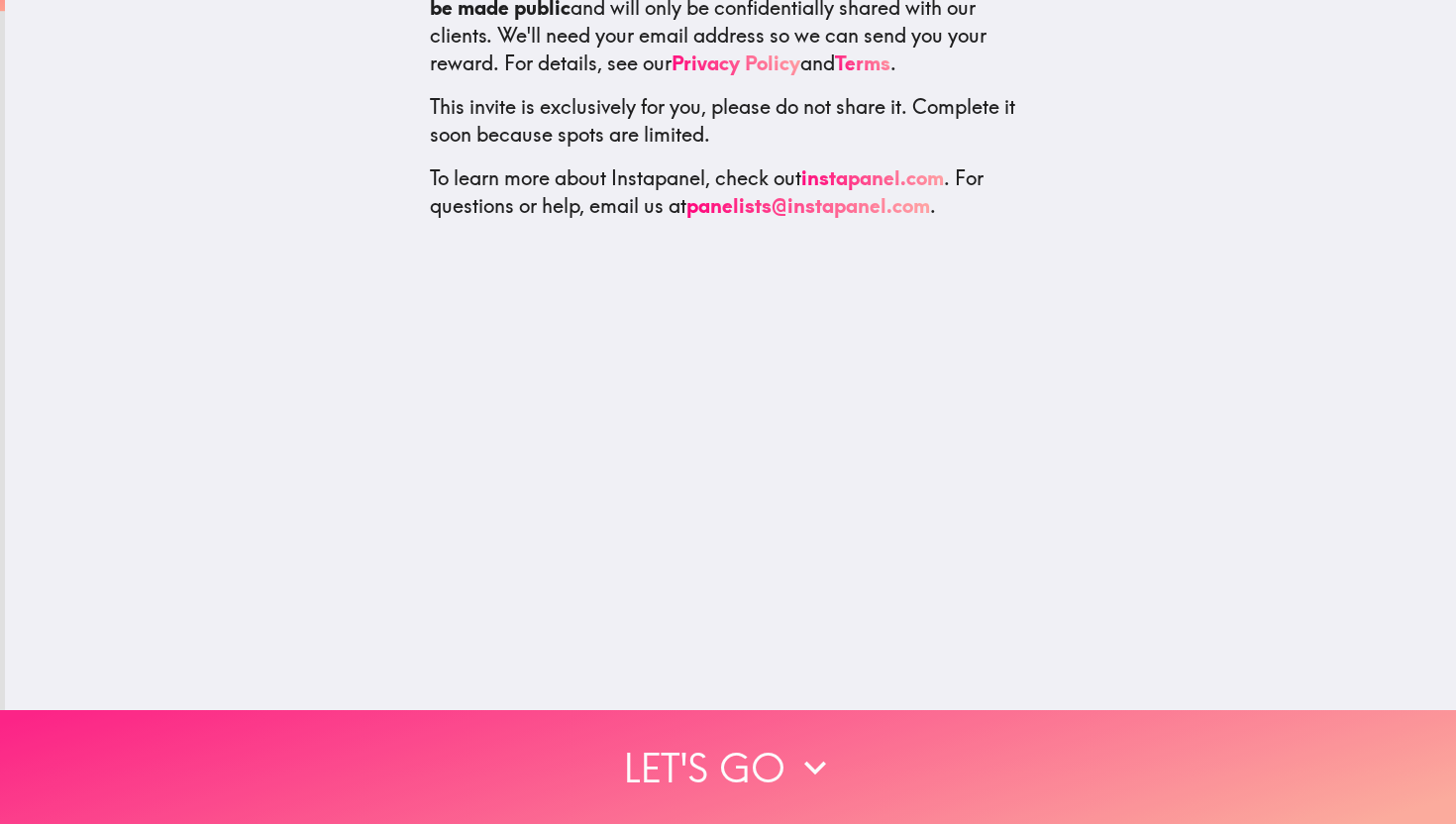 scroll, scrollTop: 0, scrollLeft: 0, axis: both 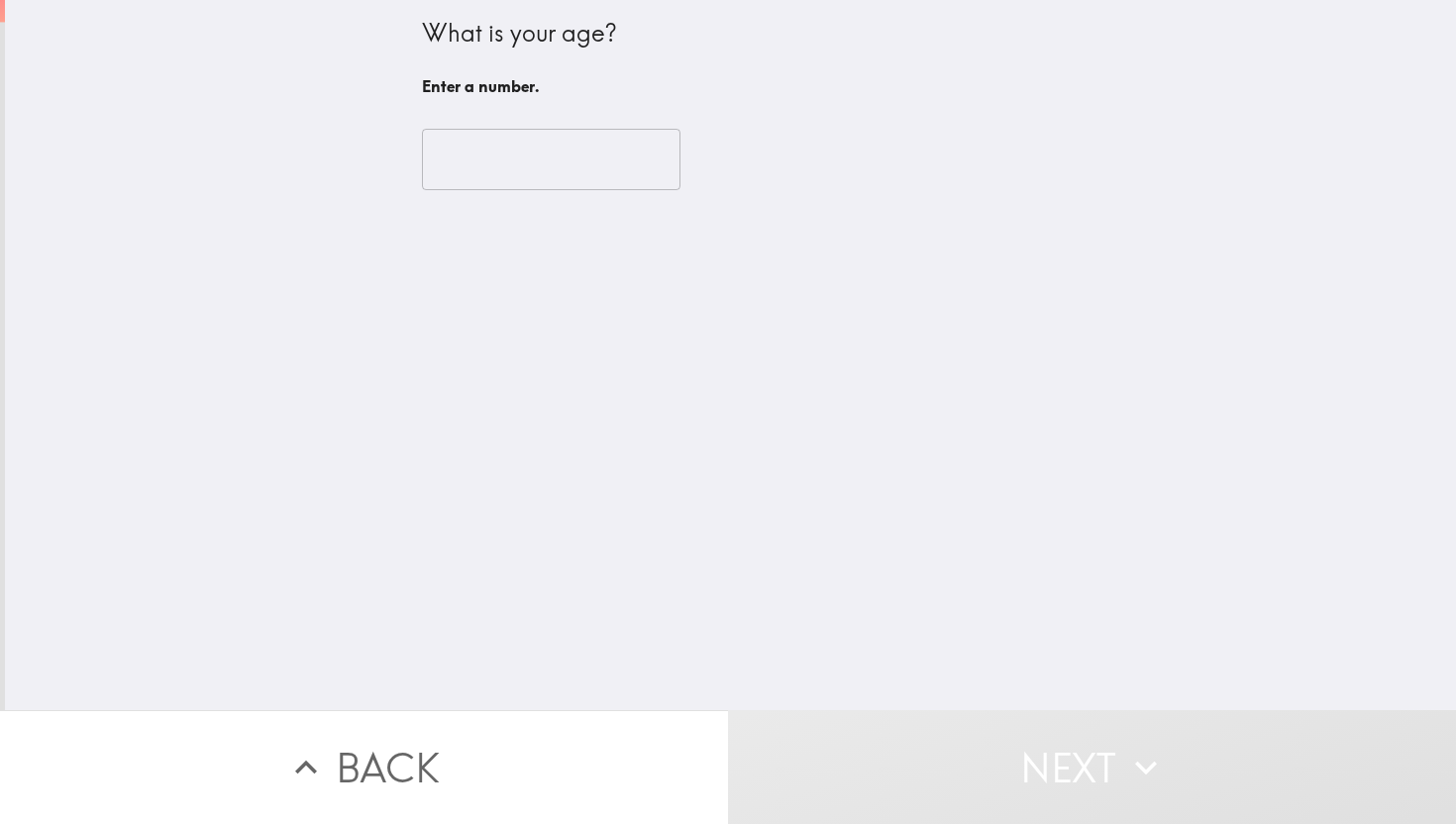 click at bounding box center (551, 159) 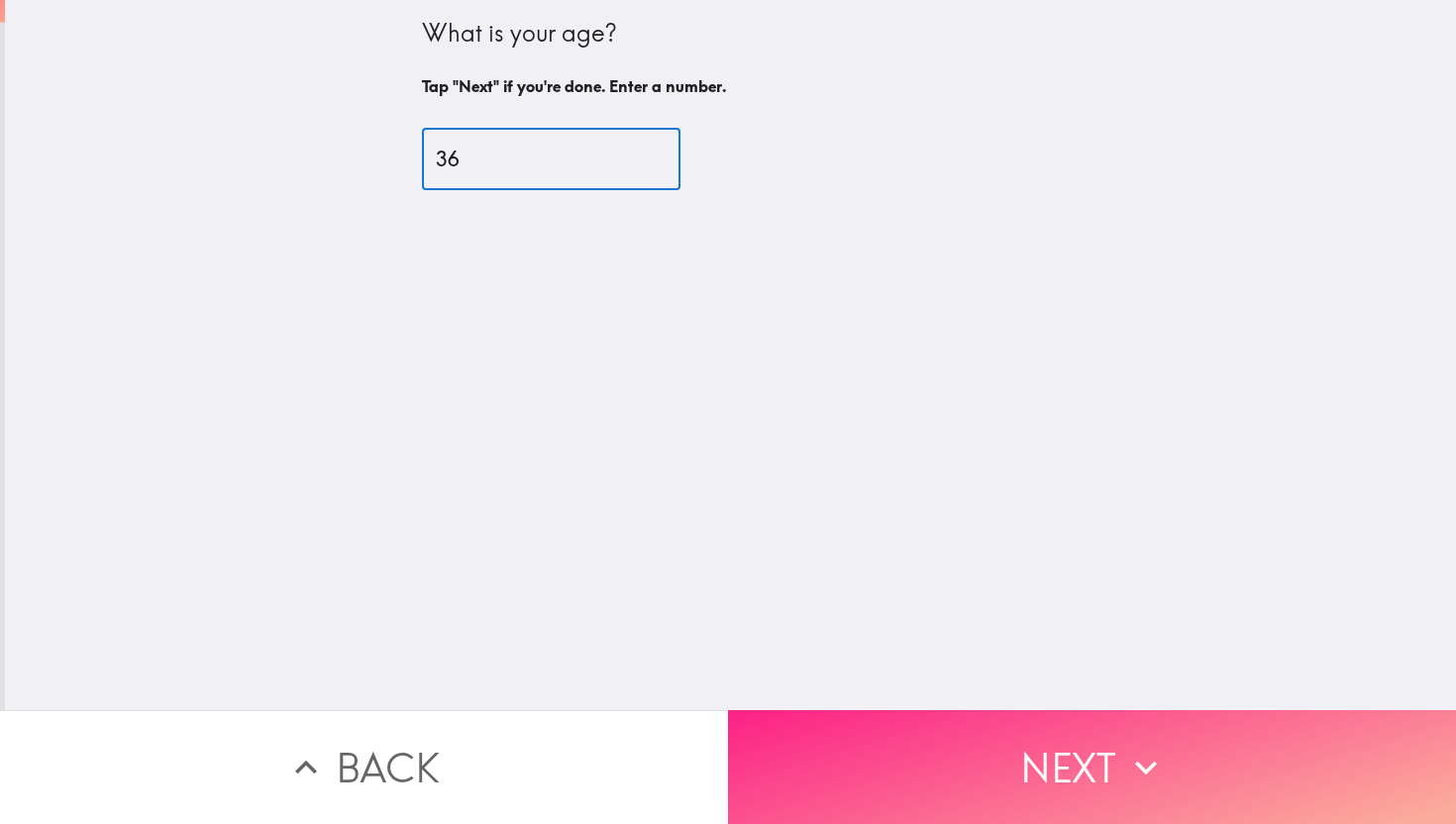 type on "36" 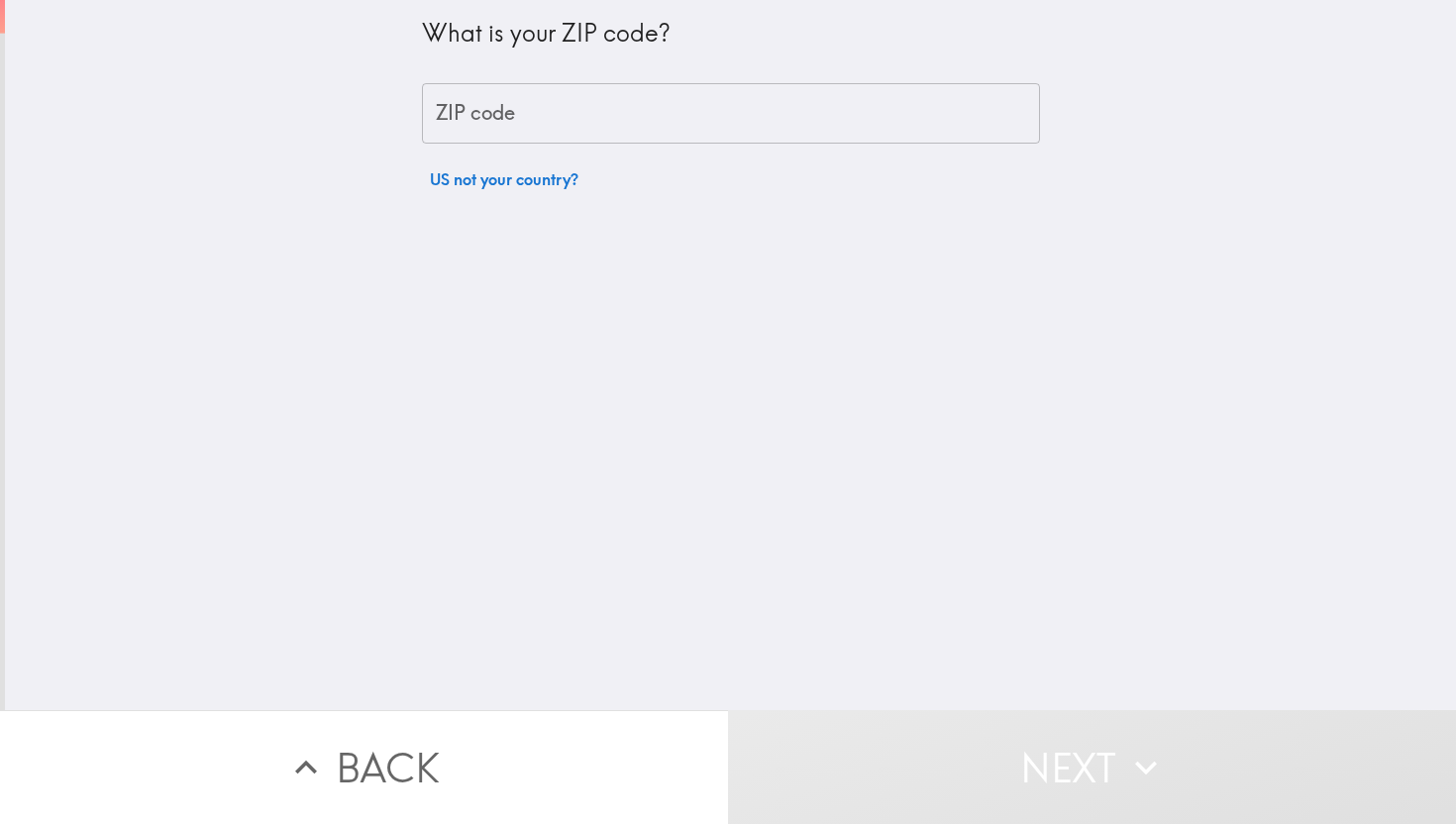 click on "ZIP code" at bounding box center (731, 114) 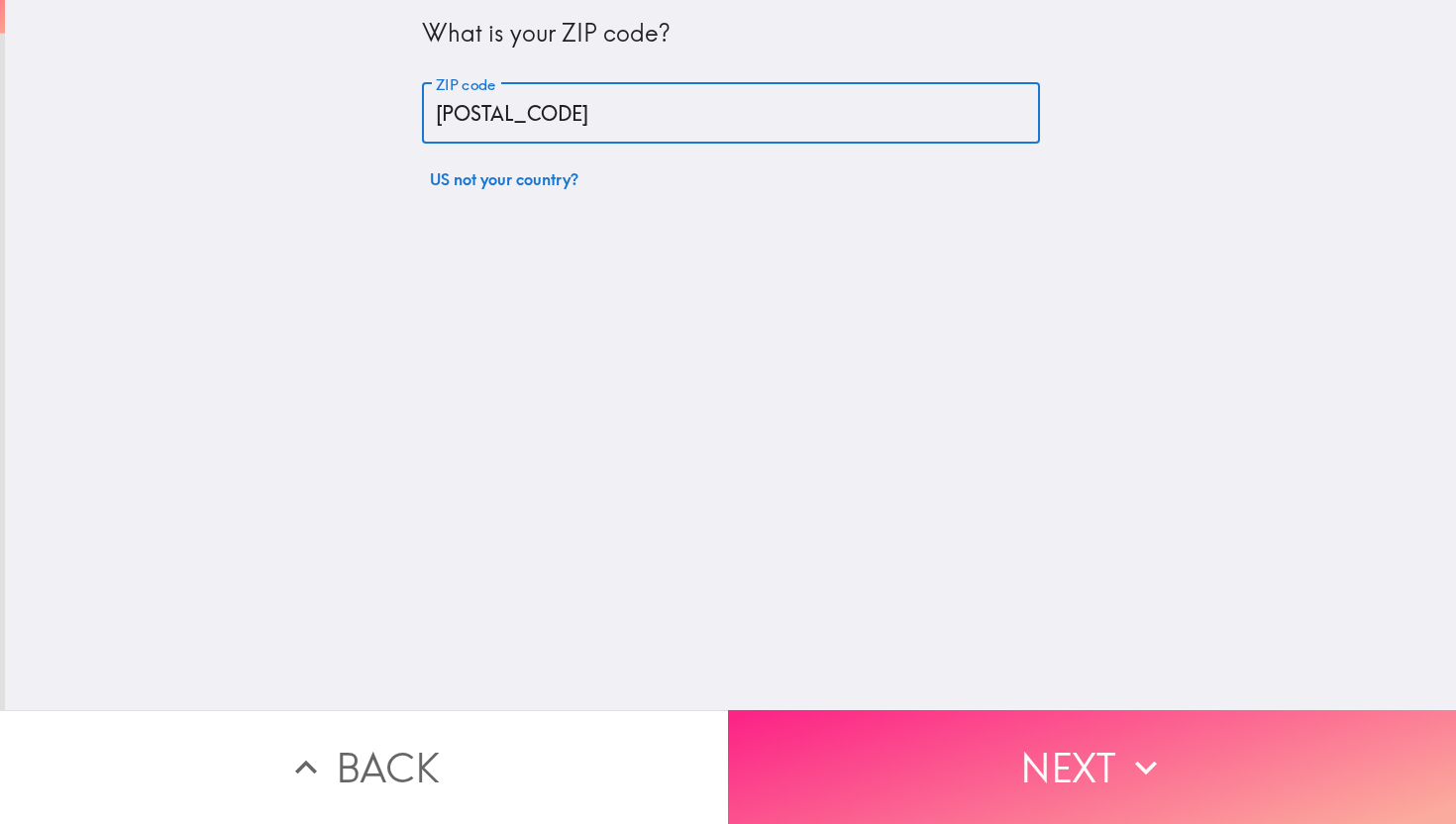 type on "[POSTAL_CODE]" 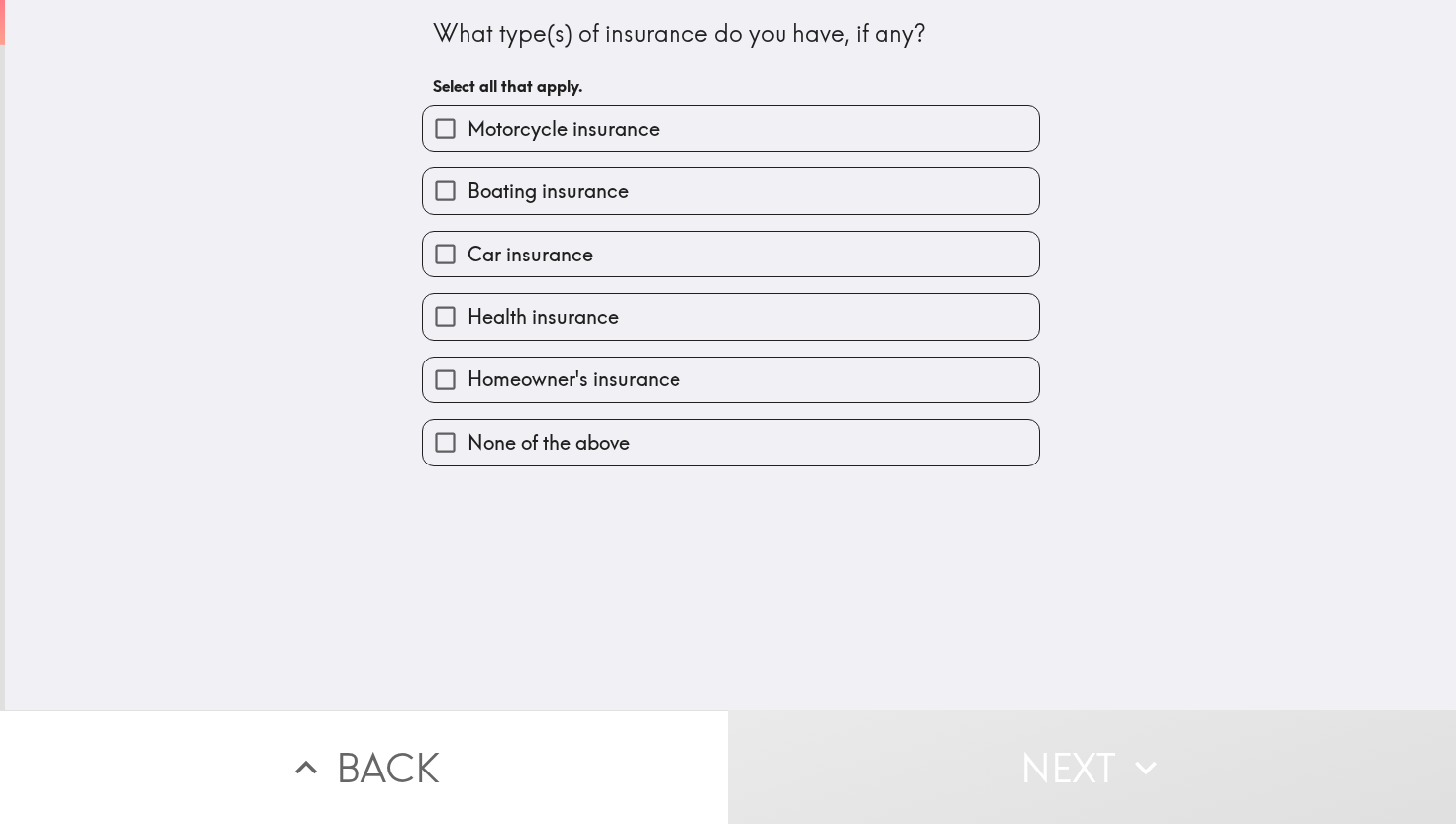 click on "Car insurance" at bounding box center [731, 254] 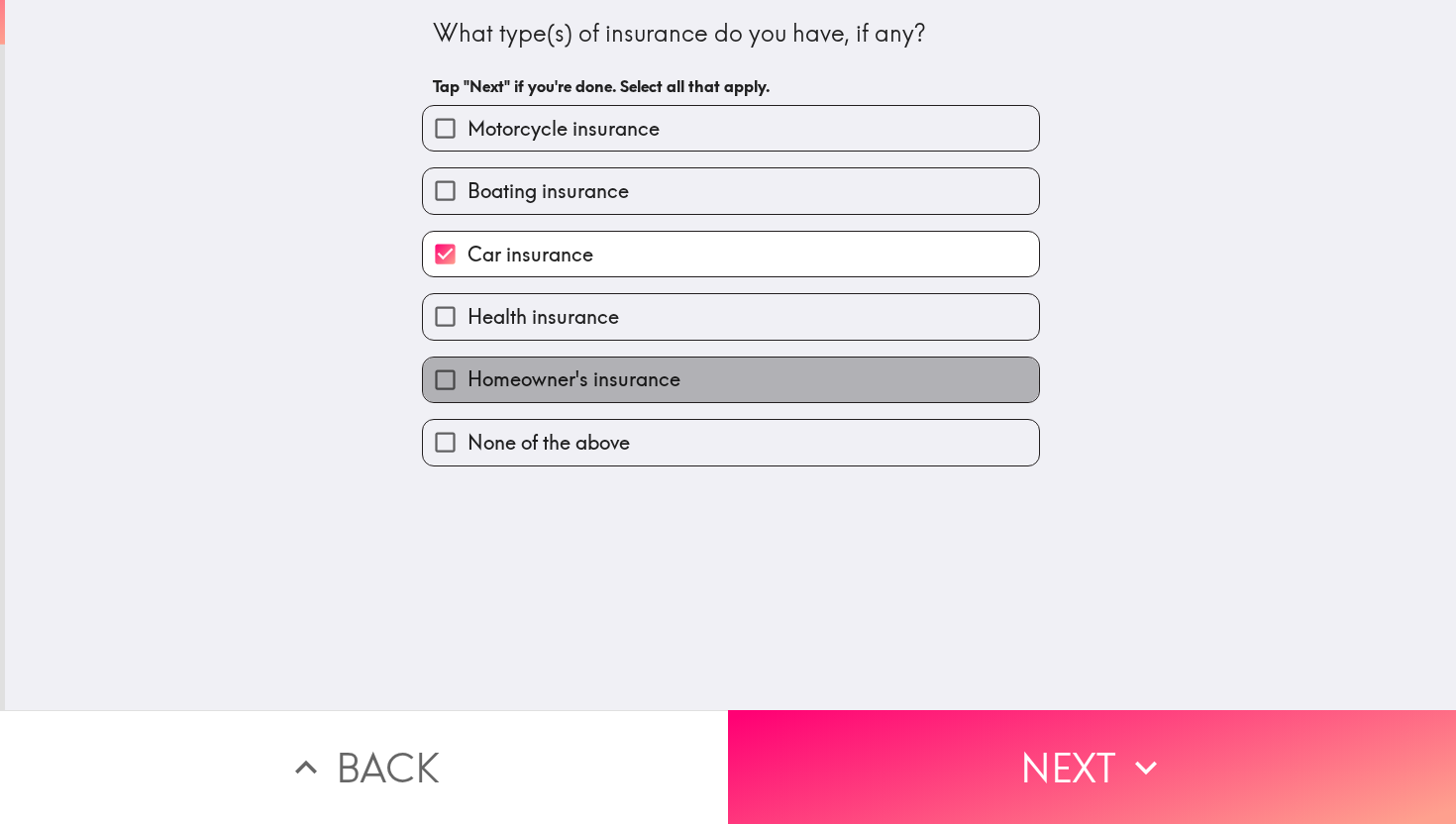 click on "Homeowner's insurance" at bounding box center [573, 379] 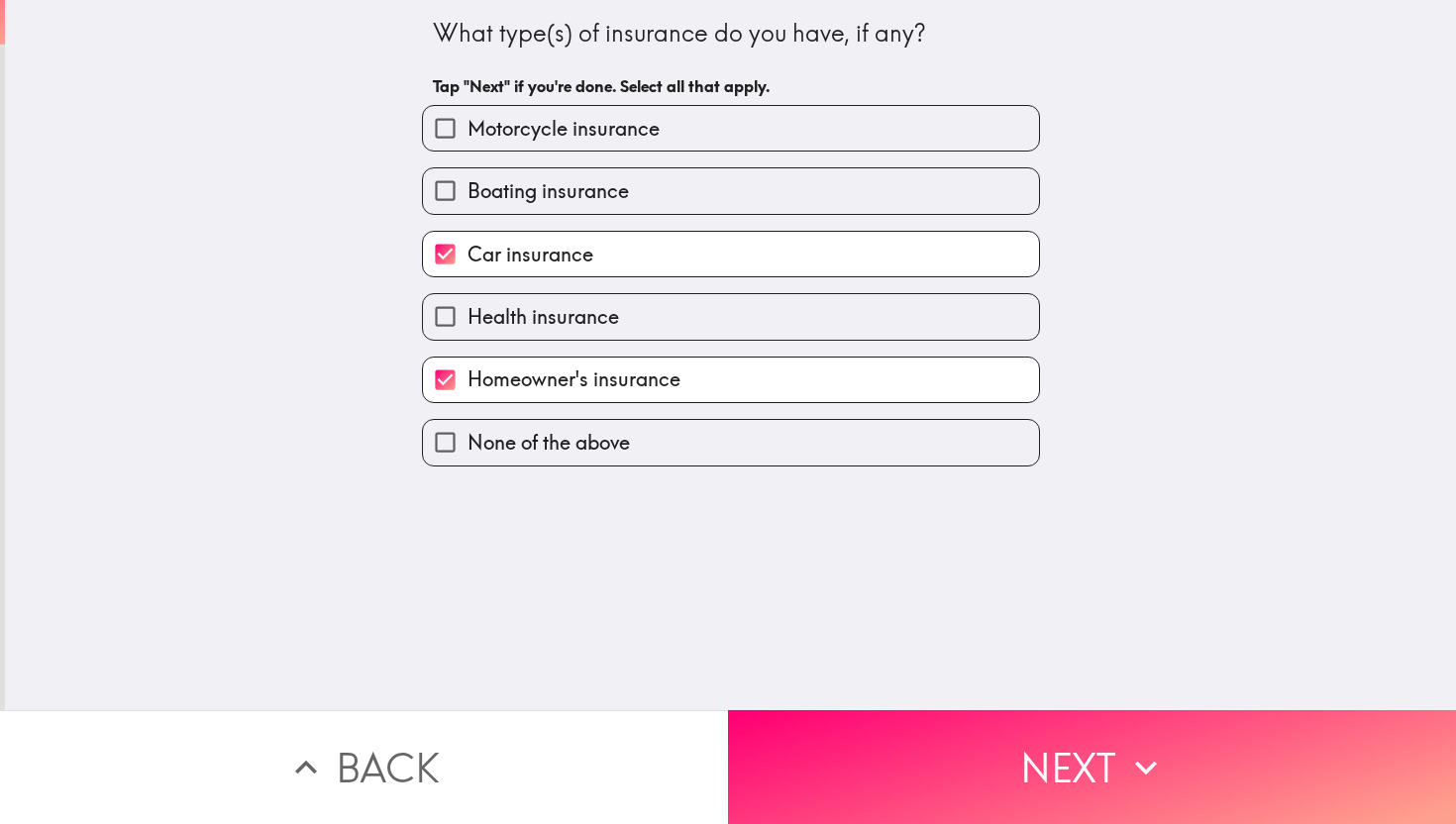 click on "Health insurance" at bounding box center (731, 316) 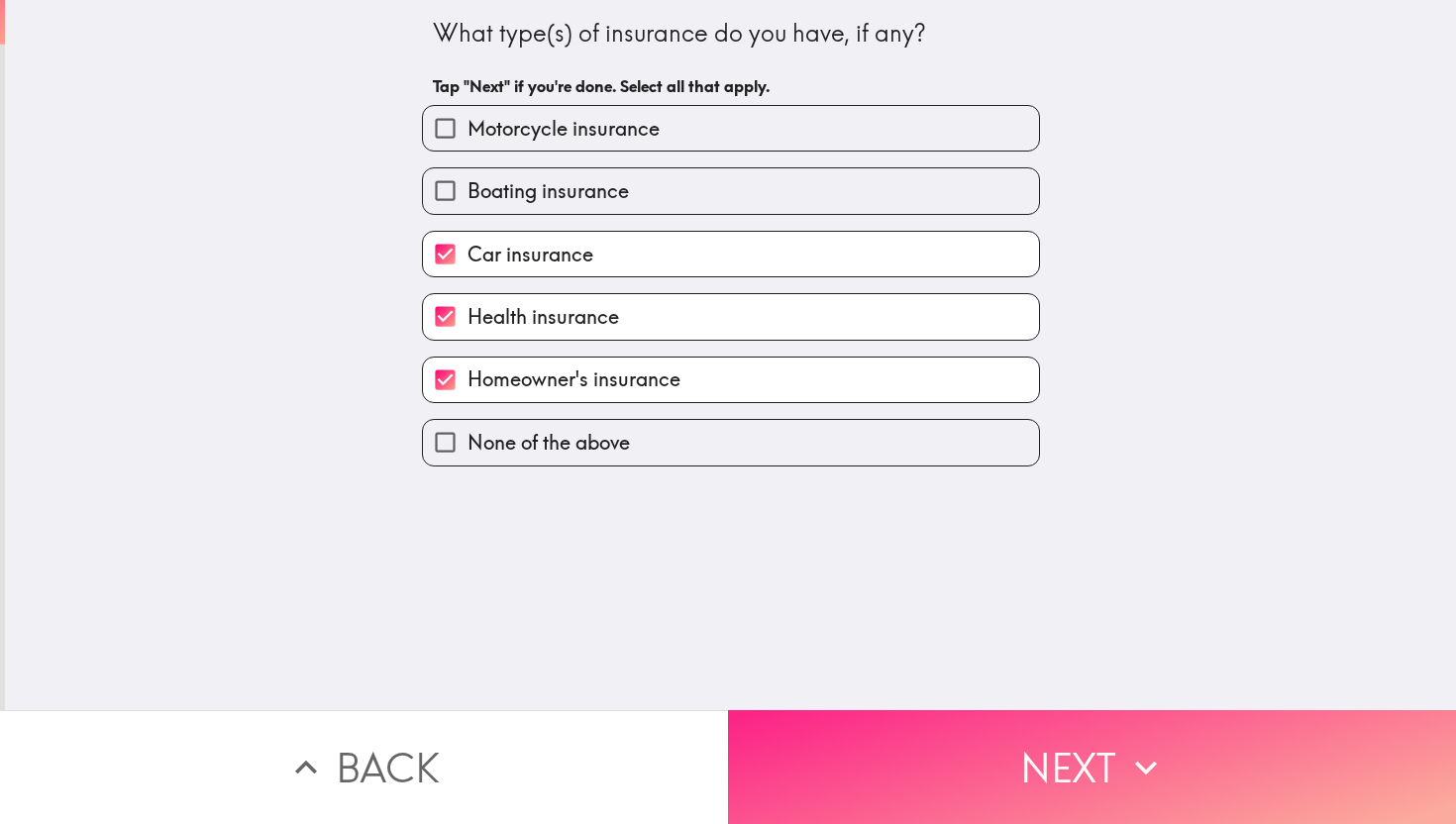 click on "Next" at bounding box center [1092, 767] 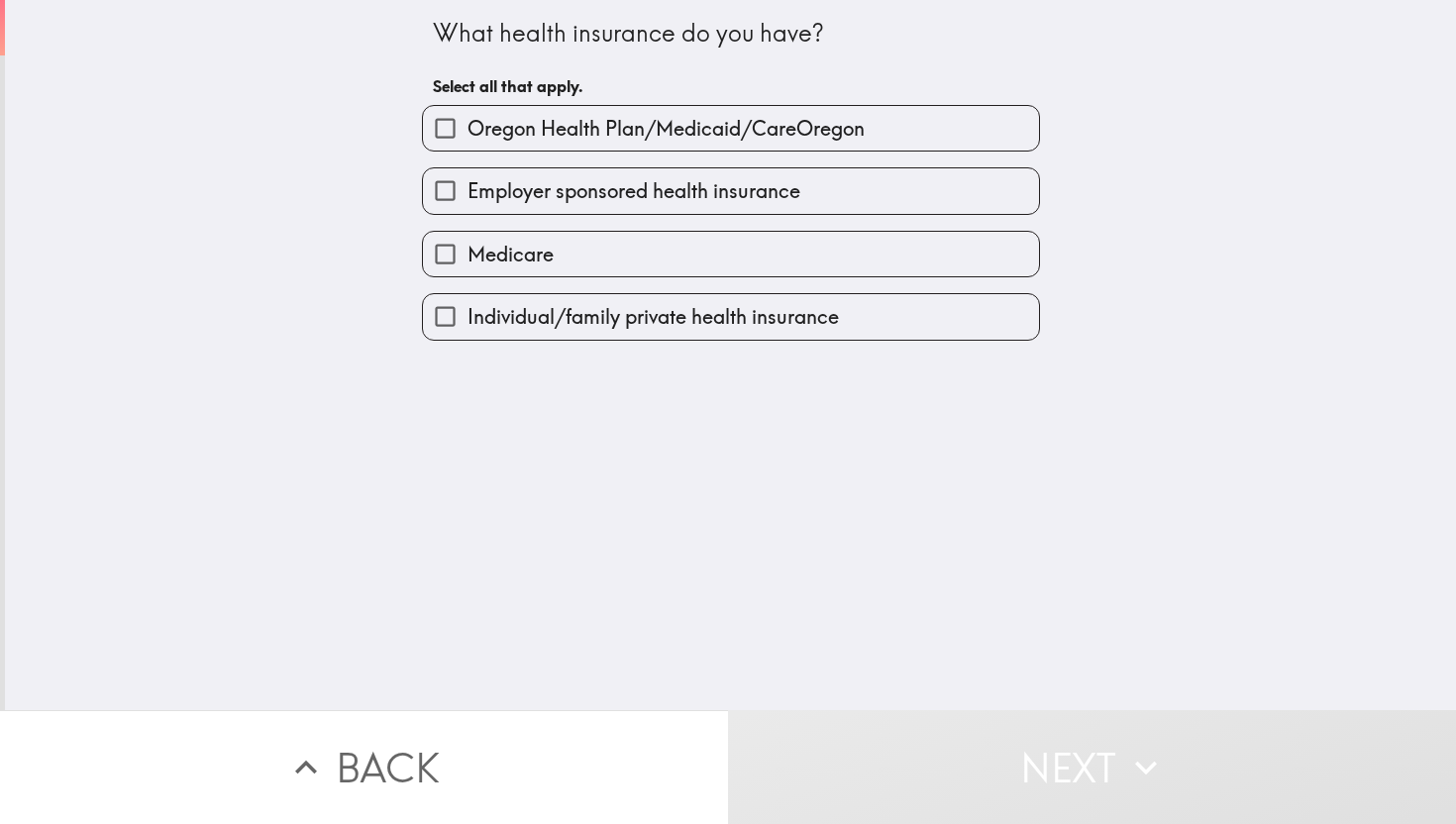 click on "Employer sponsored health insurance" at bounding box center (634, 191) 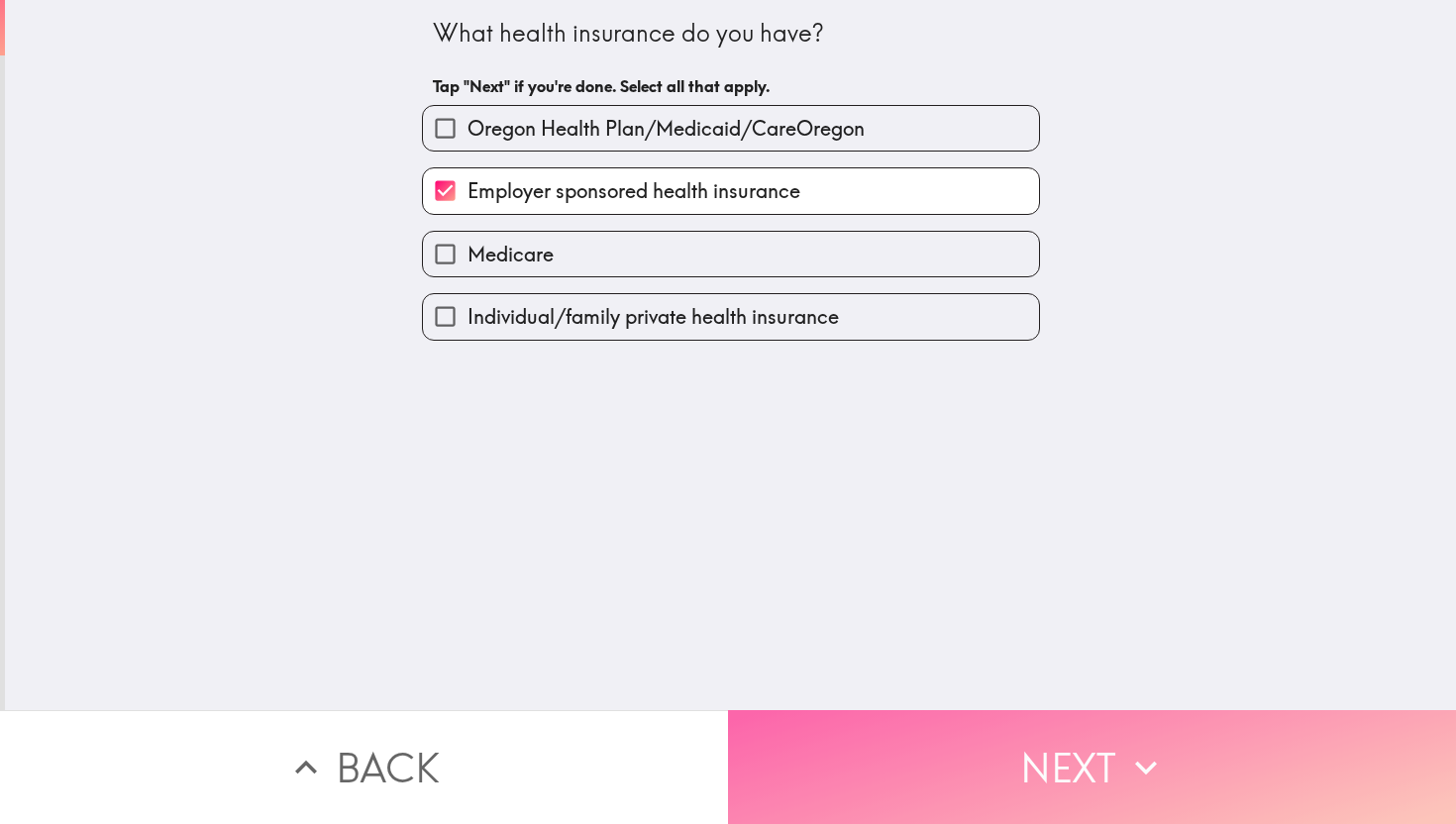 click on "Next" at bounding box center (1092, 767) 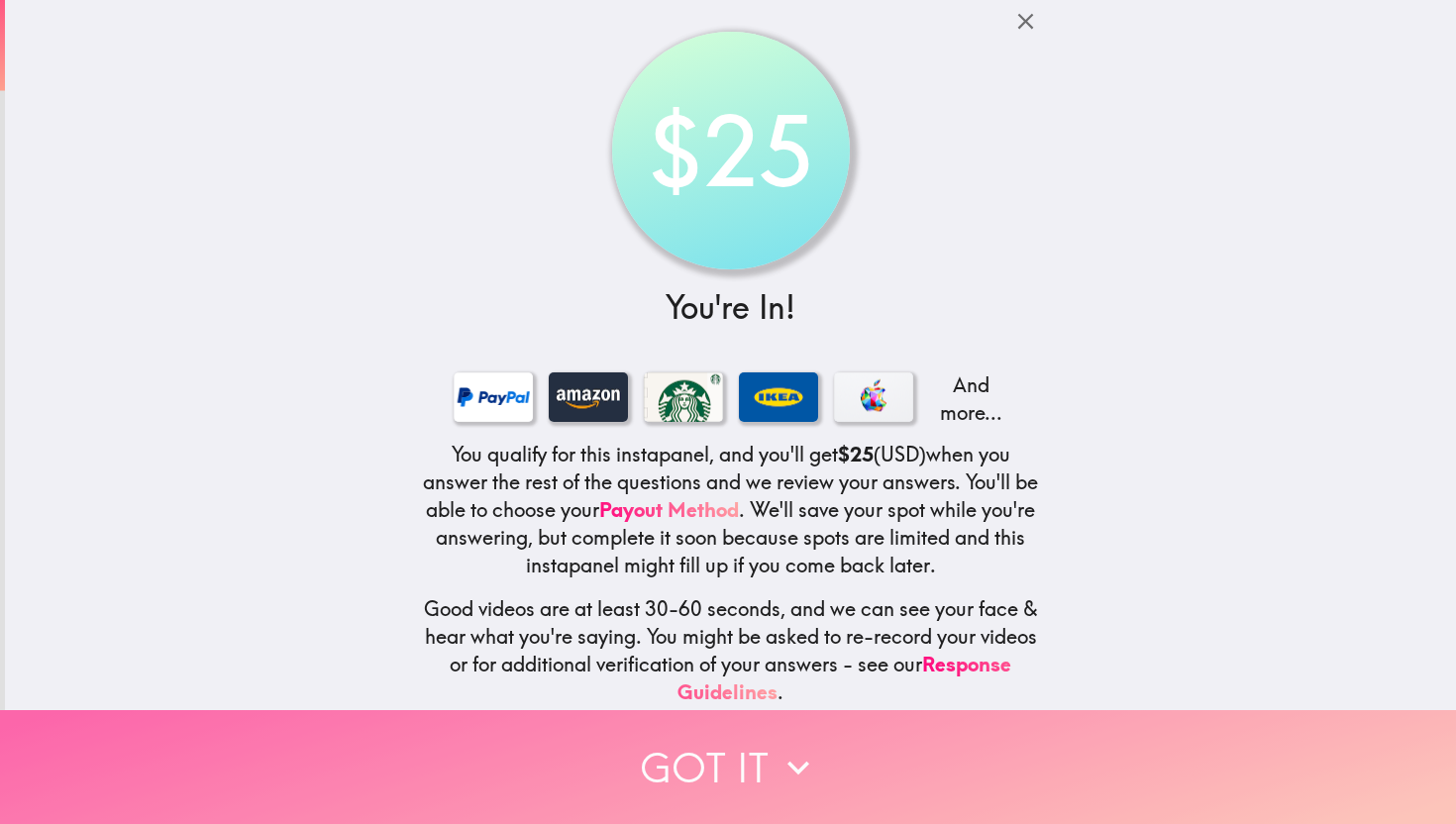 click on "Got it" at bounding box center [728, 767] 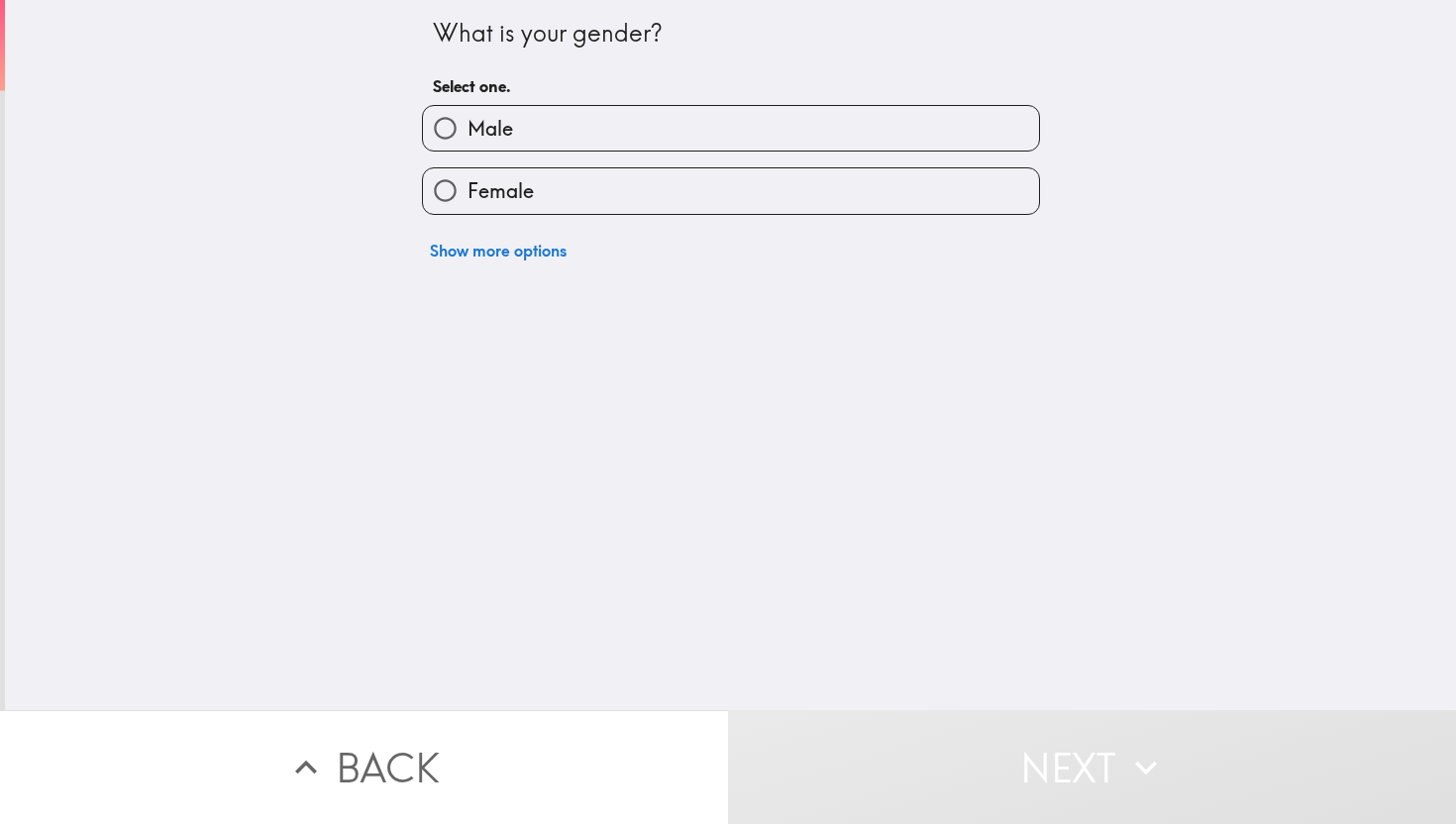 click on "Female" at bounding box center (731, 190) 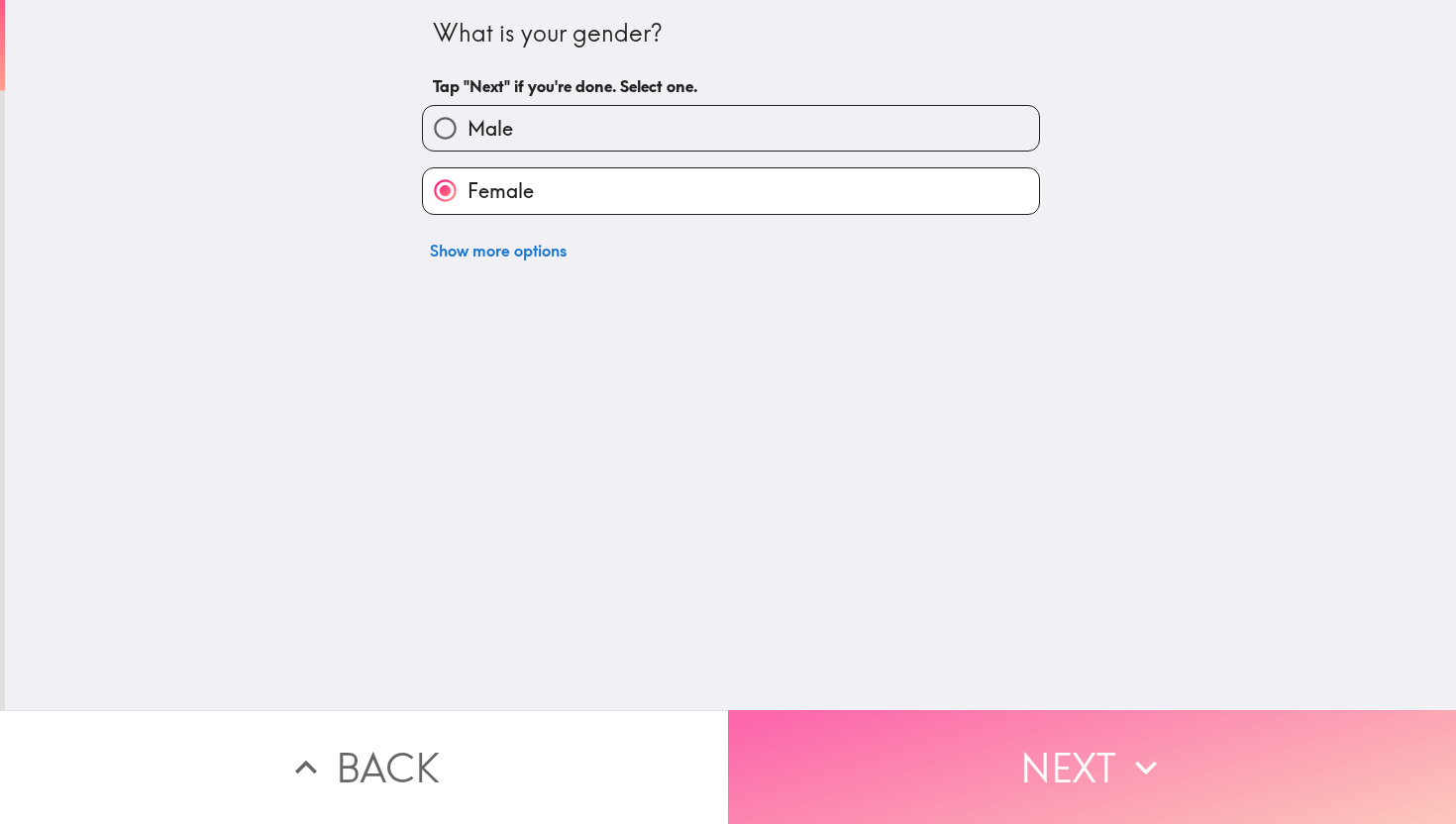 click on "Next" at bounding box center (1092, 767) 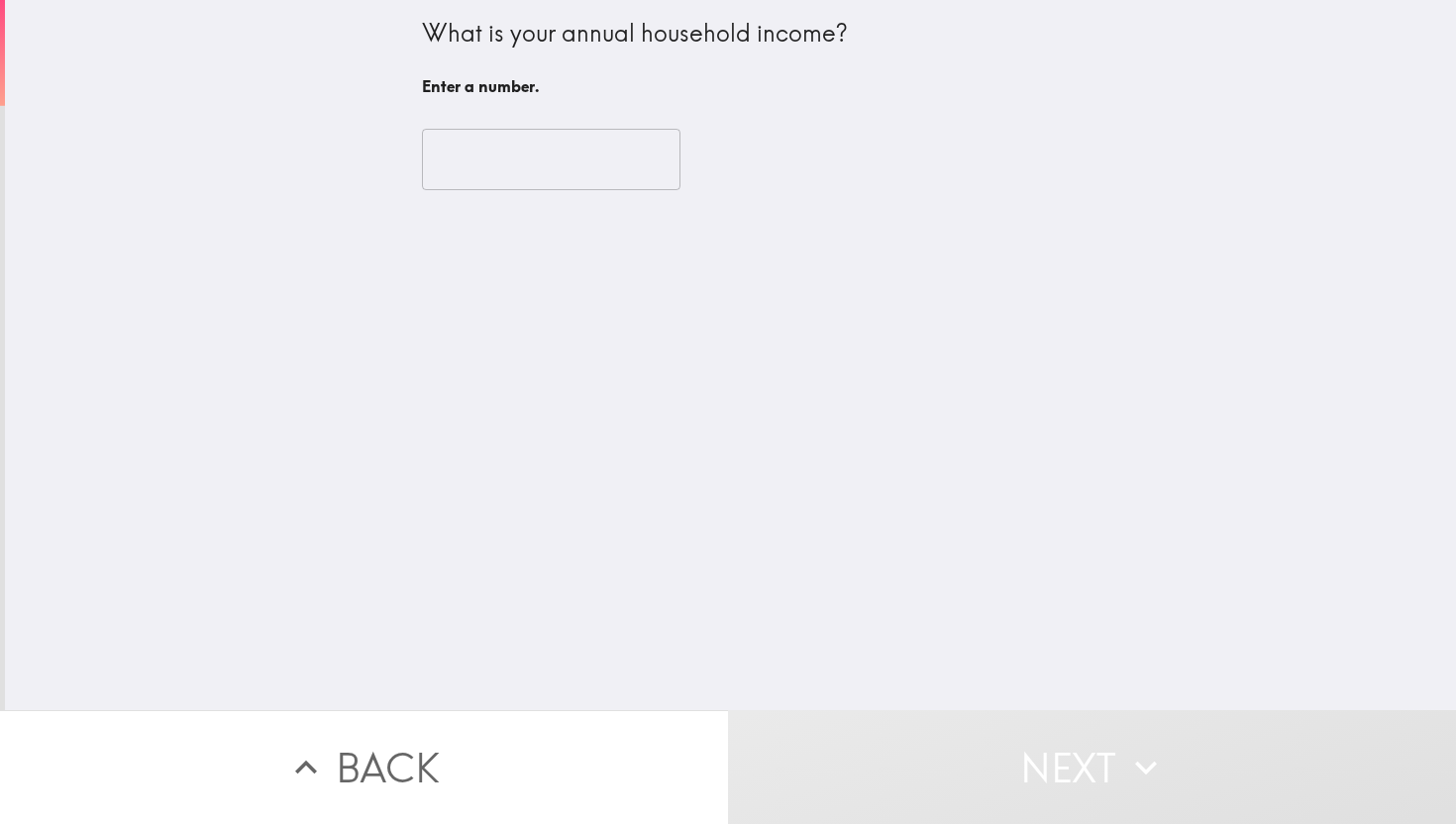 click at bounding box center [551, 159] 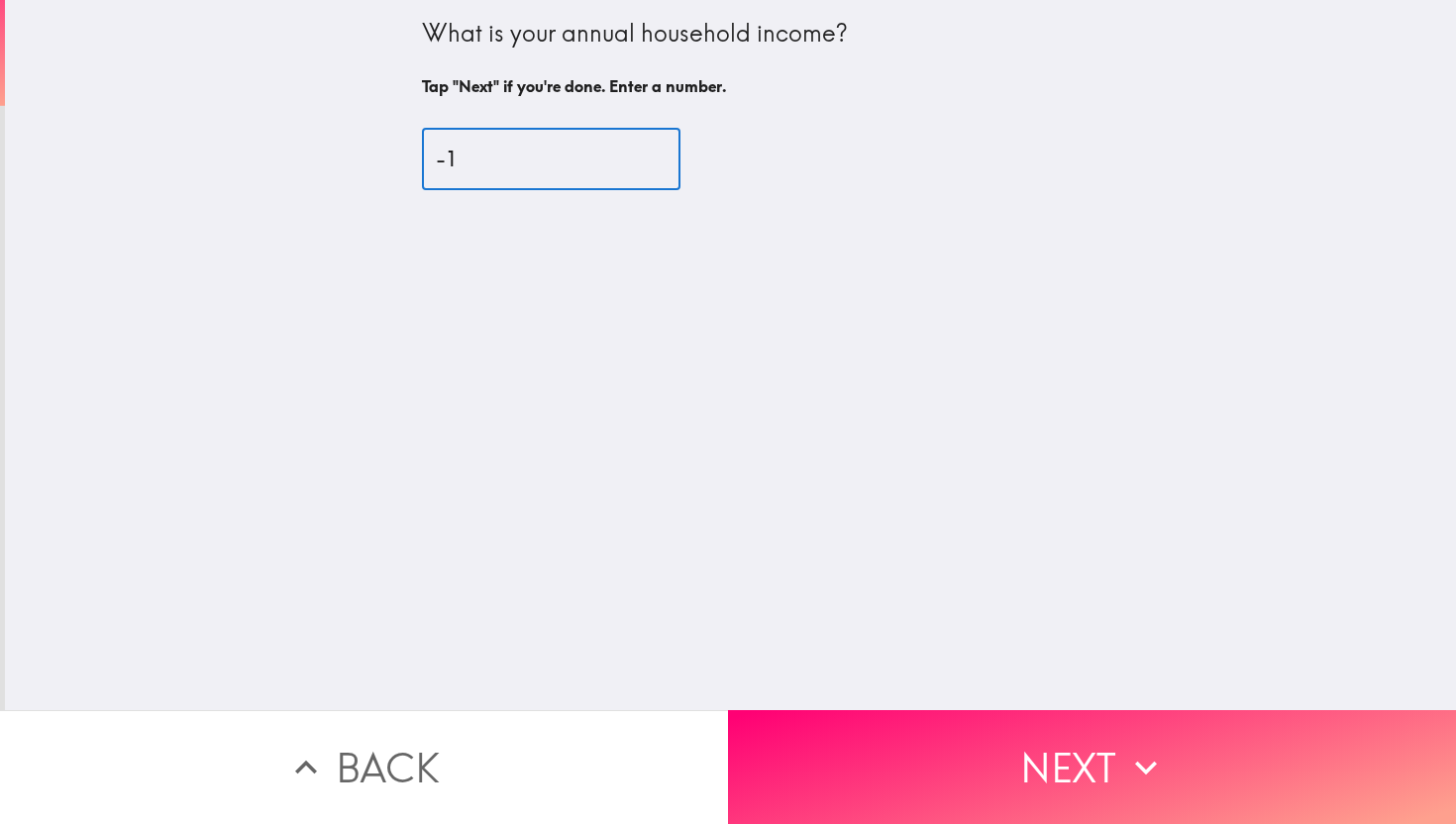 click on "-1" at bounding box center (551, 159) 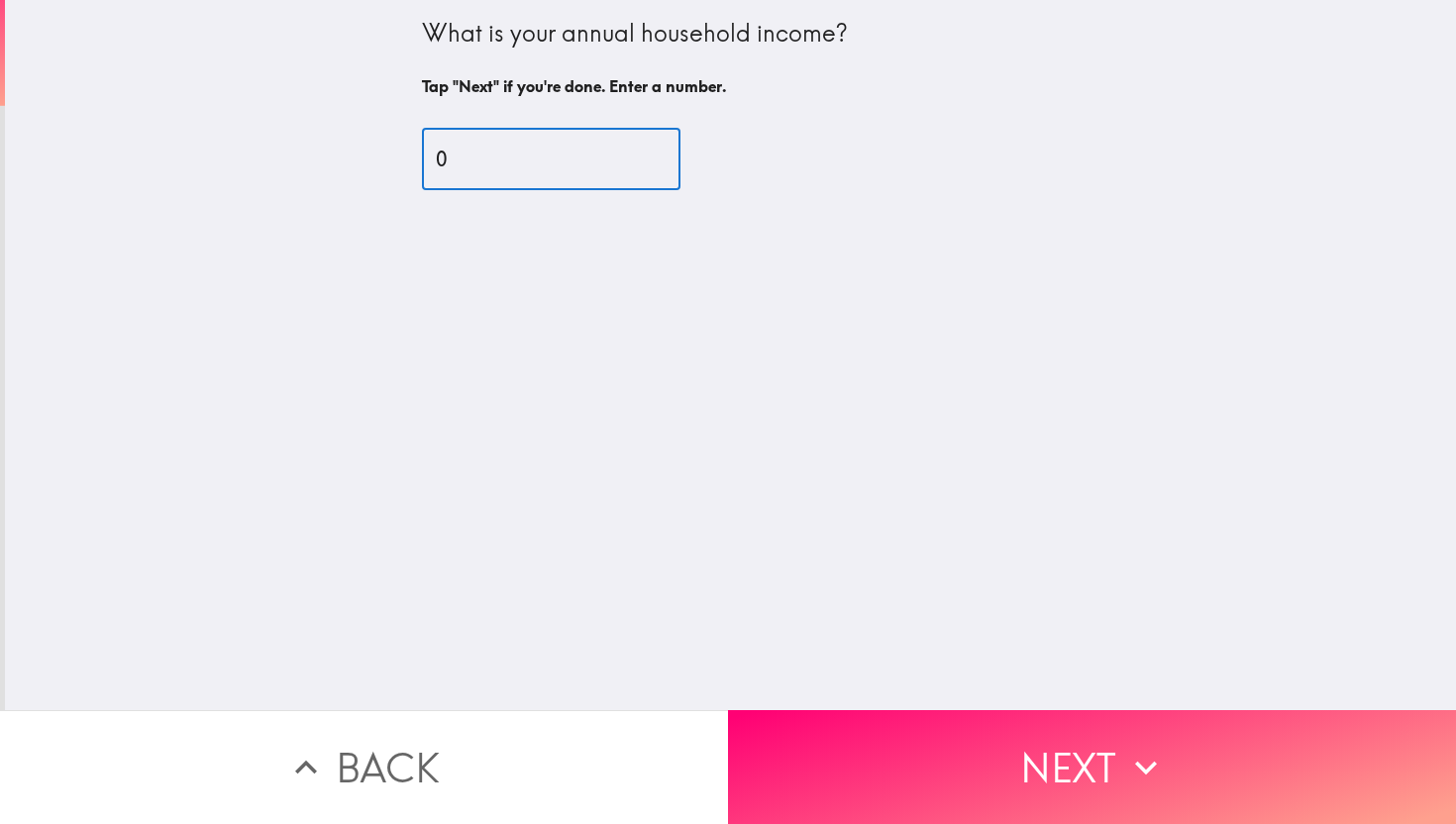 type on "0" 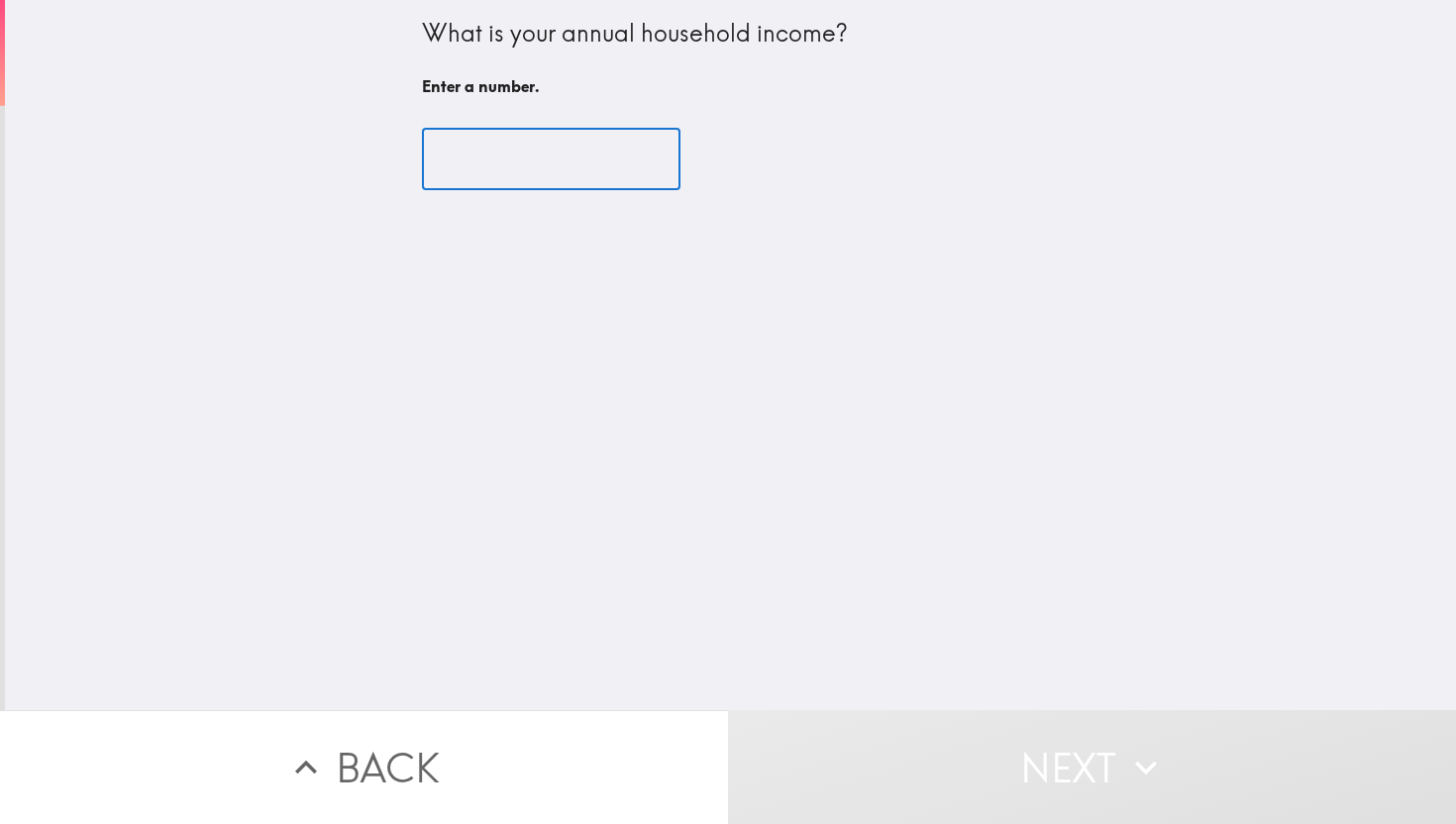 click at bounding box center (551, 159) 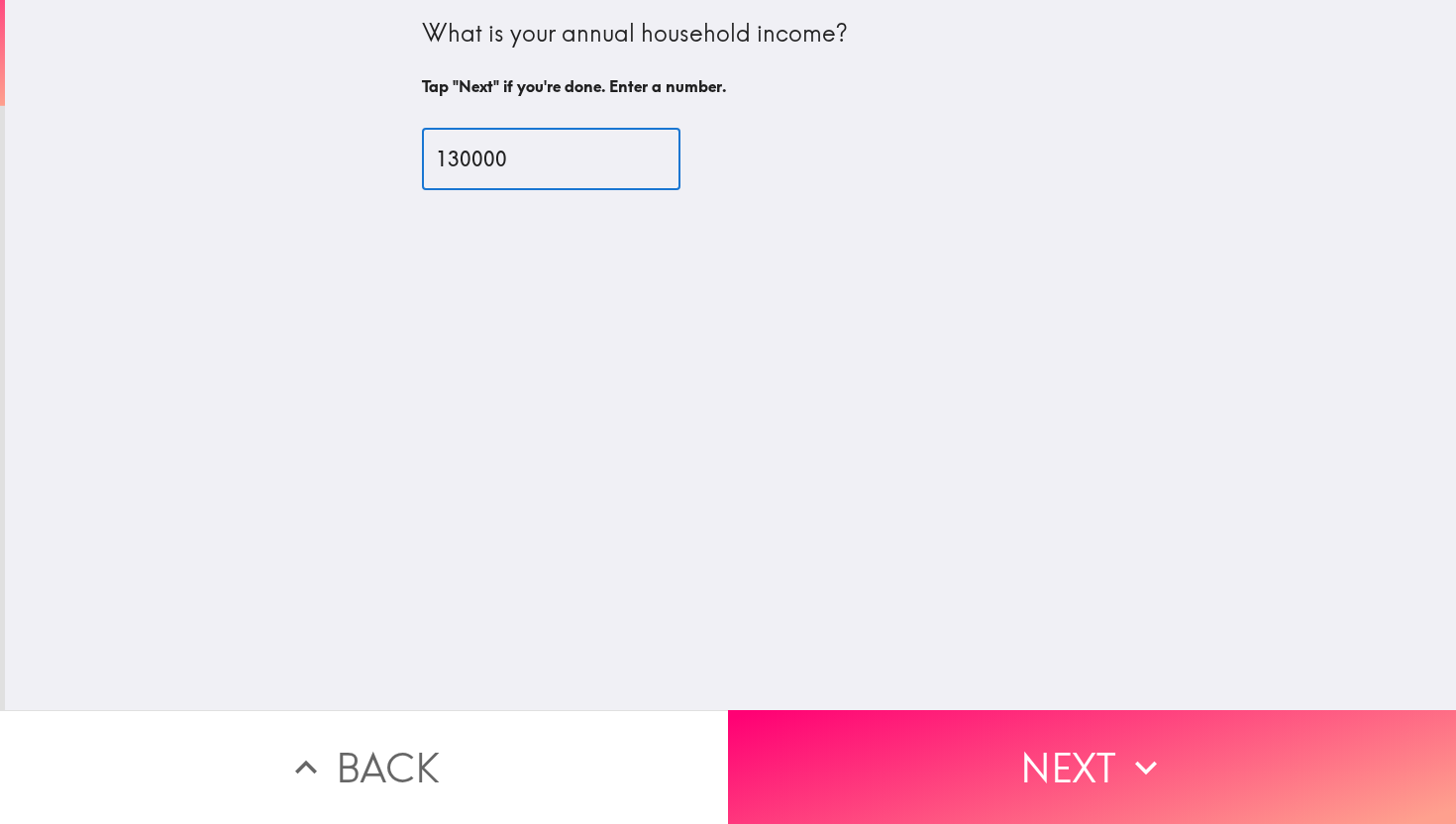 click on "130000" at bounding box center [551, 159] 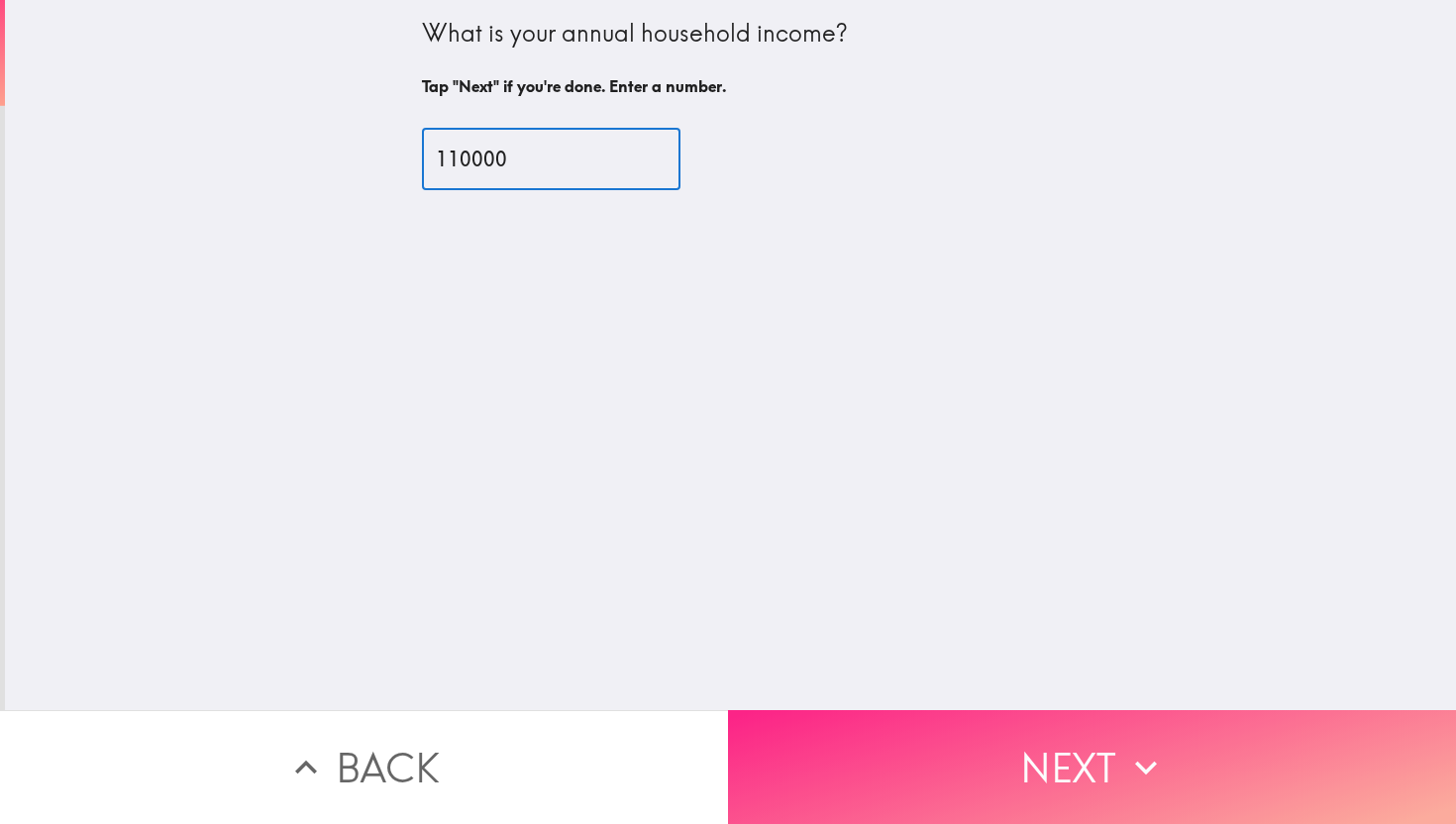 type on "110000" 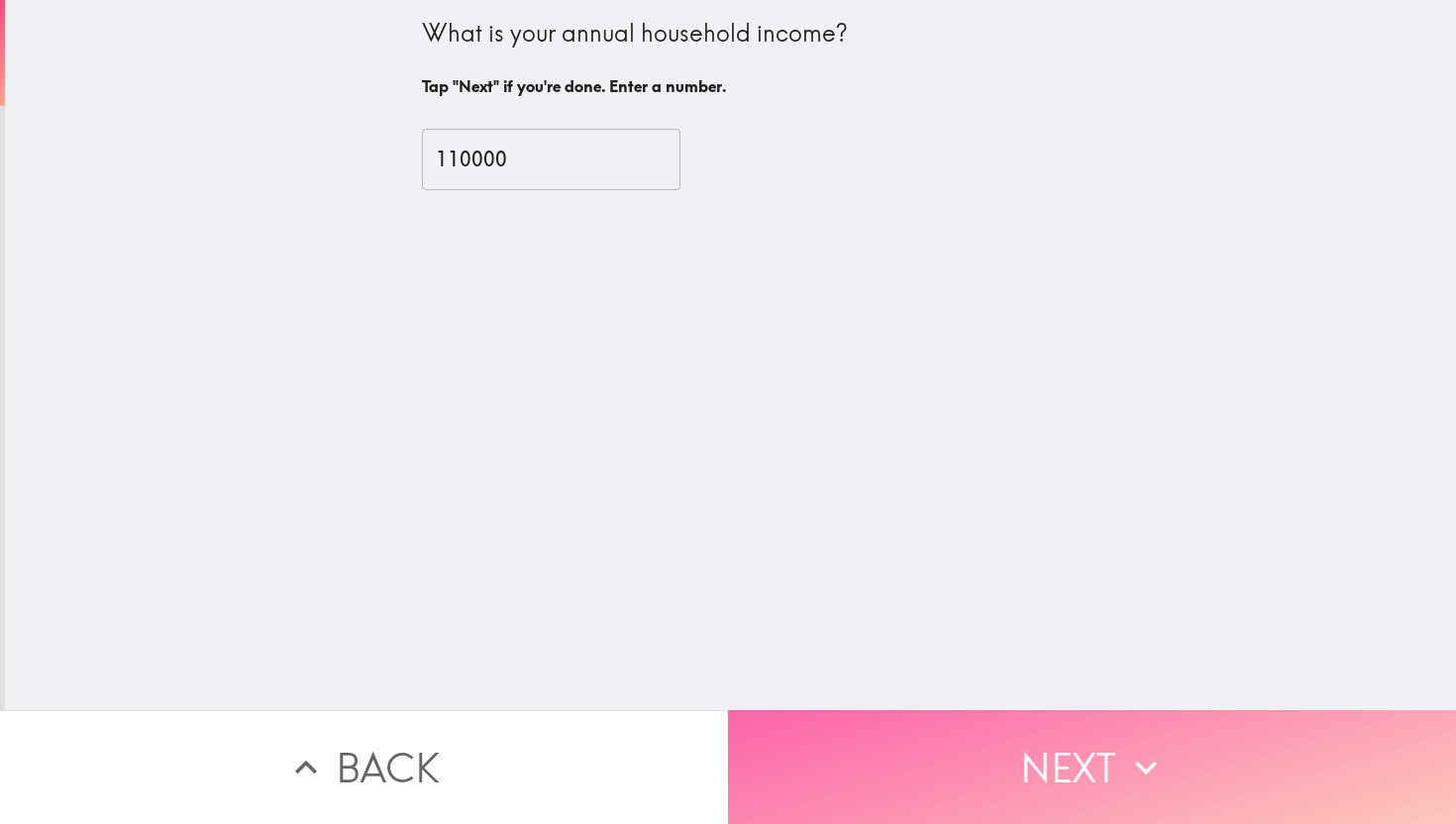 click on "Next" at bounding box center (1092, 767) 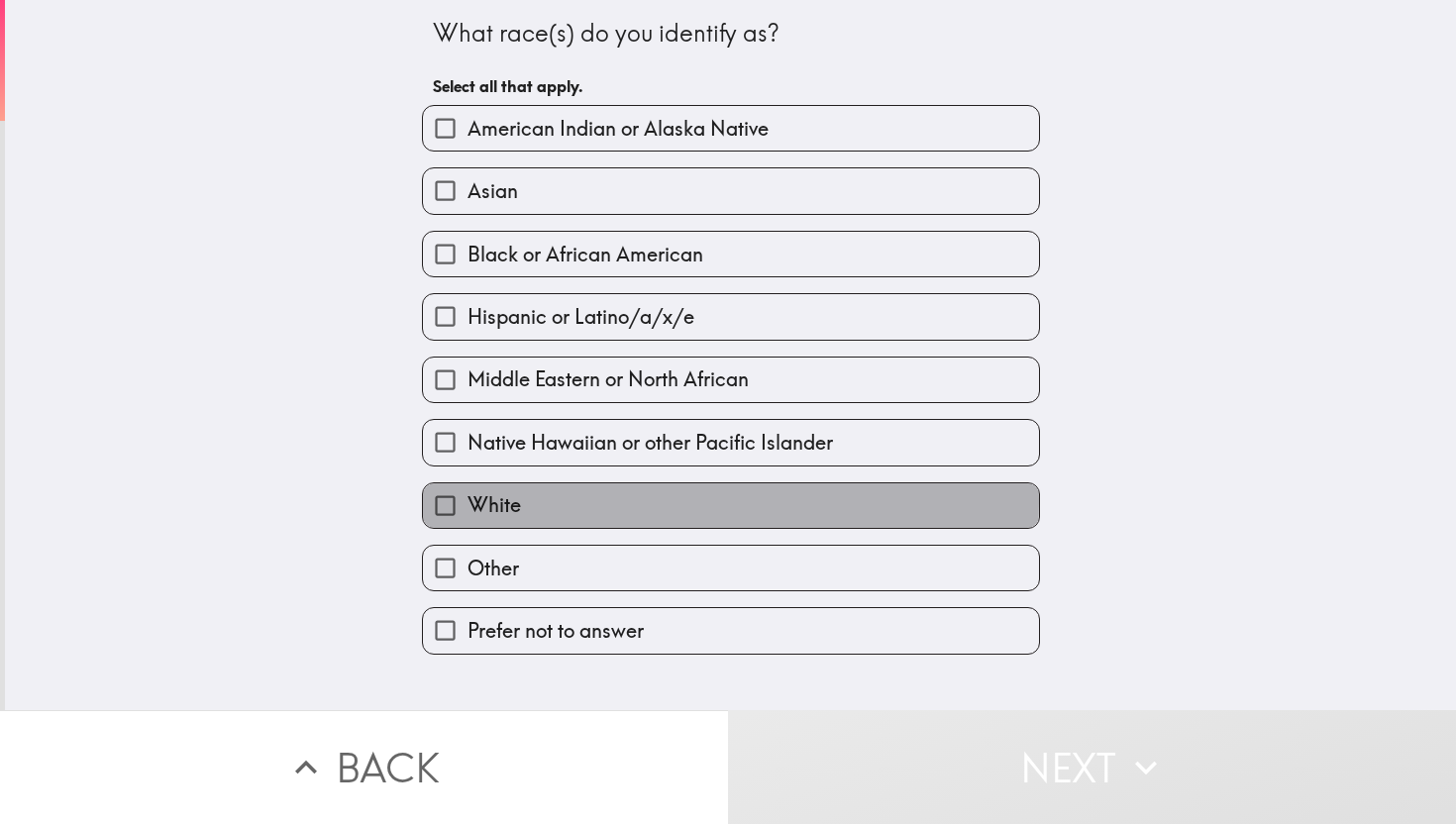 click on "White" at bounding box center (731, 505) 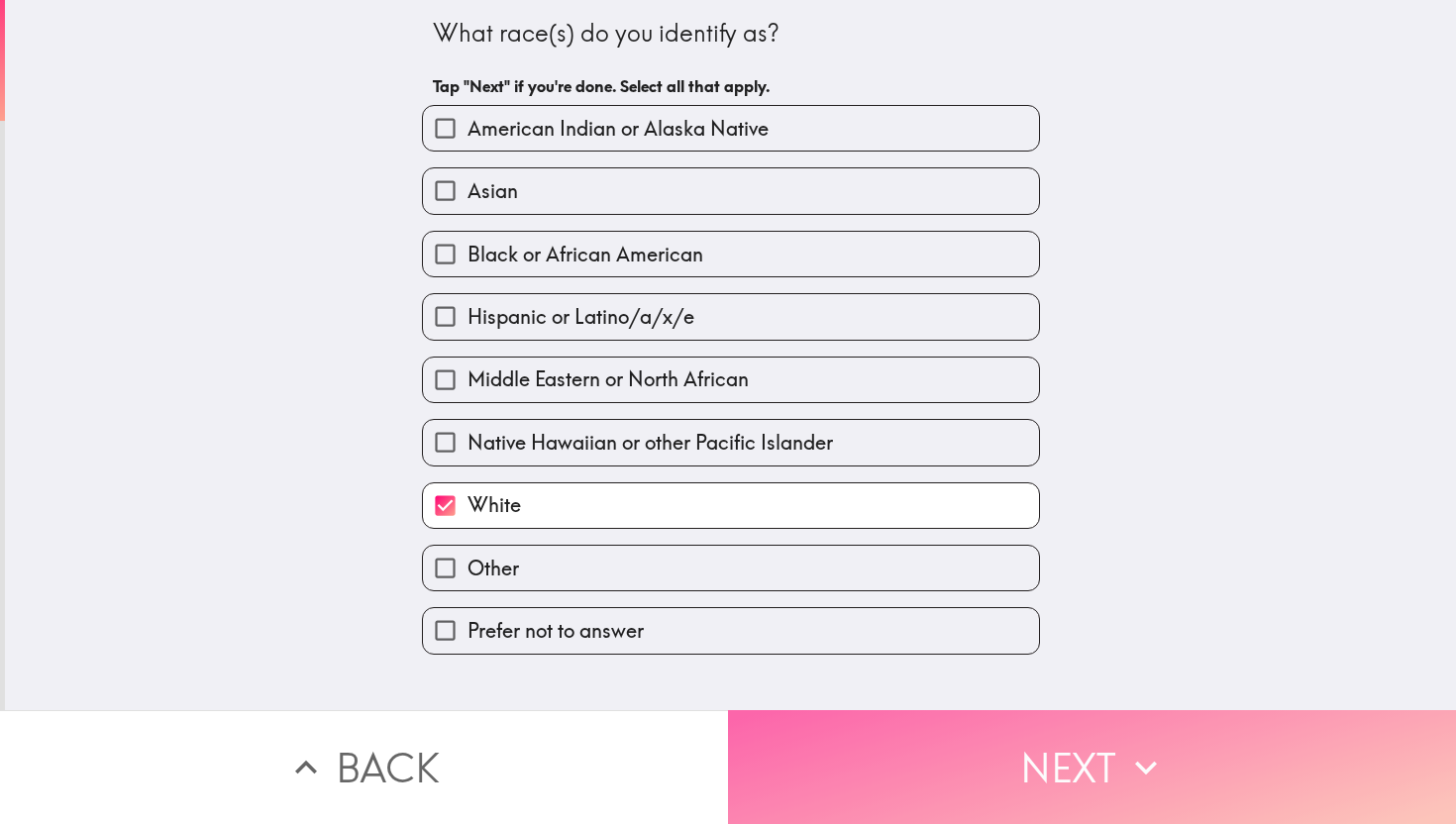 click on "Next" at bounding box center (1092, 767) 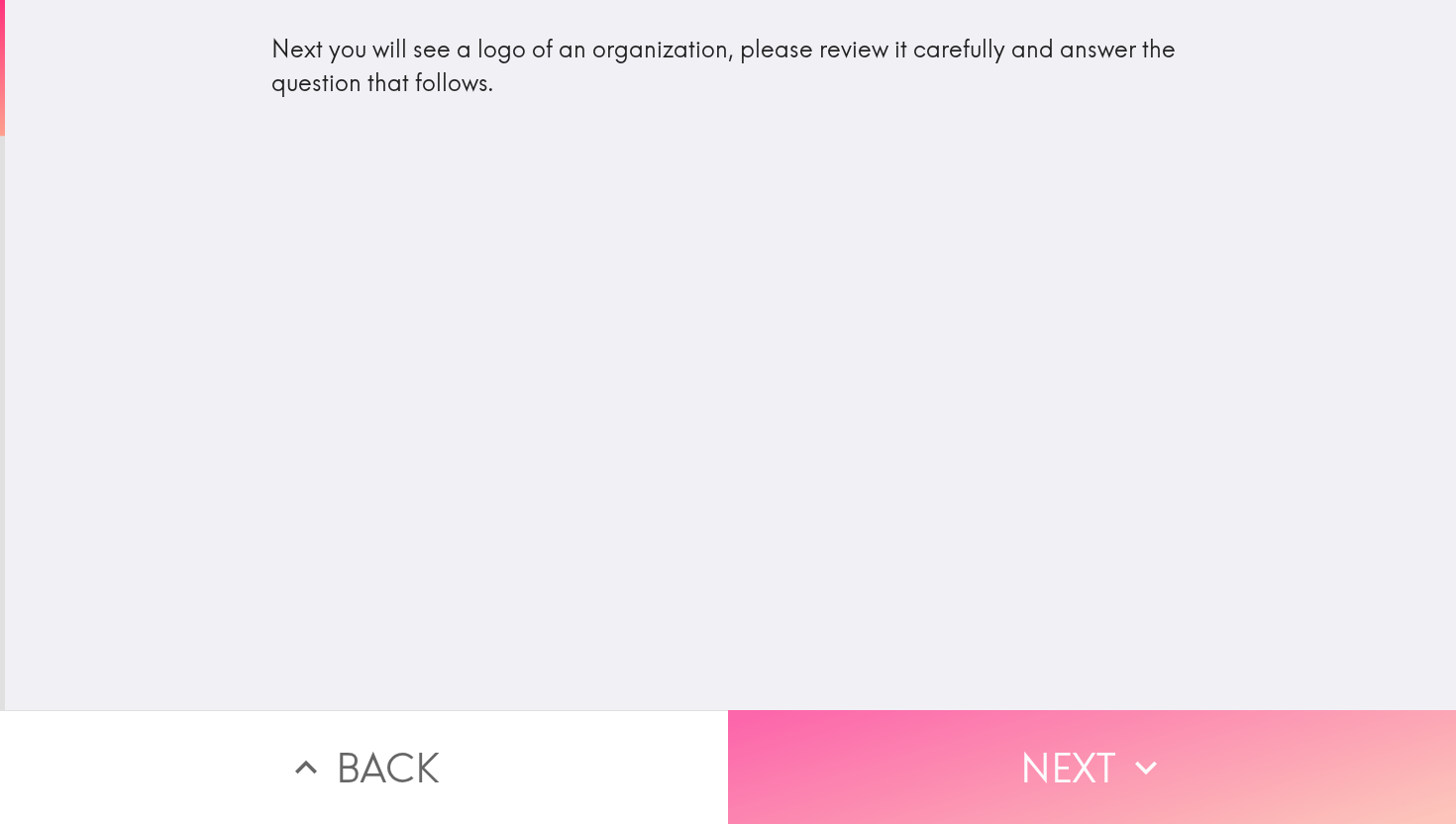 click on "Next" at bounding box center (1092, 767) 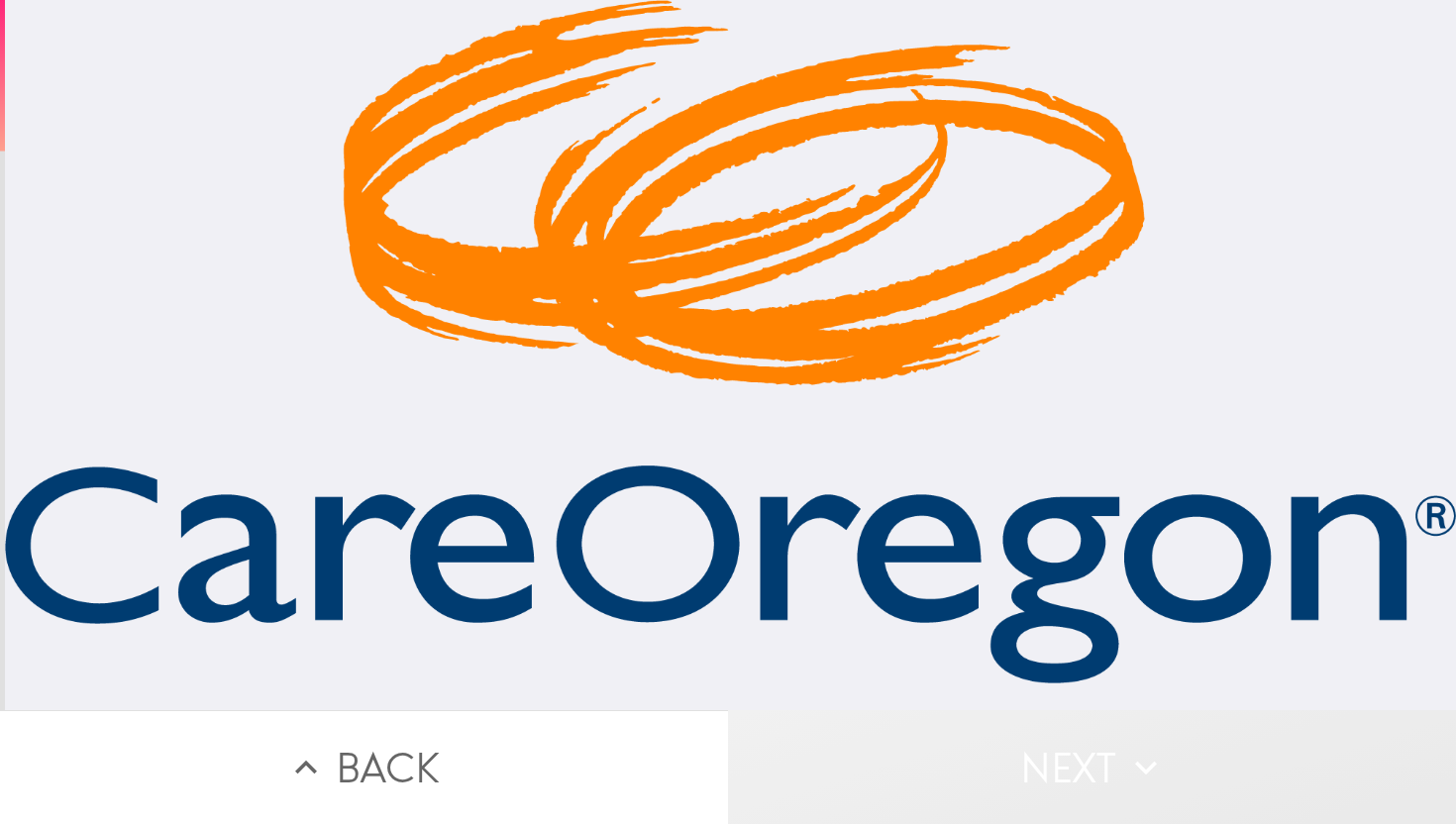 click on "Next" at bounding box center (1092, 767) 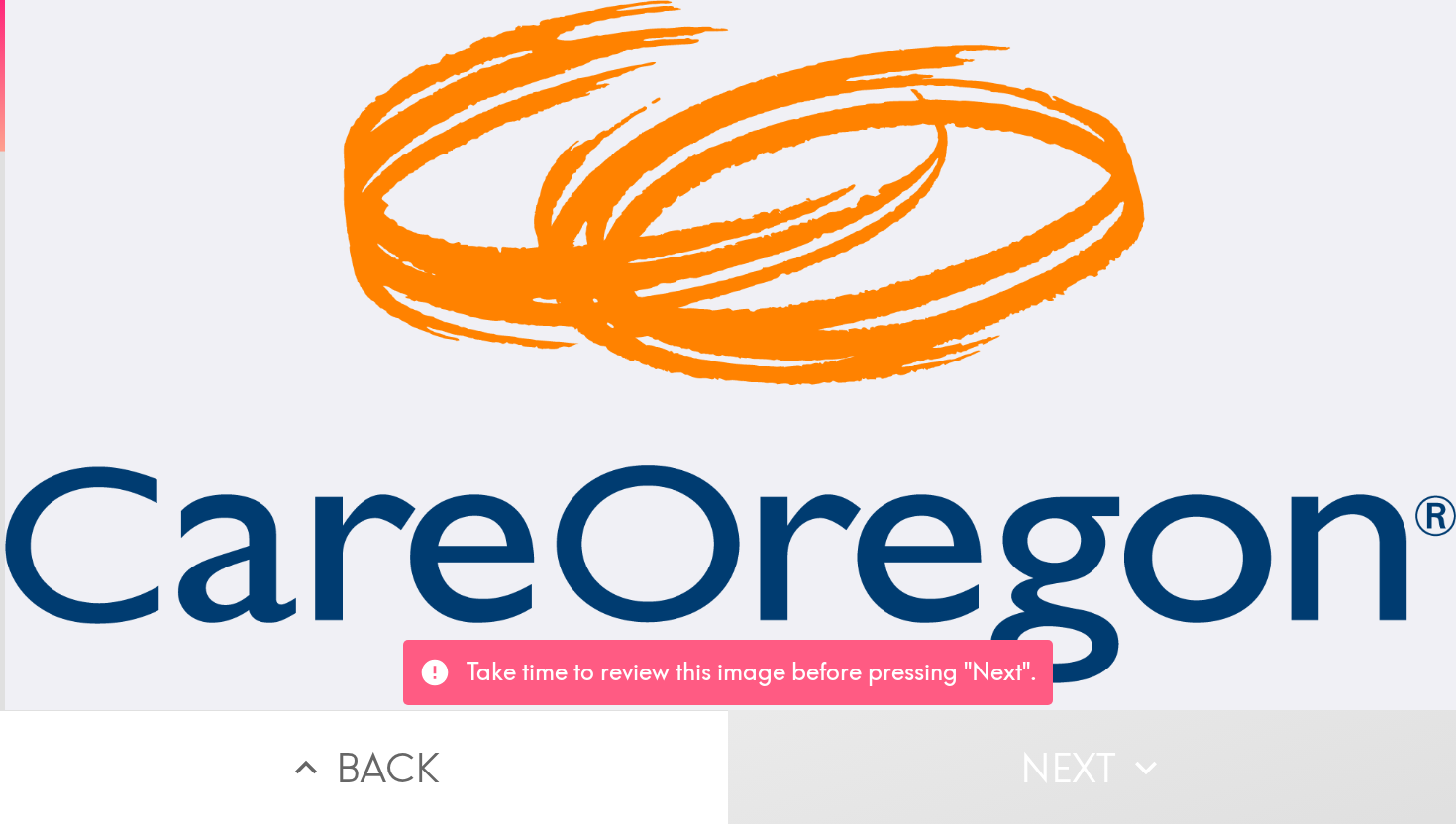 click at bounding box center [730, 342] 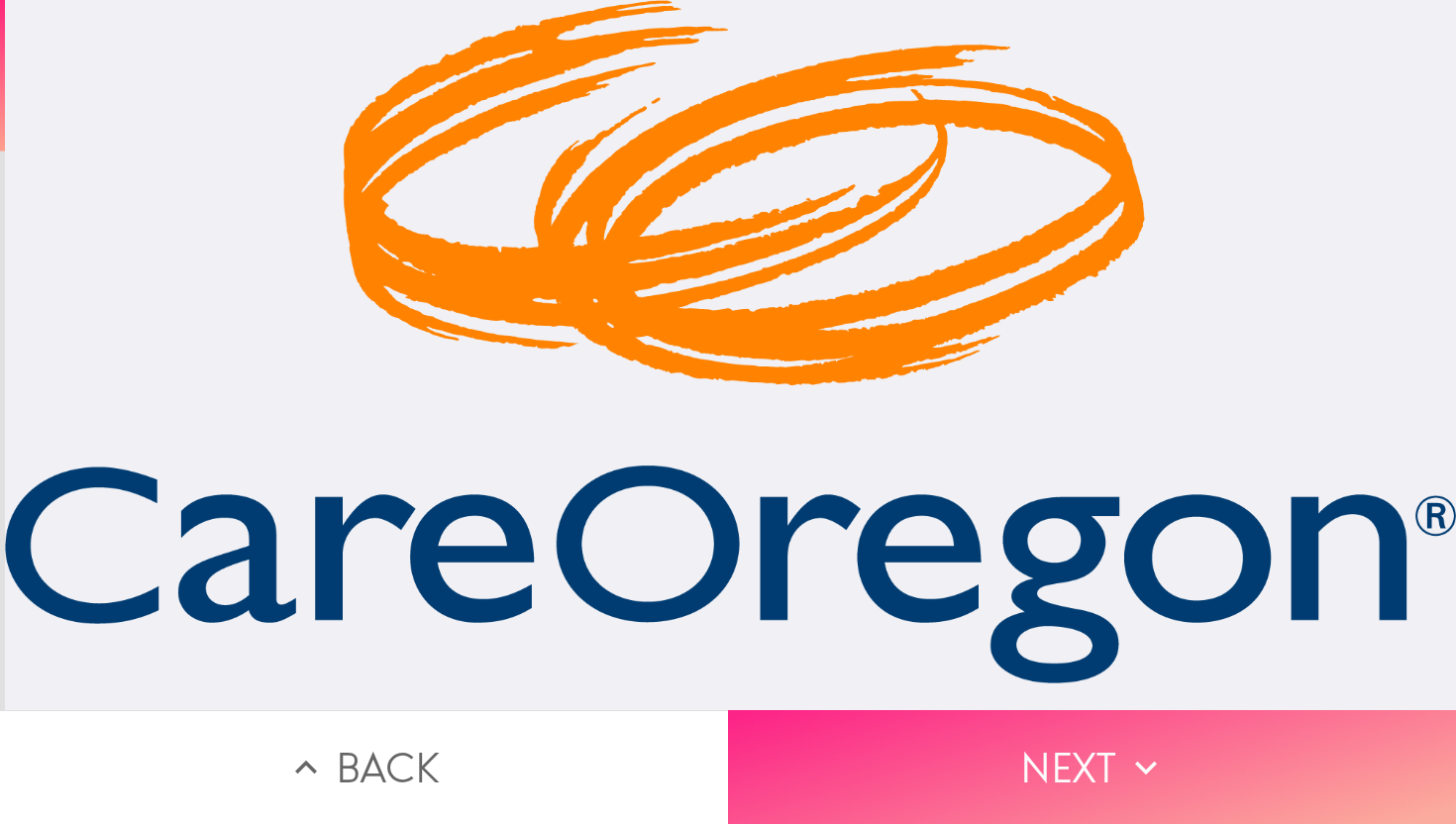 click on "Next" at bounding box center [1092, 767] 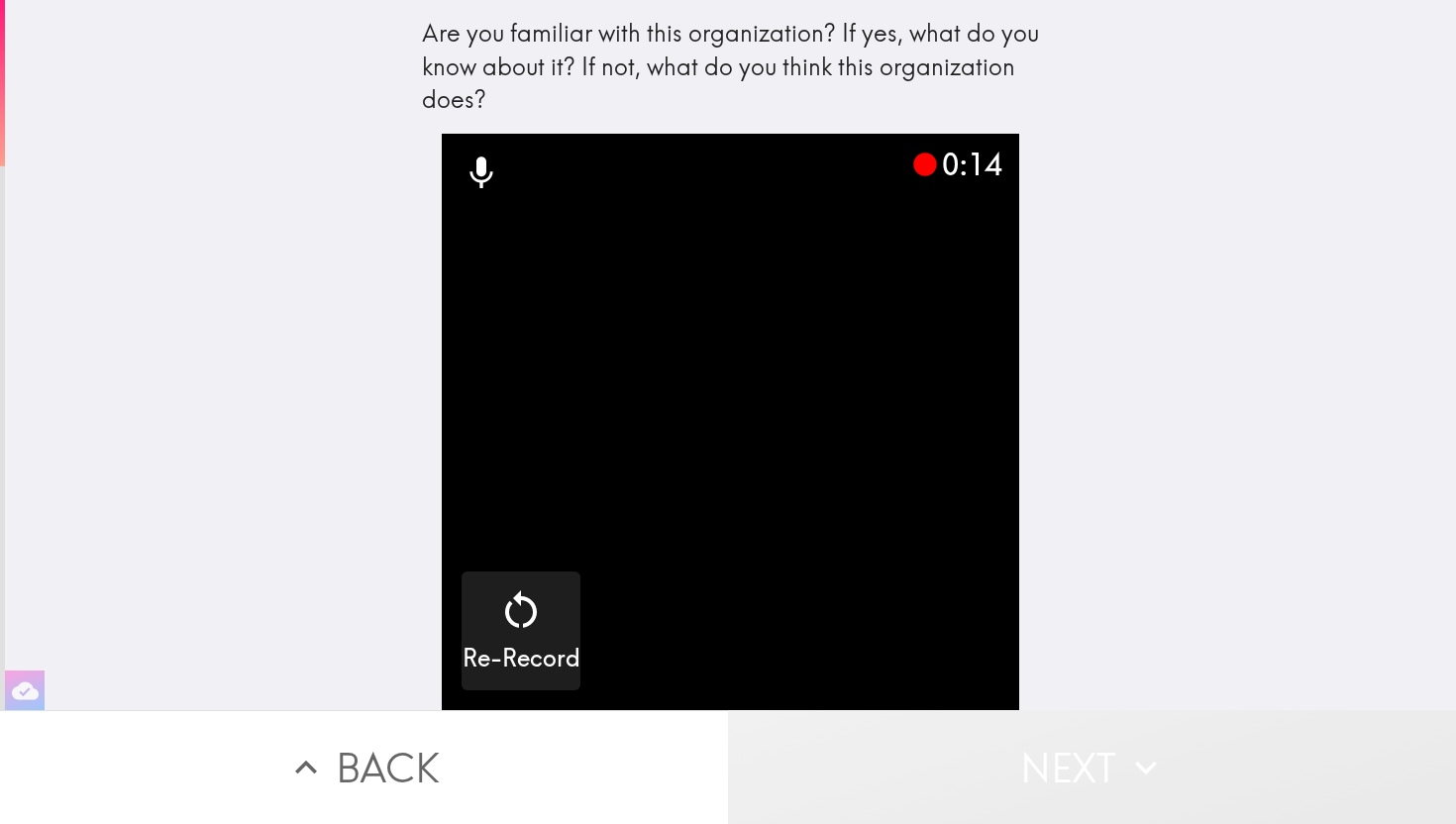 click on "Next" at bounding box center [1092, 767] 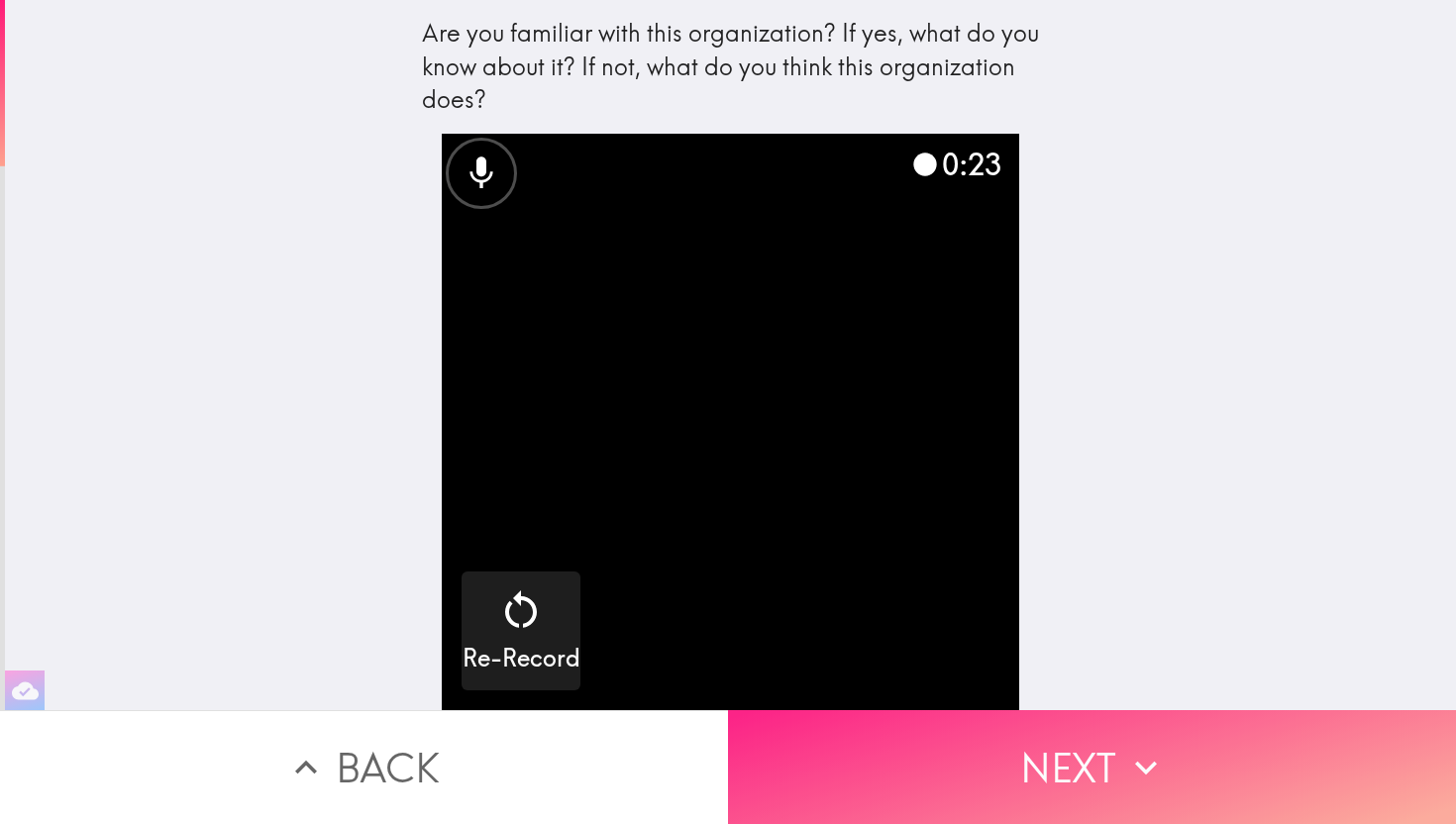 click on "Next" at bounding box center (1092, 767) 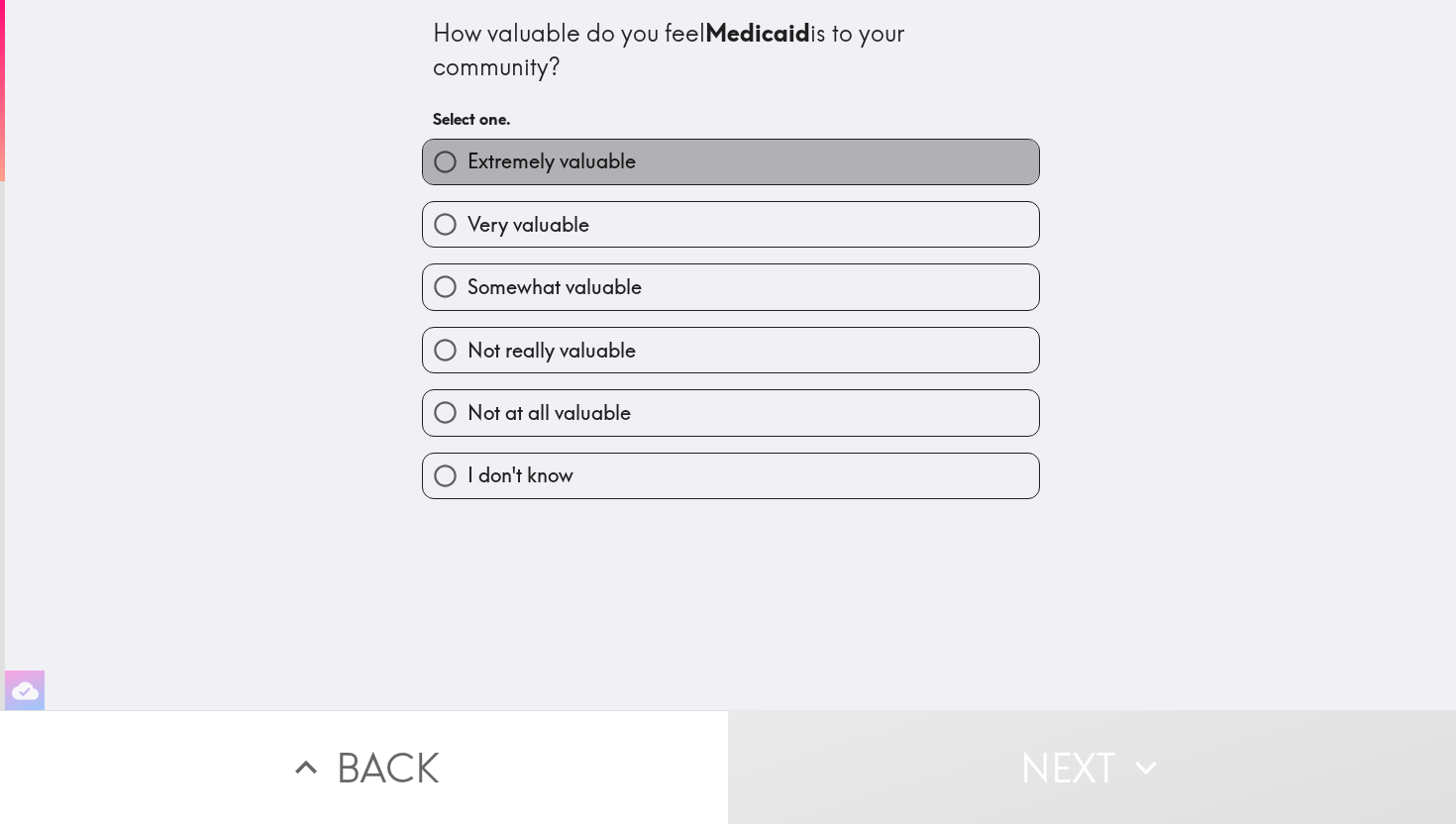 click on "Extremely valuable" at bounding box center (731, 161) 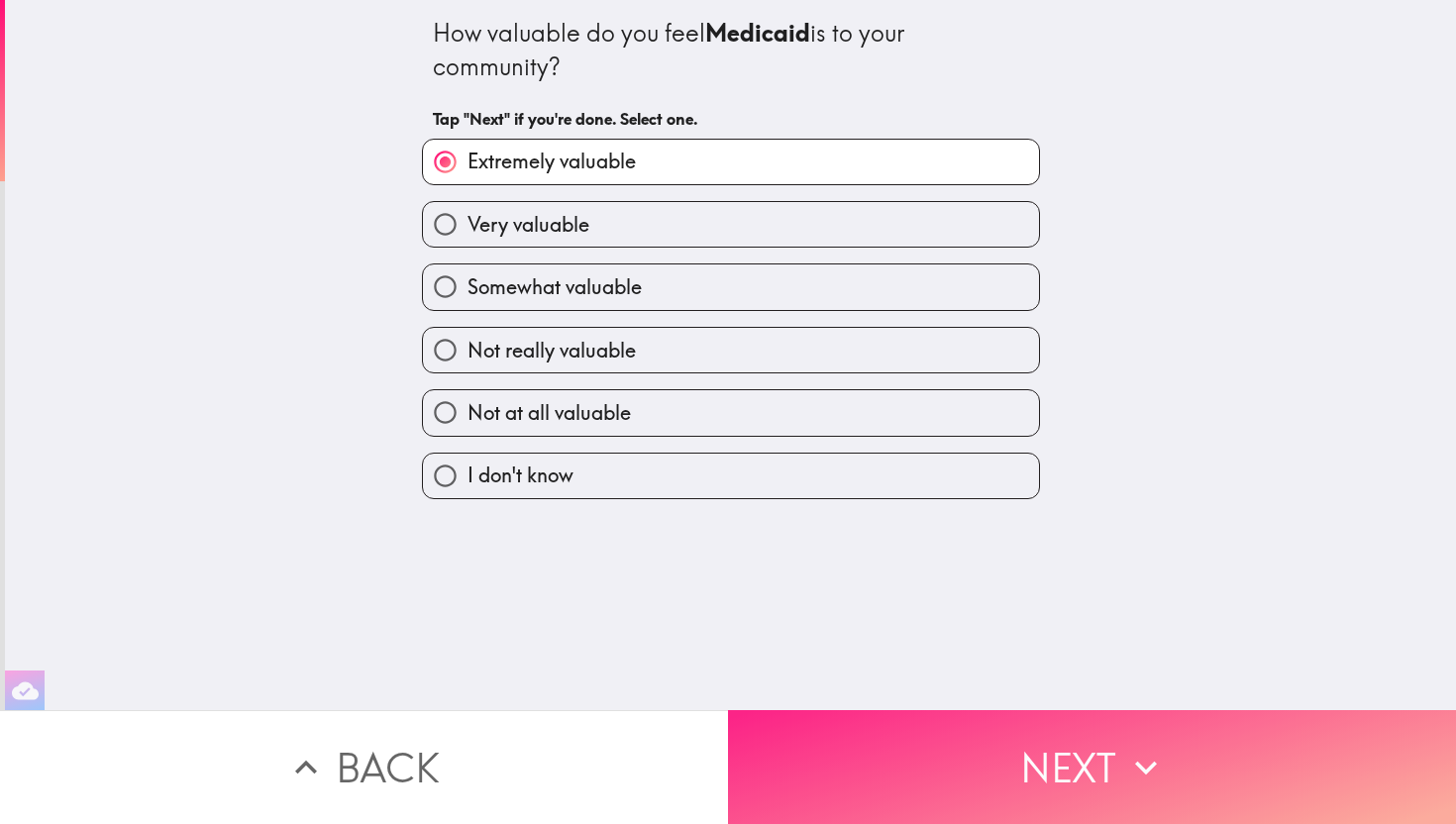 click on "Next" at bounding box center (1092, 767) 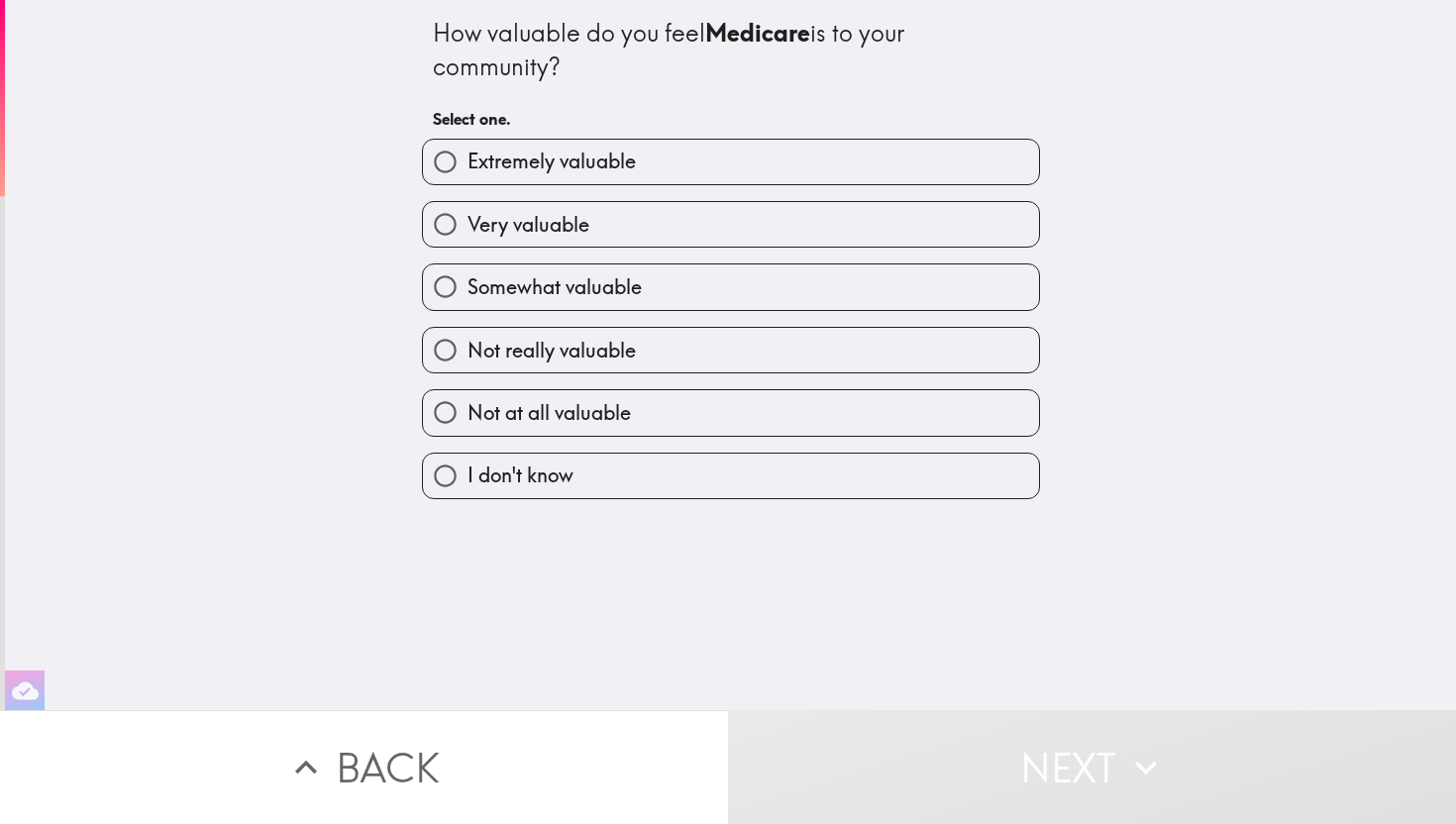 click on "Extremely valuable" at bounding box center (731, 161) 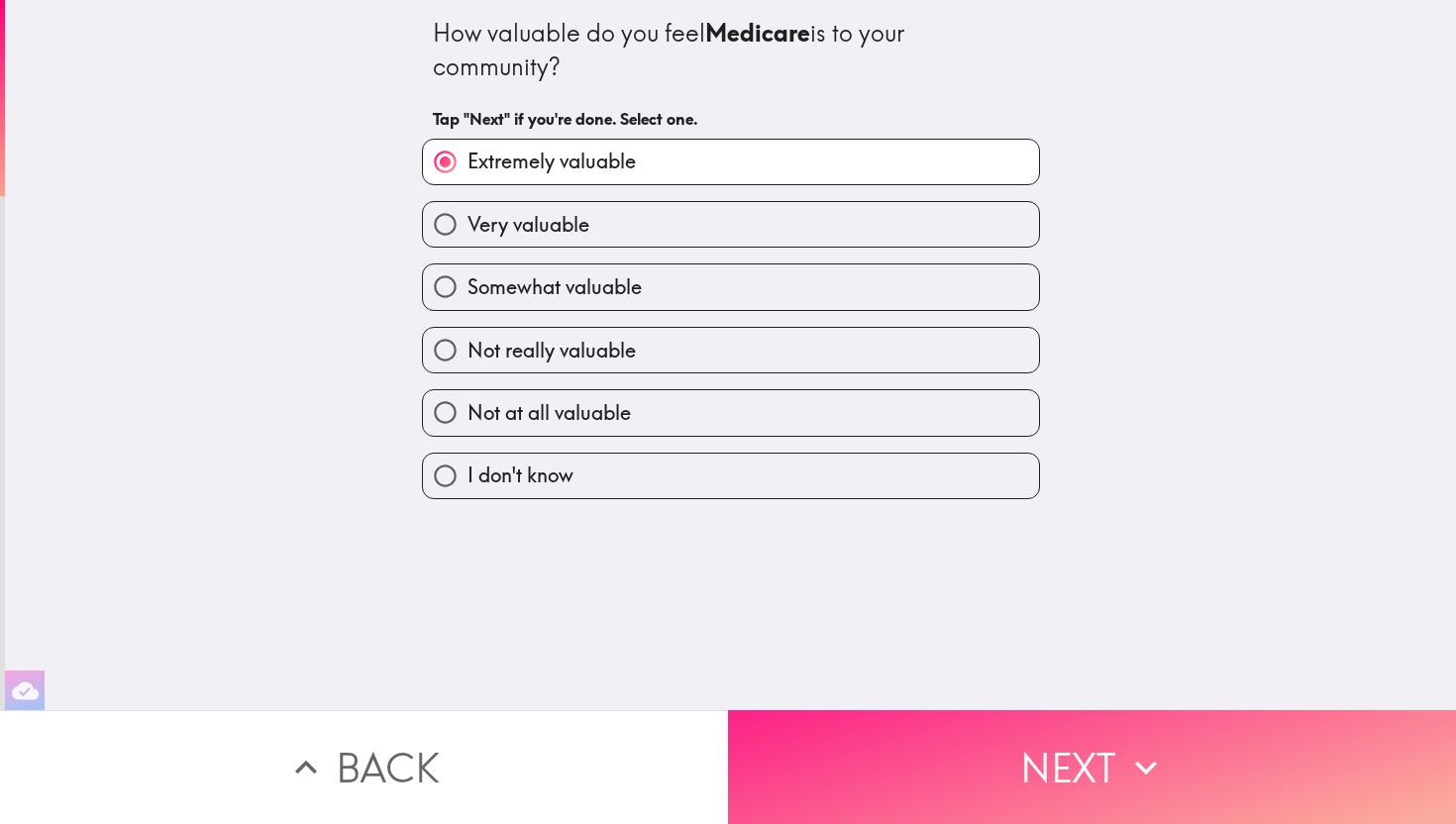 click on "Next" at bounding box center [1092, 767] 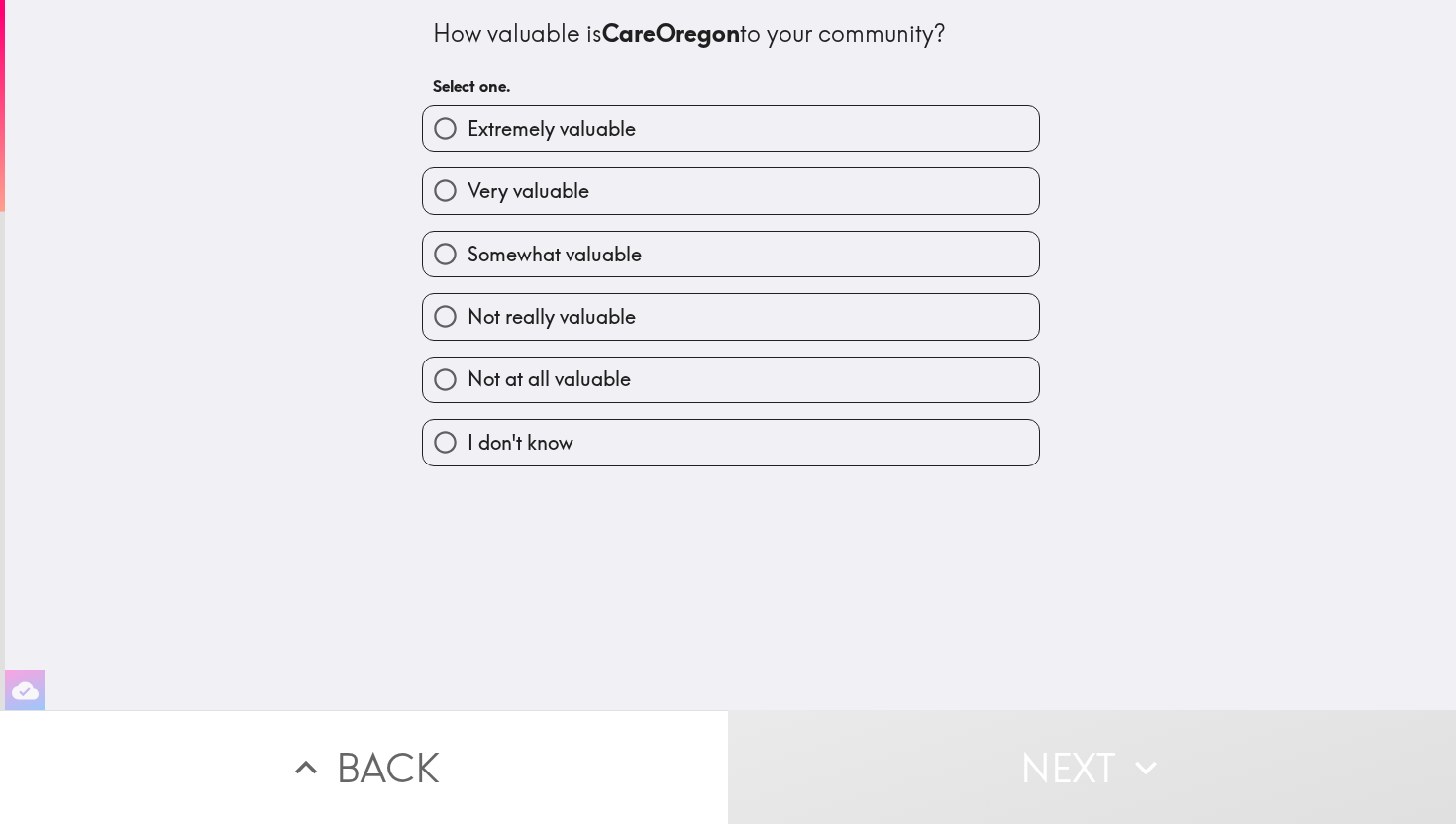 click on "I don't know" at bounding box center [731, 442] 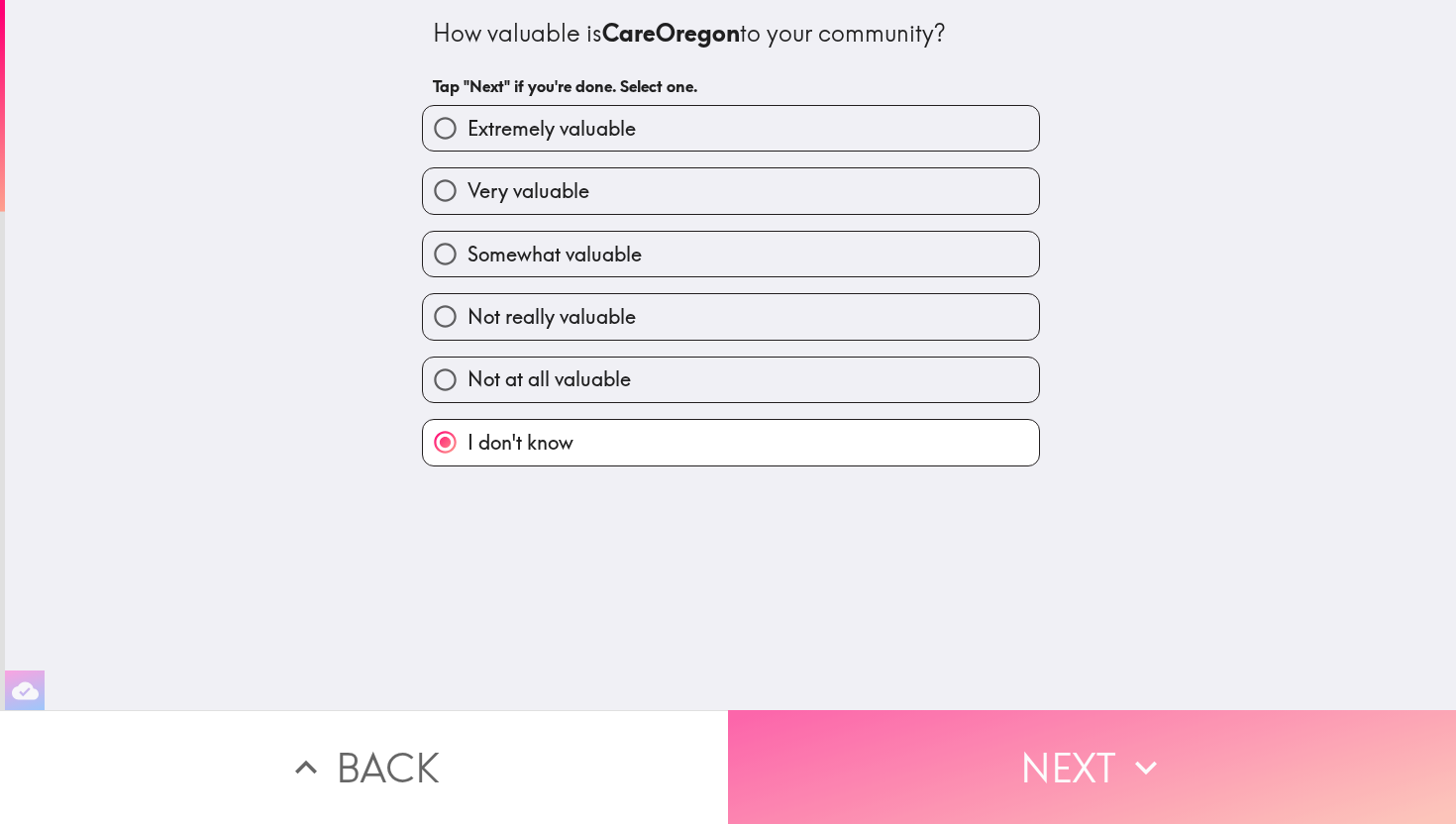 click on "Next" at bounding box center [1092, 767] 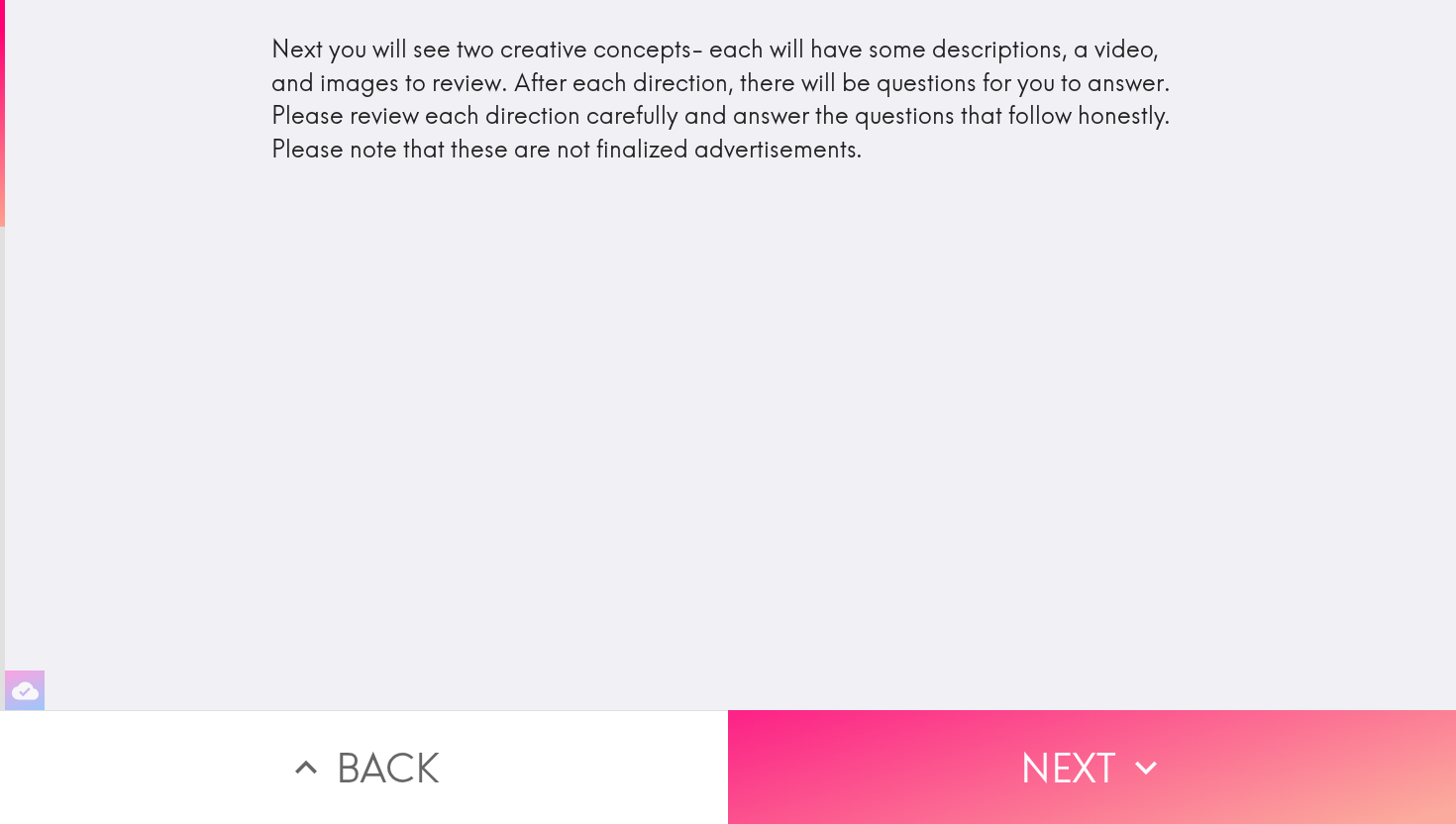click on "Next" at bounding box center (1092, 767) 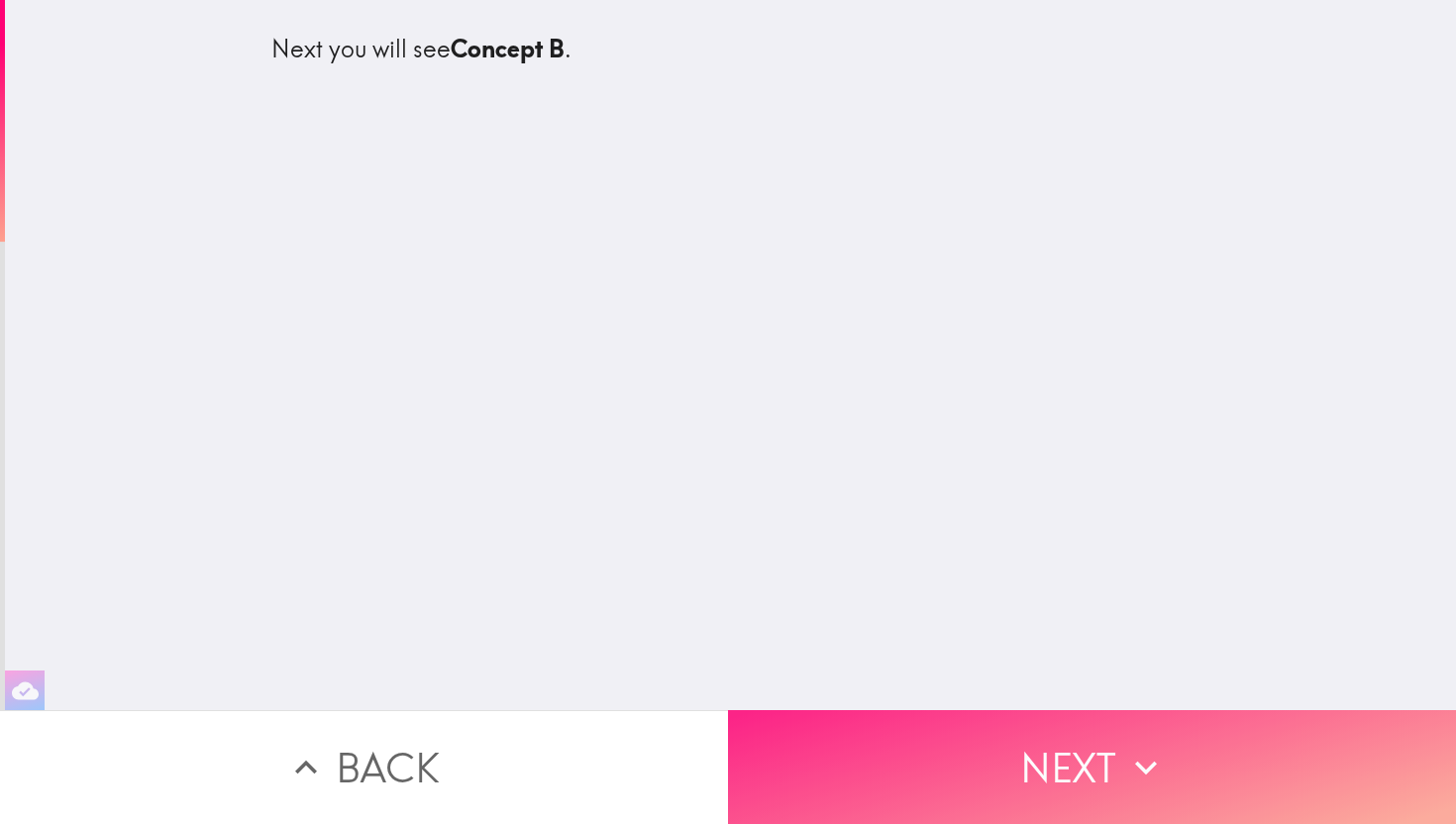 click on "Next" at bounding box center [1092, 767] 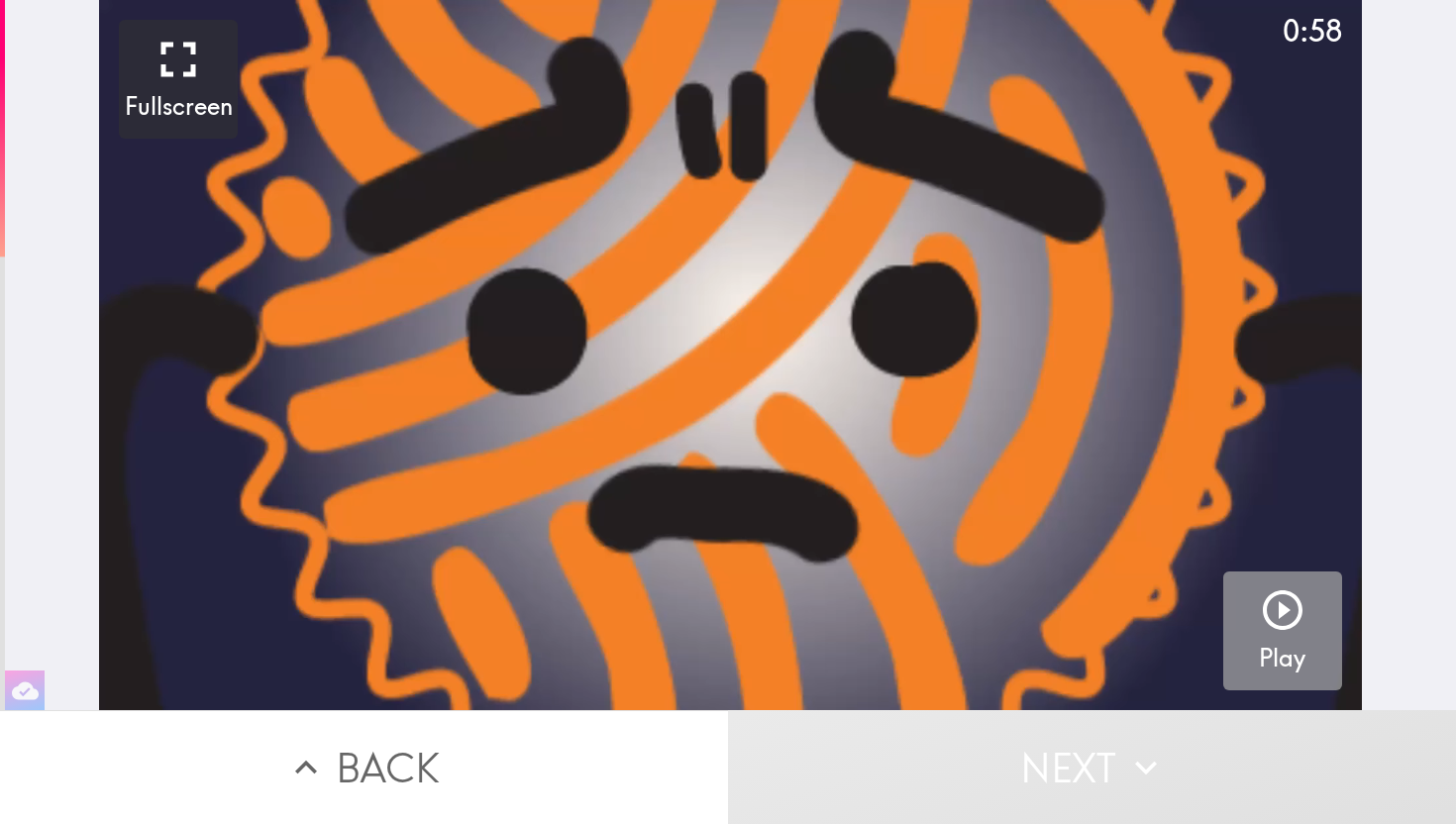 click 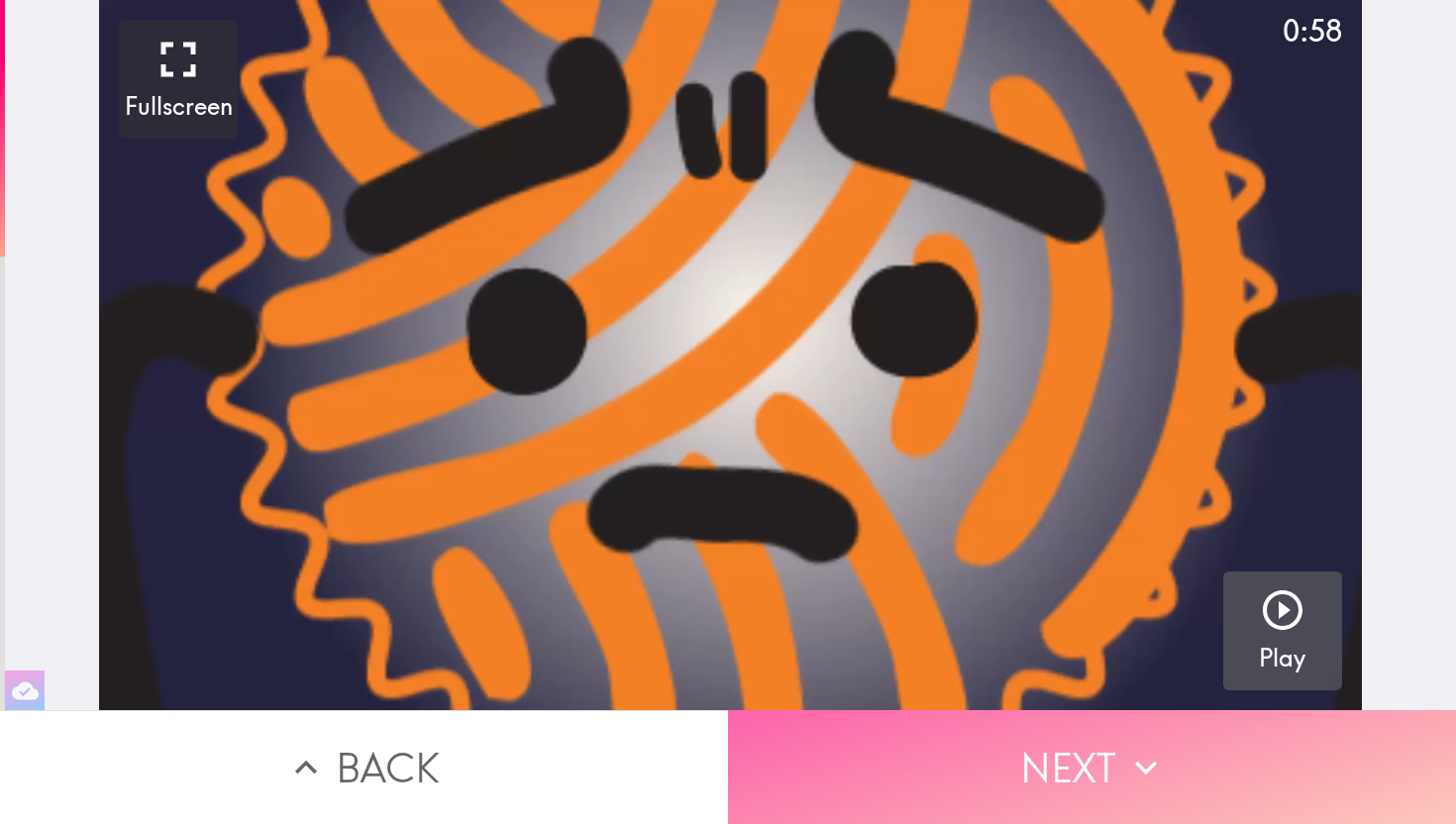 click on "Next" at bounding box center (1092, 767) 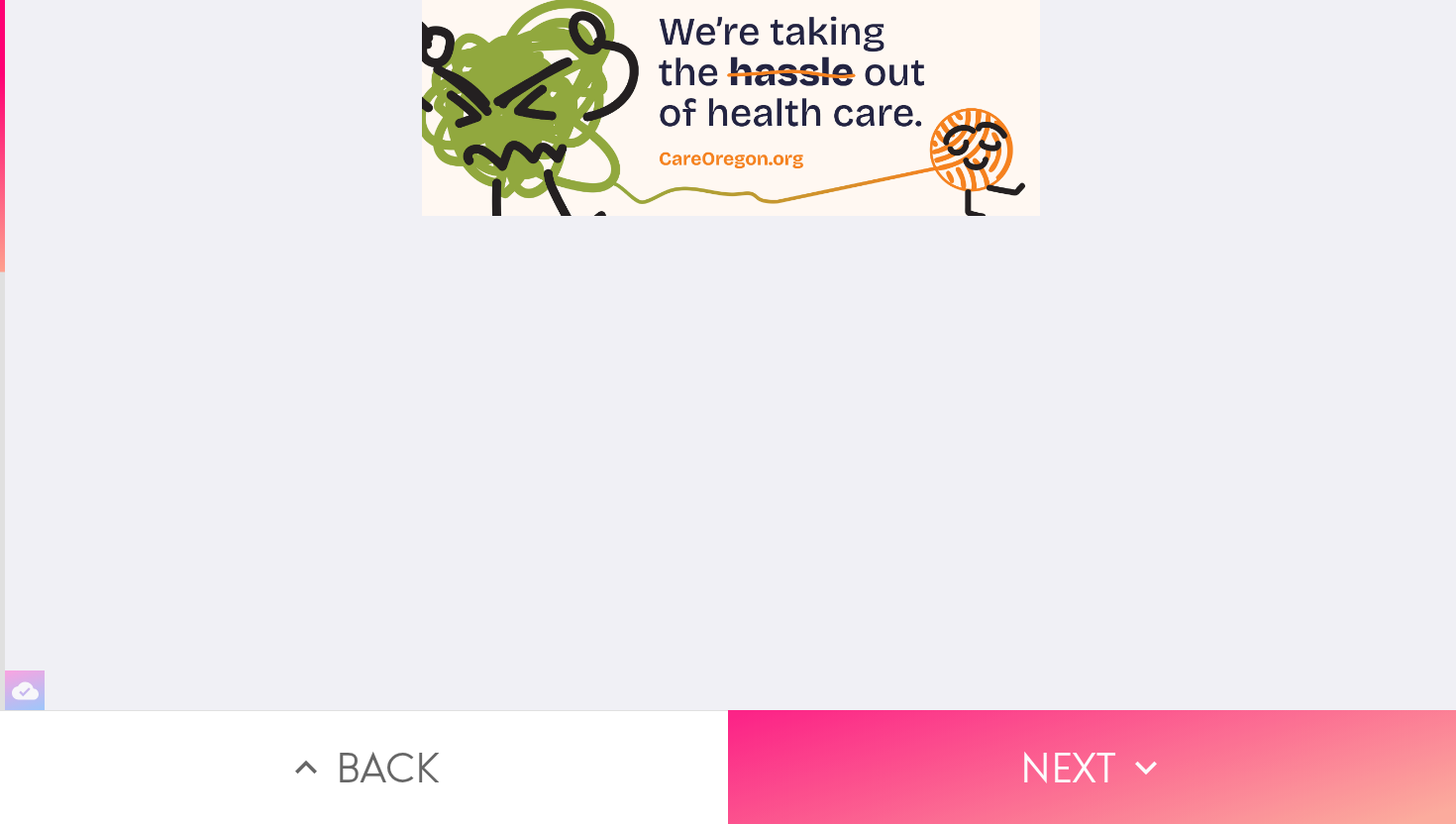 click on "Next" at bounding box center [1092, 767] 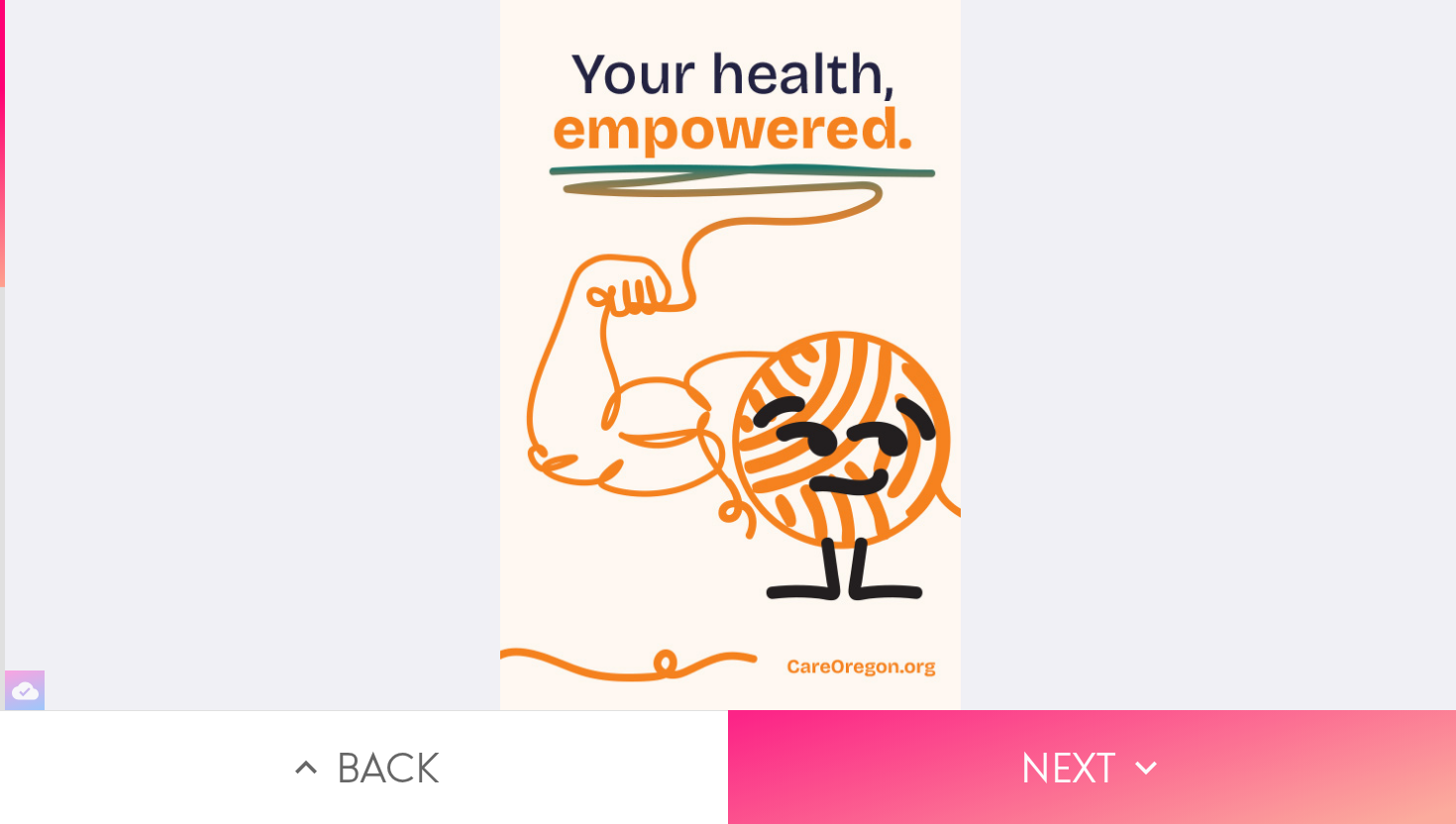 click on "Next" at bounding box center (1092, 767) 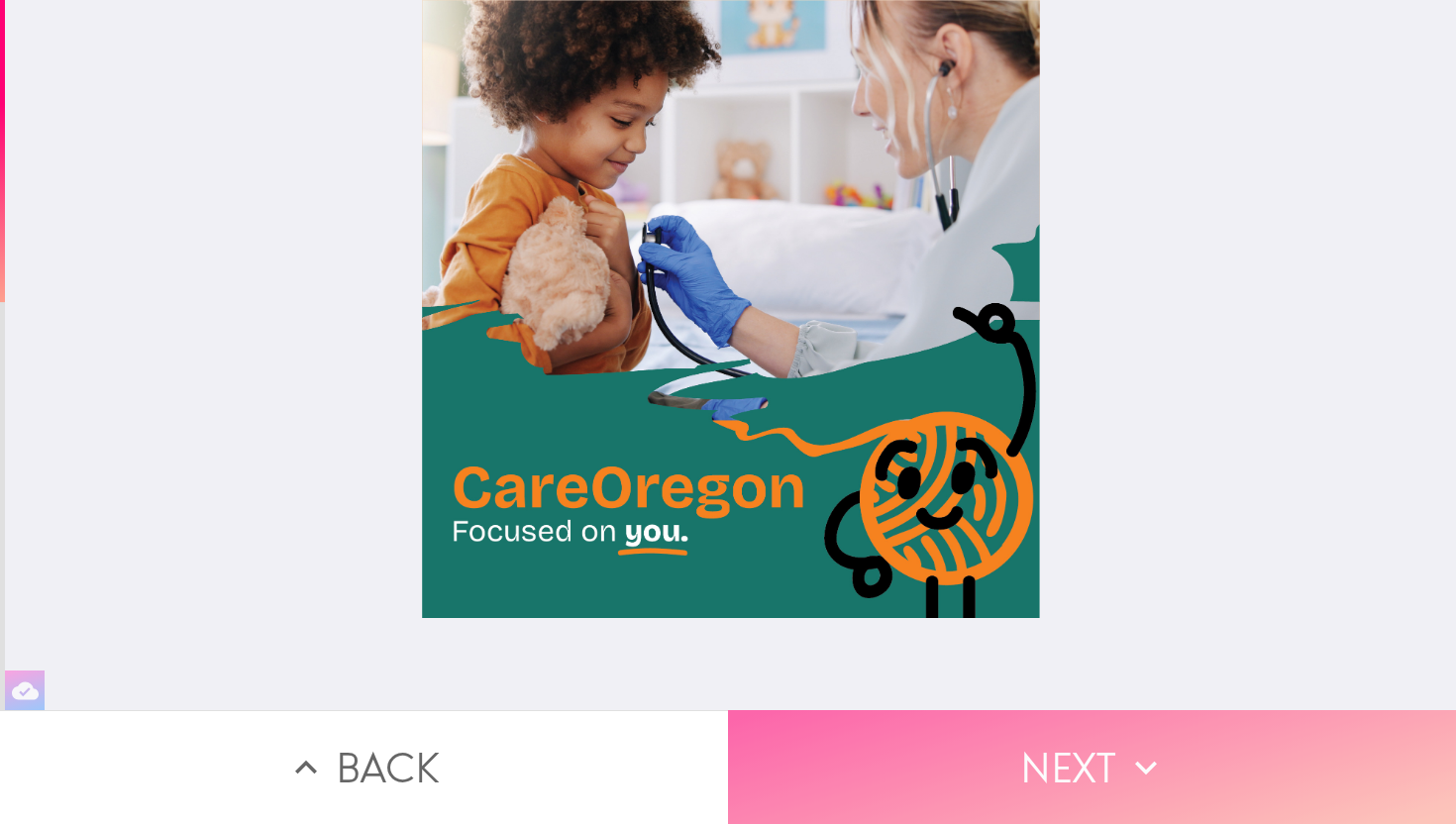 click on "Next" at bounding box center [1092, 767] 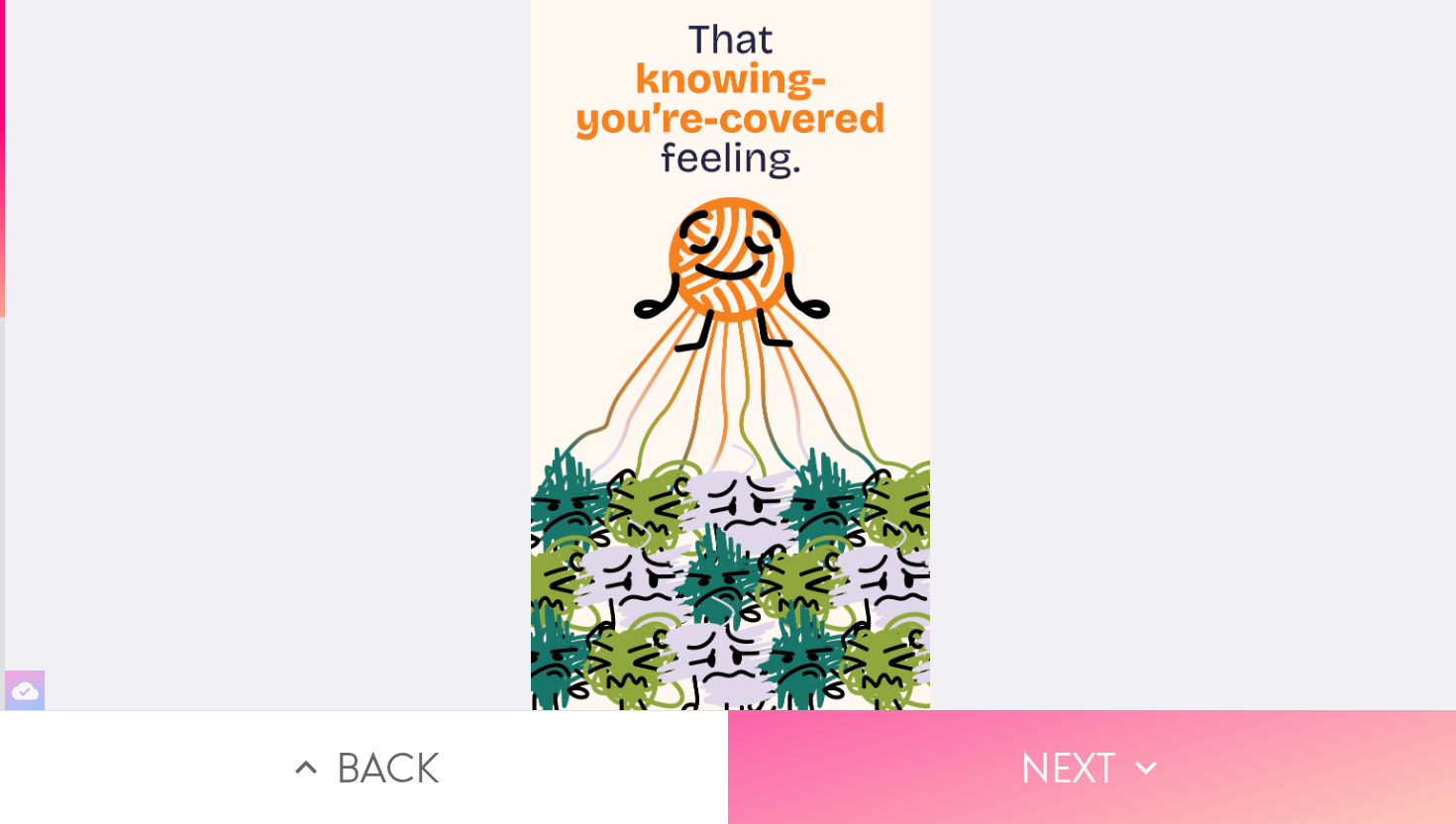 click on "Next" at bounding box center (1092, 767) 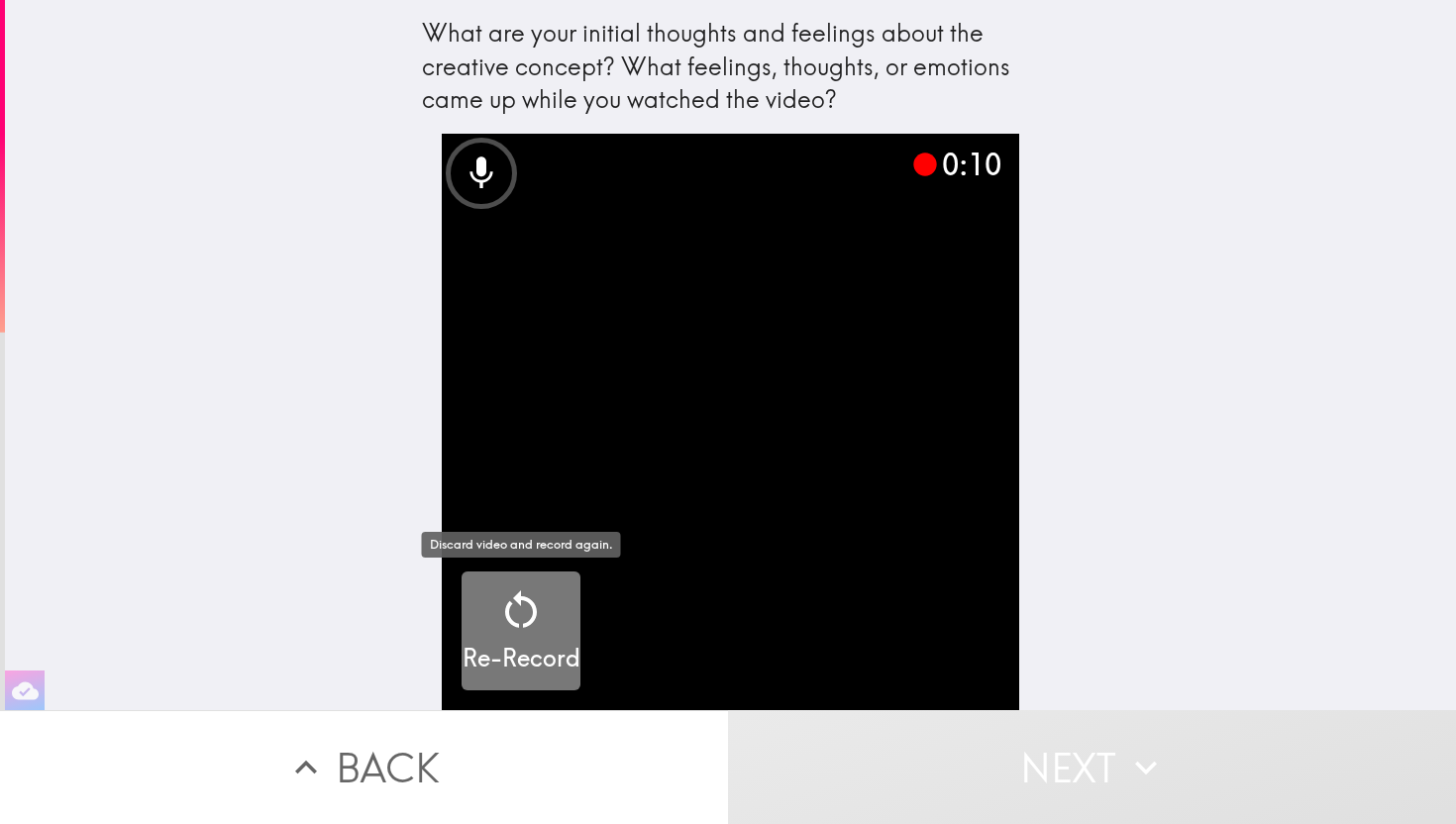 click 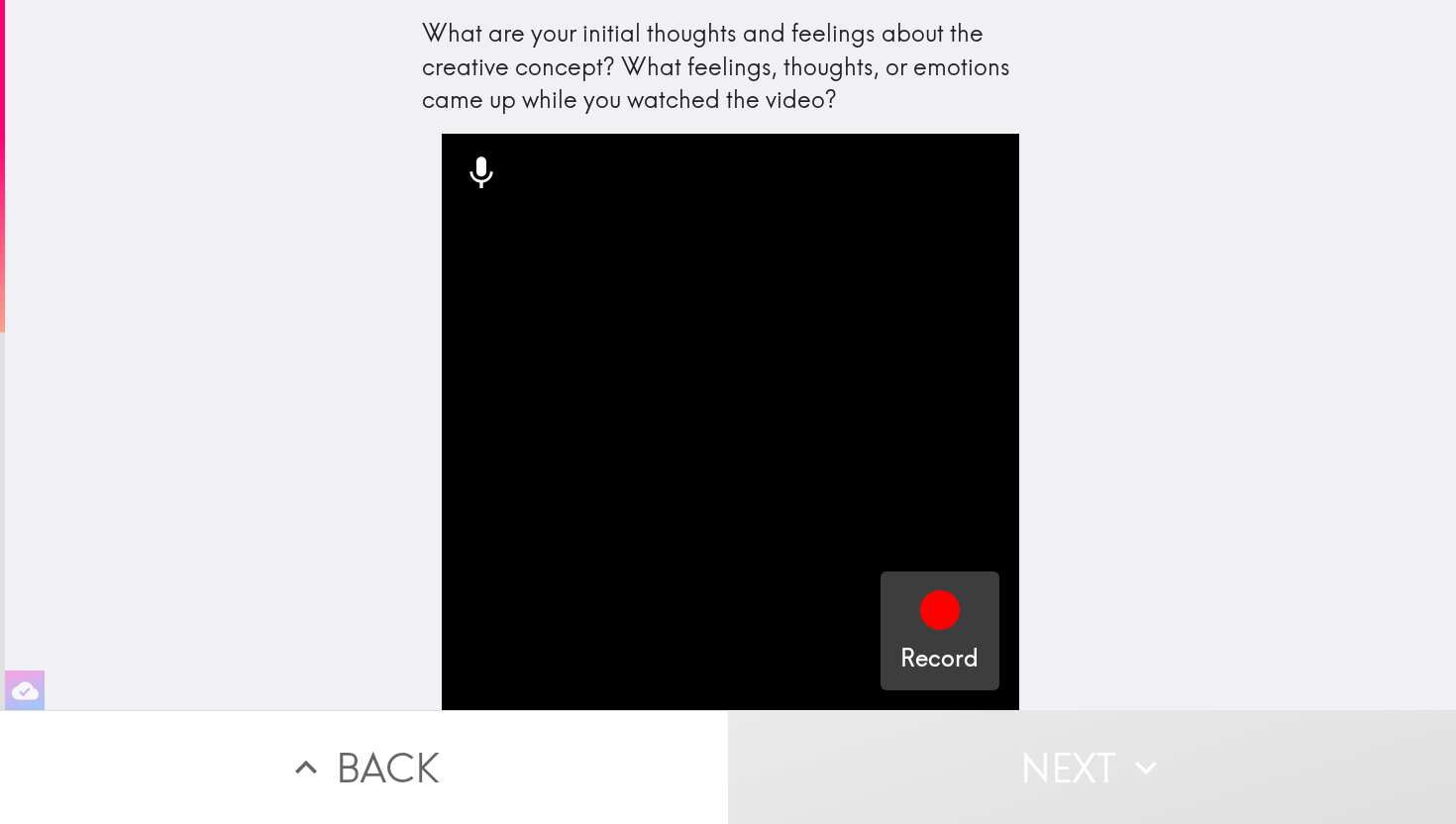 click 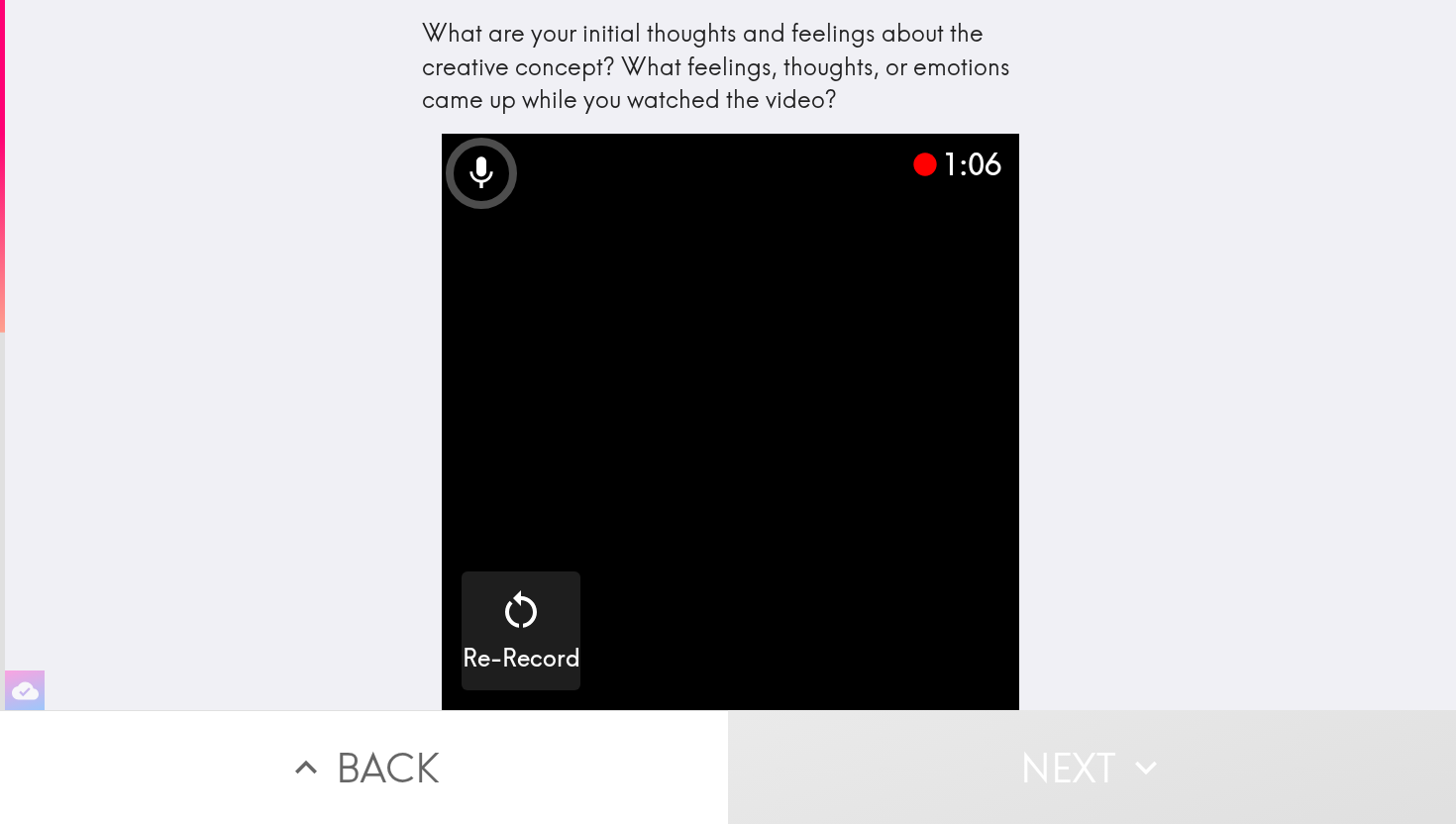 click at bounding box center (730, 422) 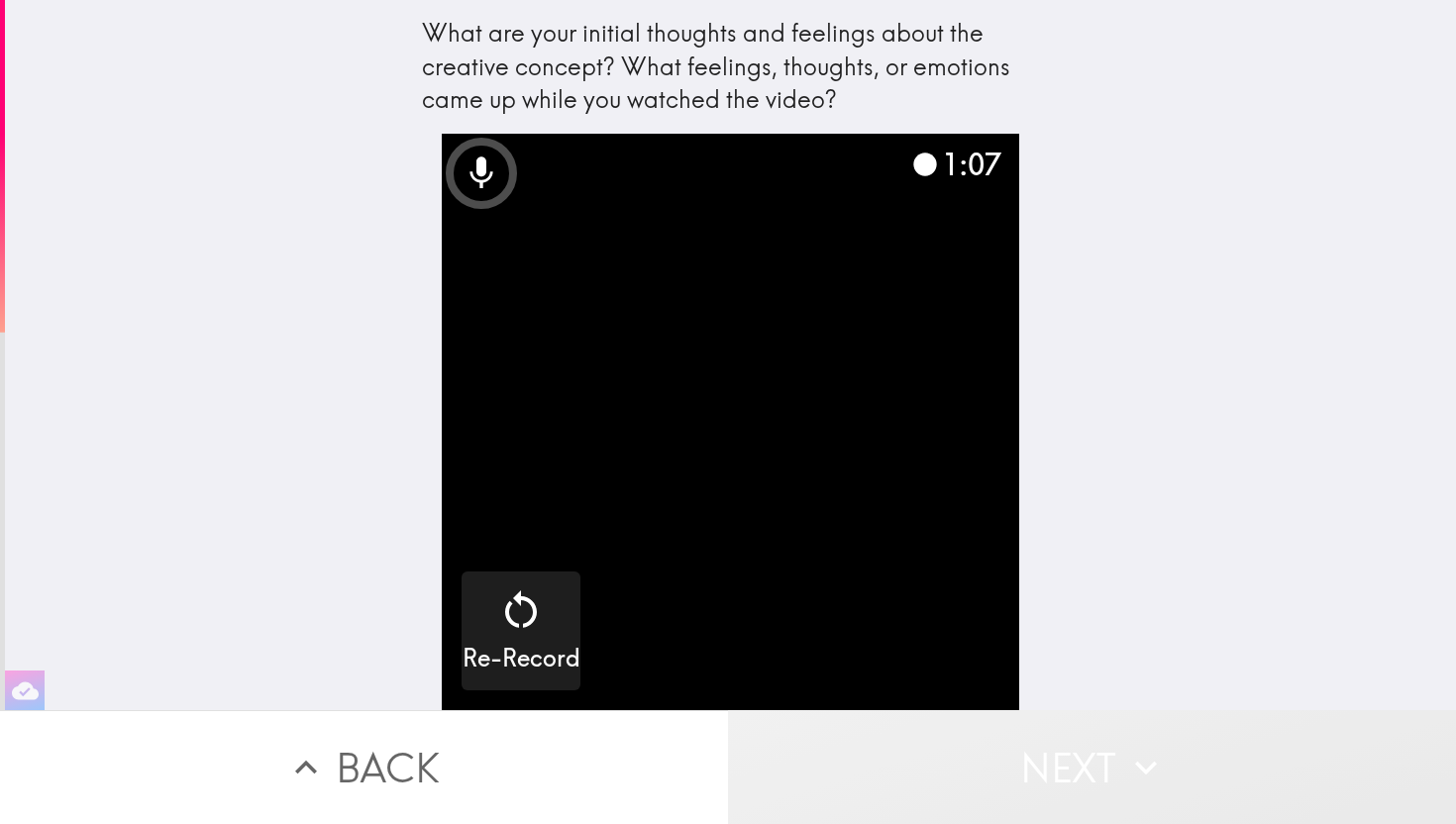 click on "Next" at bounding box center (1092, 767) 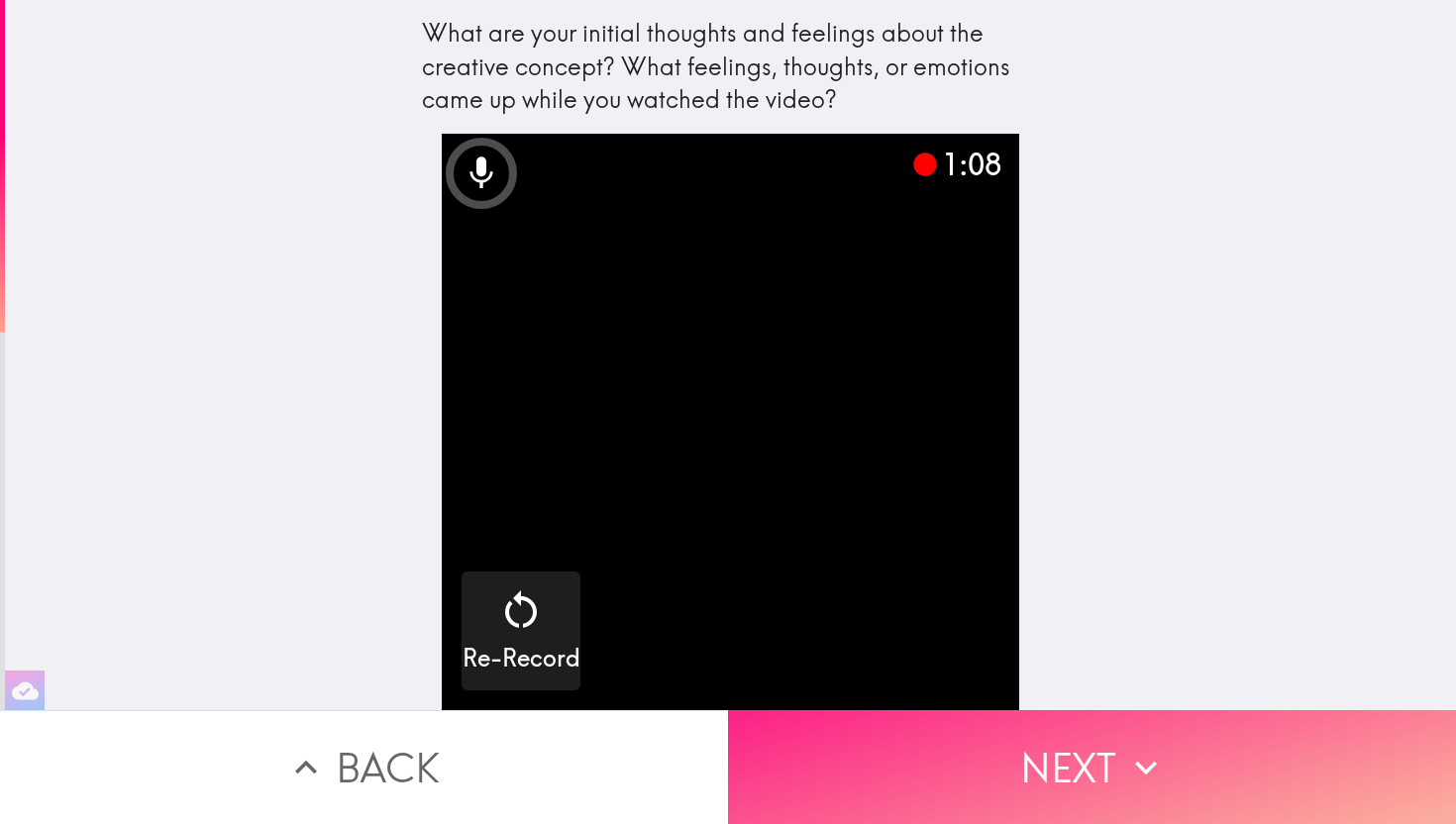 click on "Next" at bounding box center [1092, 767] 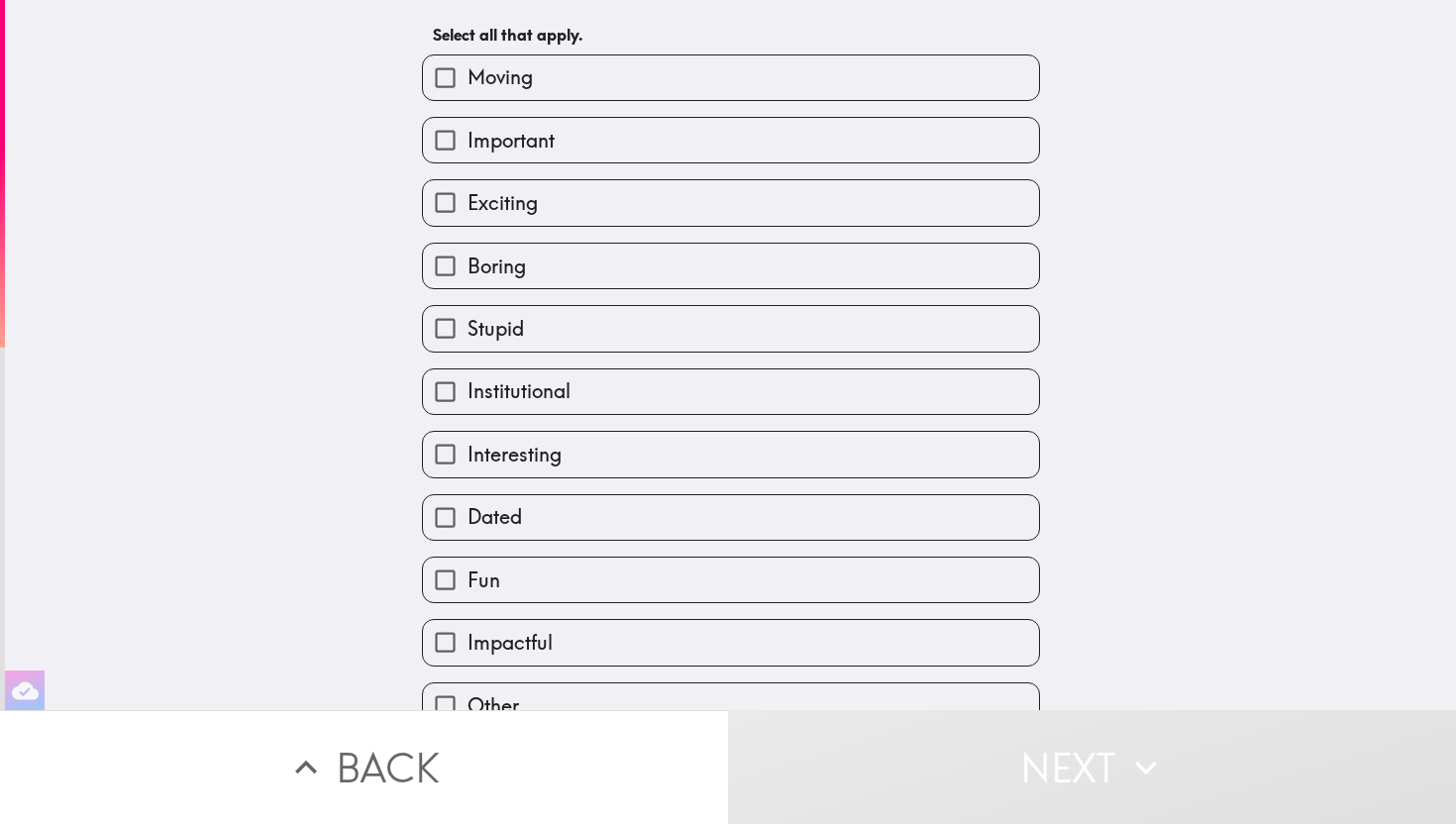 scroll, scrollTop: 114, scrollLeft: 0, axis: vertical 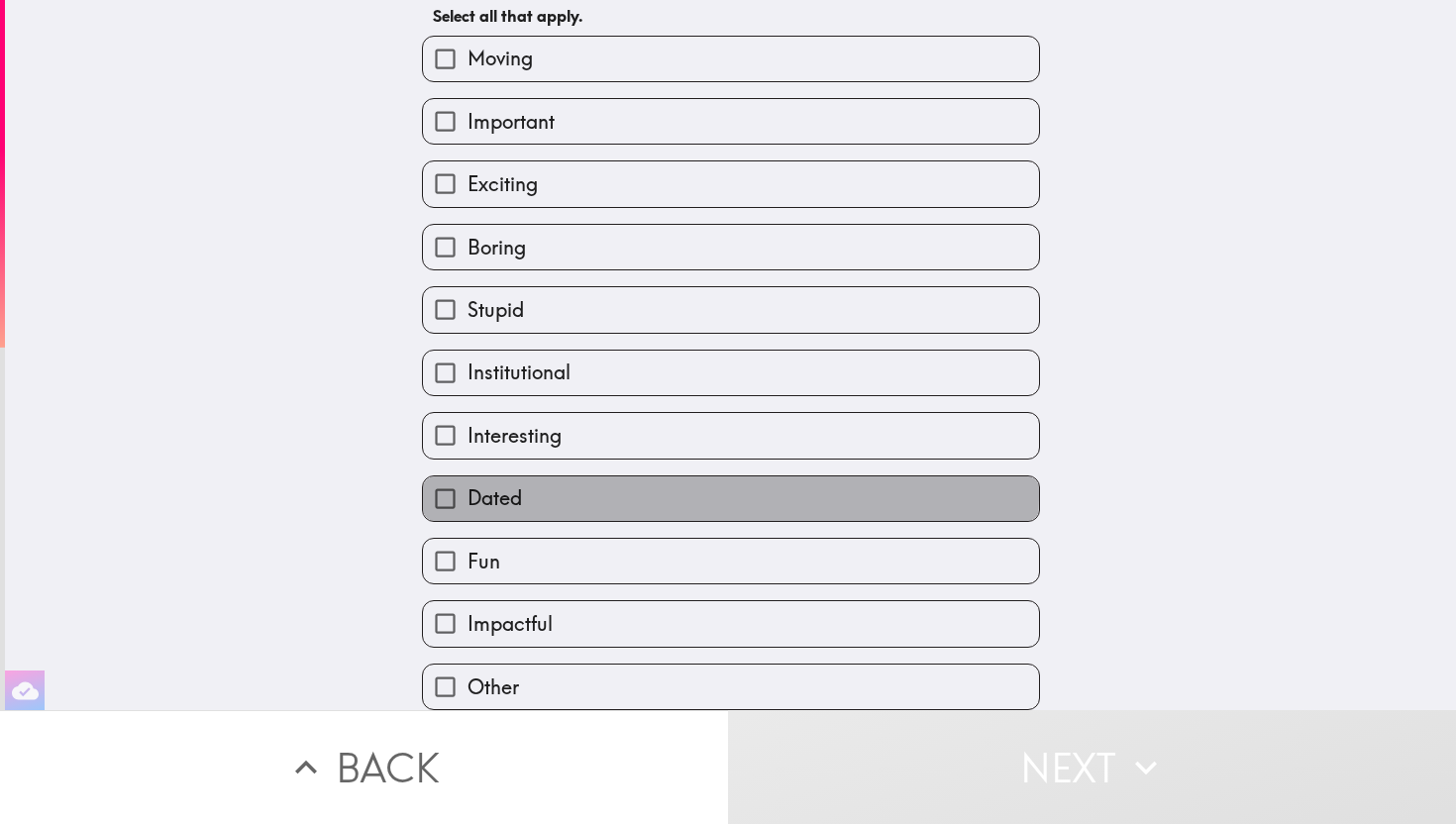 click on "Dated" at bounding box center (731, 498) 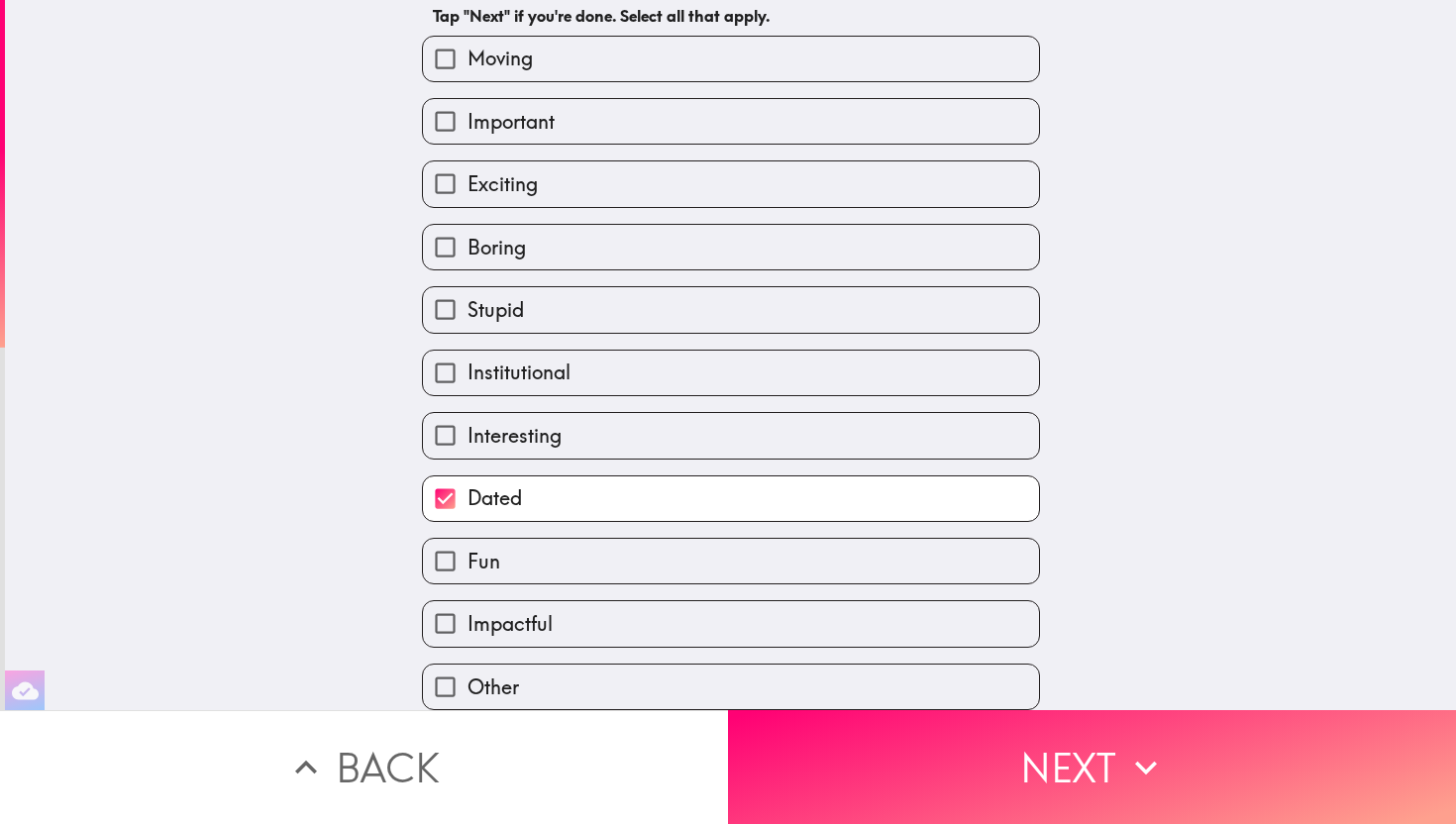 click on "Fun" at bounding box center (731, 561) 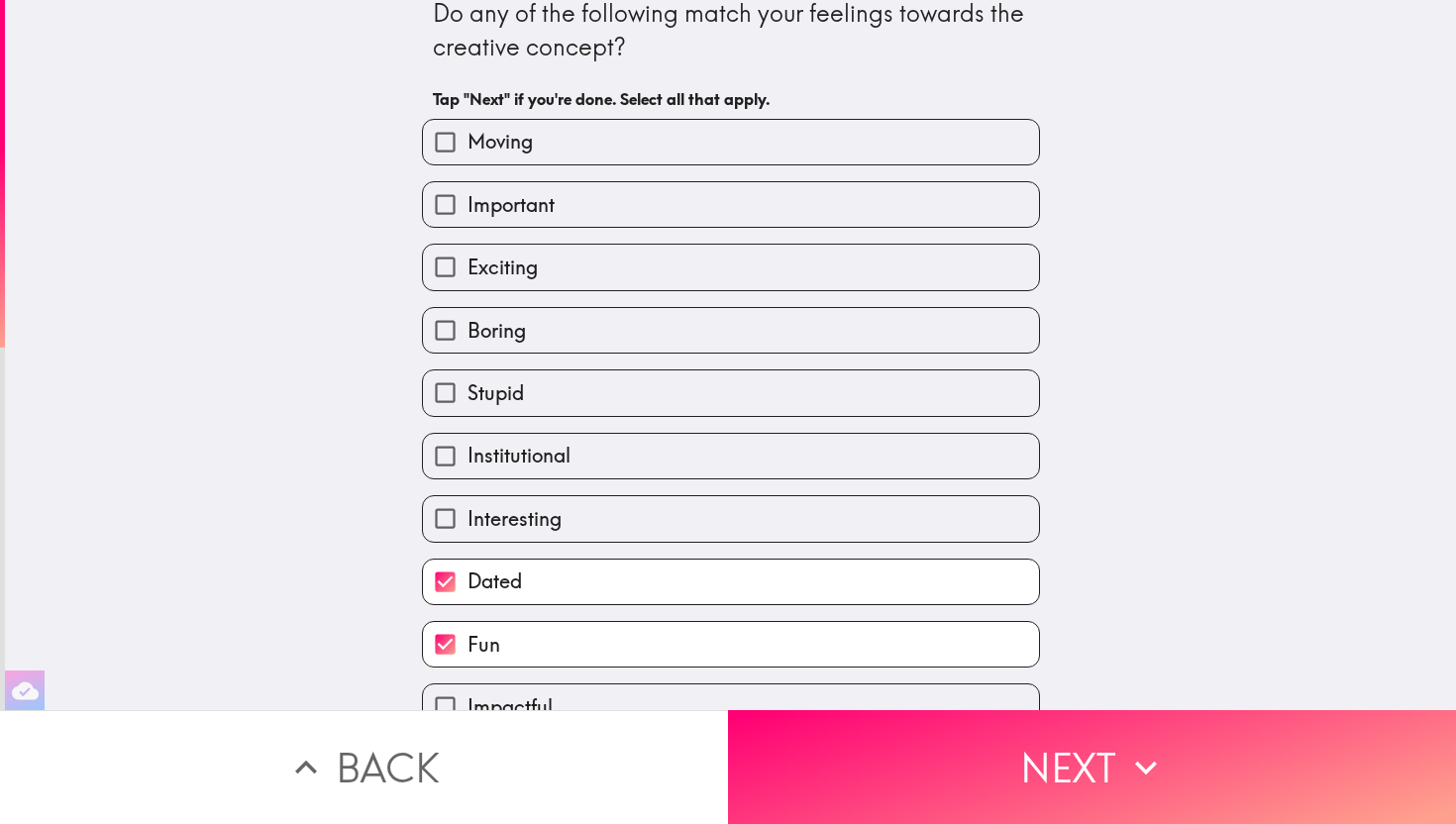 scroll, scrollTop: 0, scrollLeft: 0, axis: both 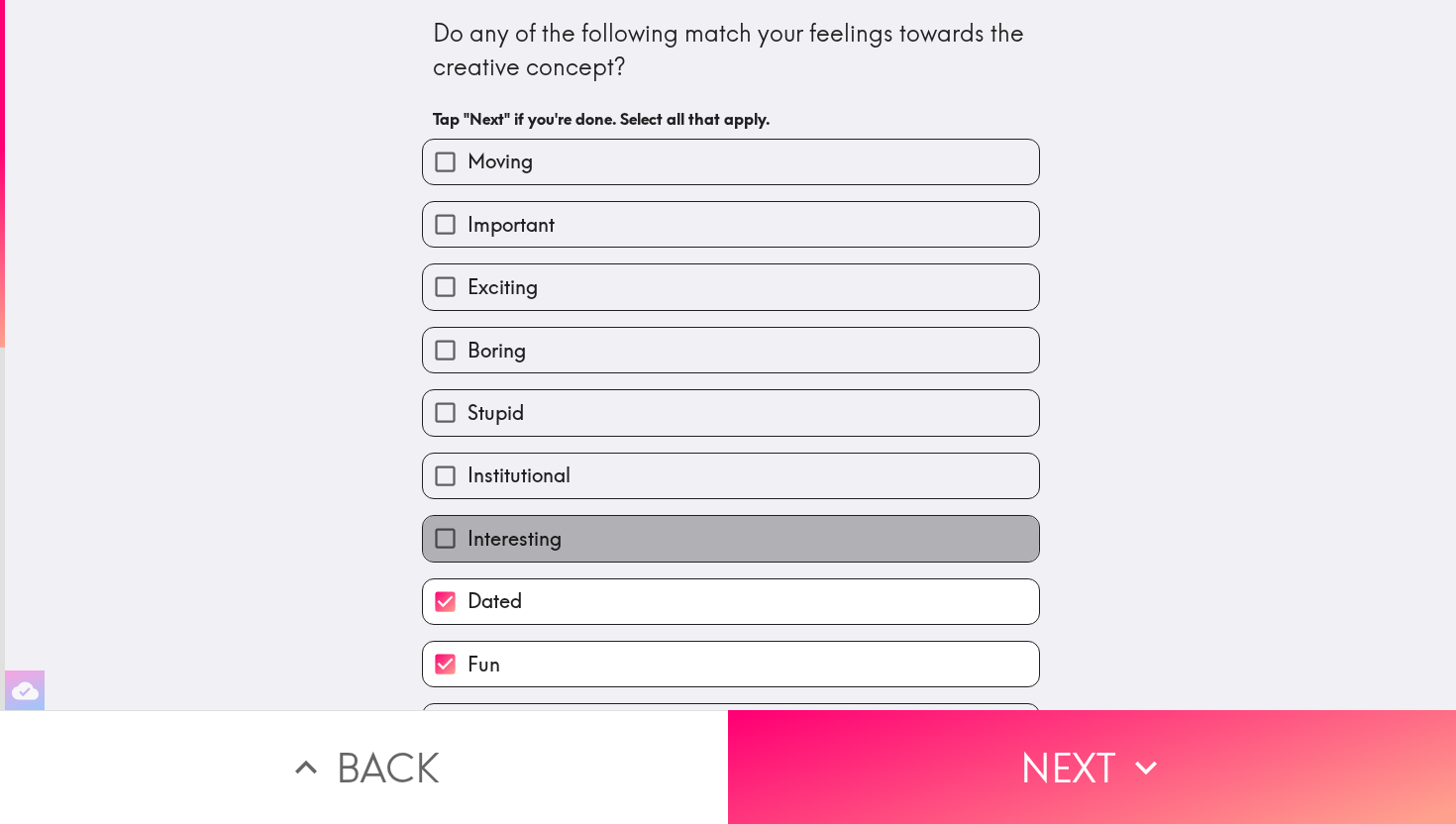 click on "Interesting" at bounding box center [731, 538] 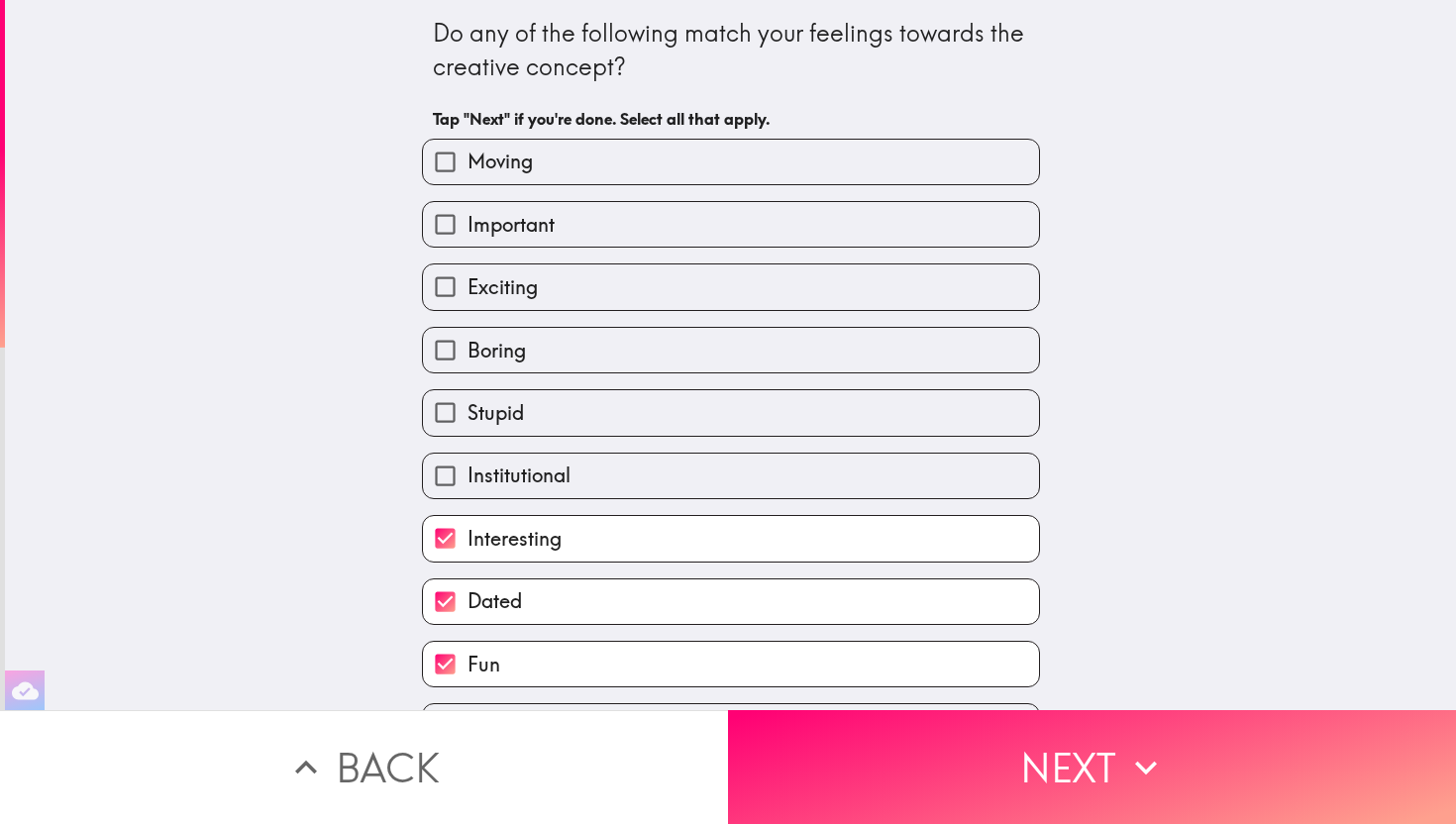 scroll, scrollTop: 114, scrollLeft: 0, axis: vertical 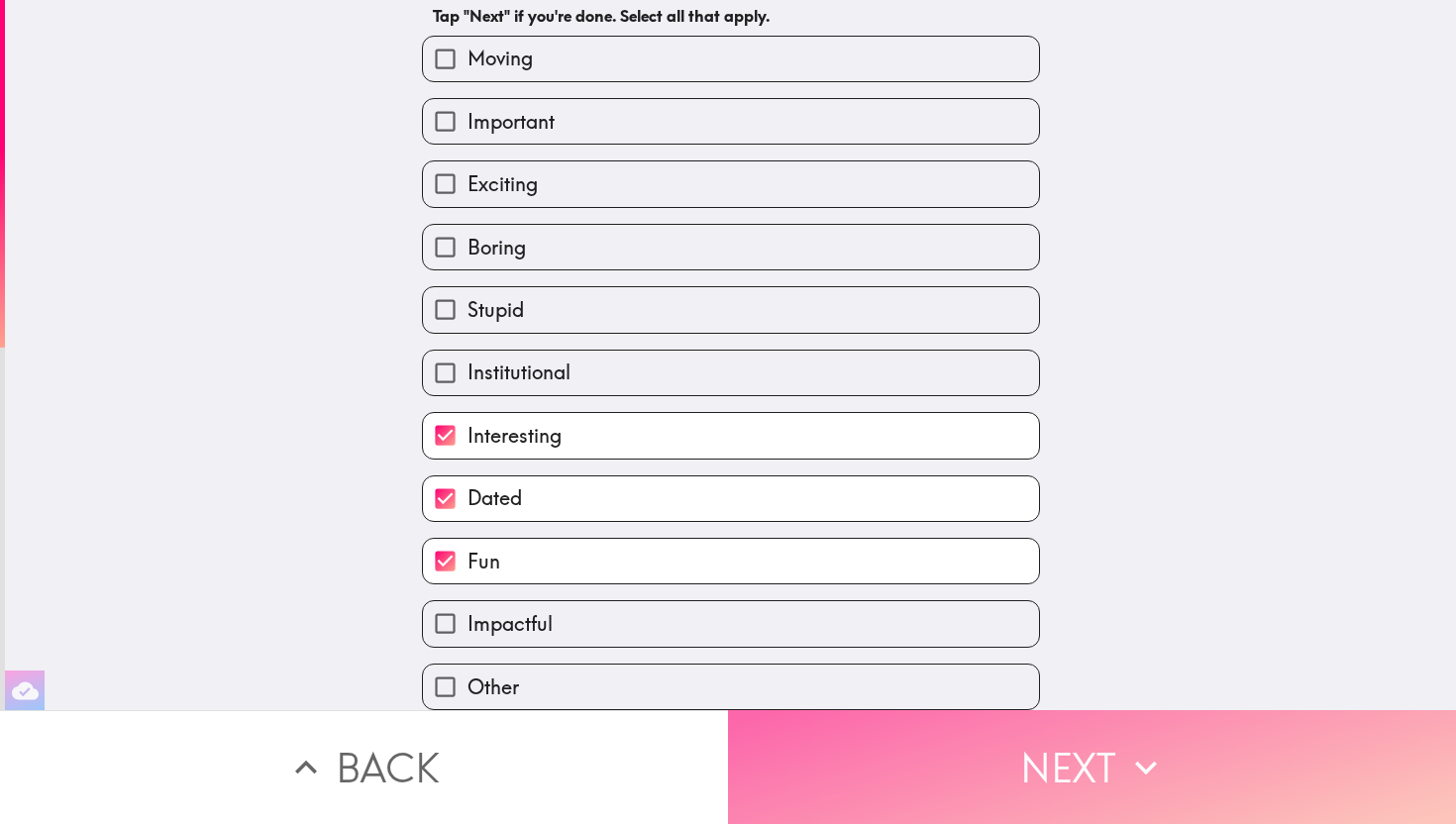 click on "Next" at bounding box center (1092, 767) 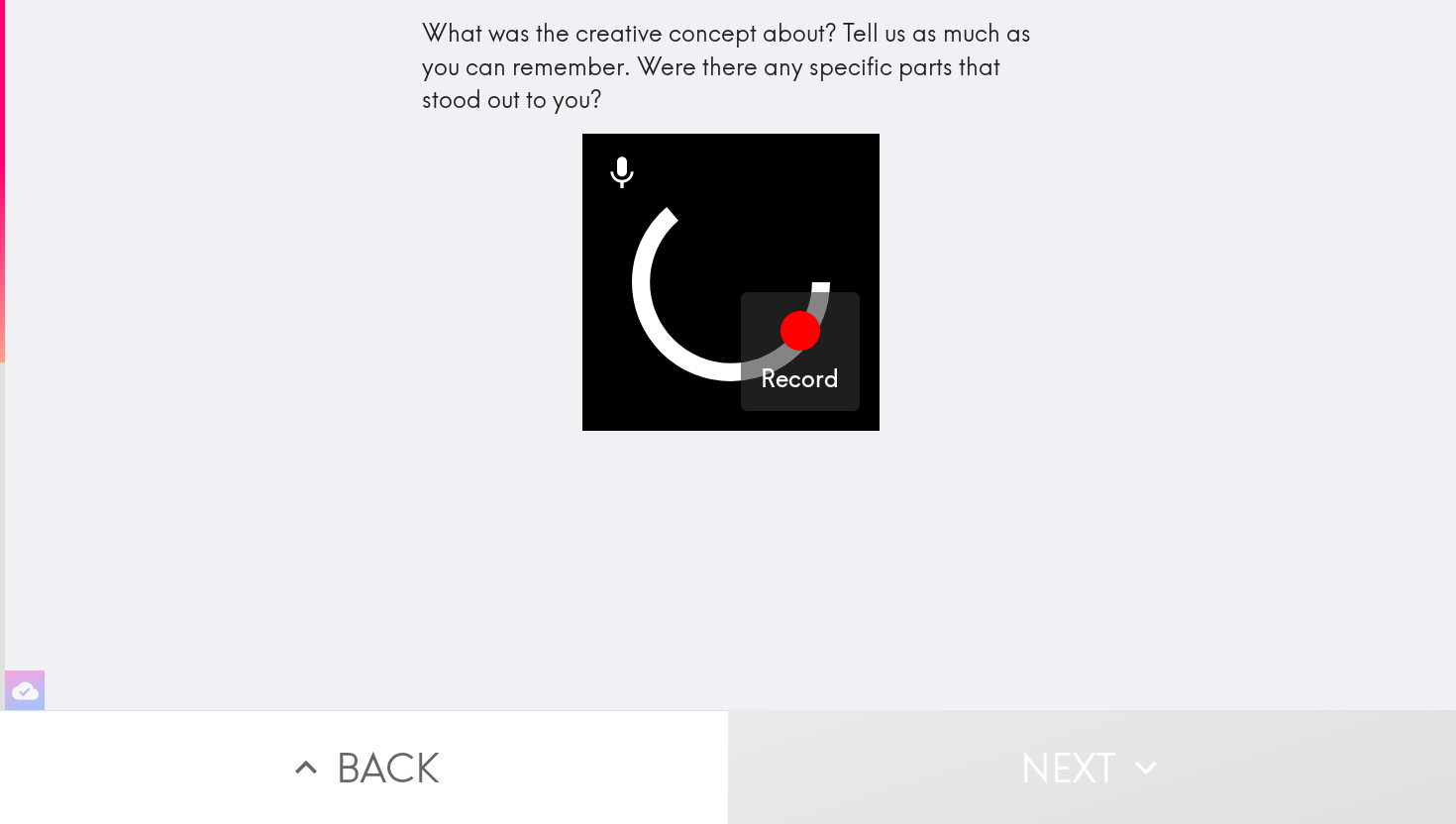scroll, scrollTop: 0, scrollLeft: 0, axis: both 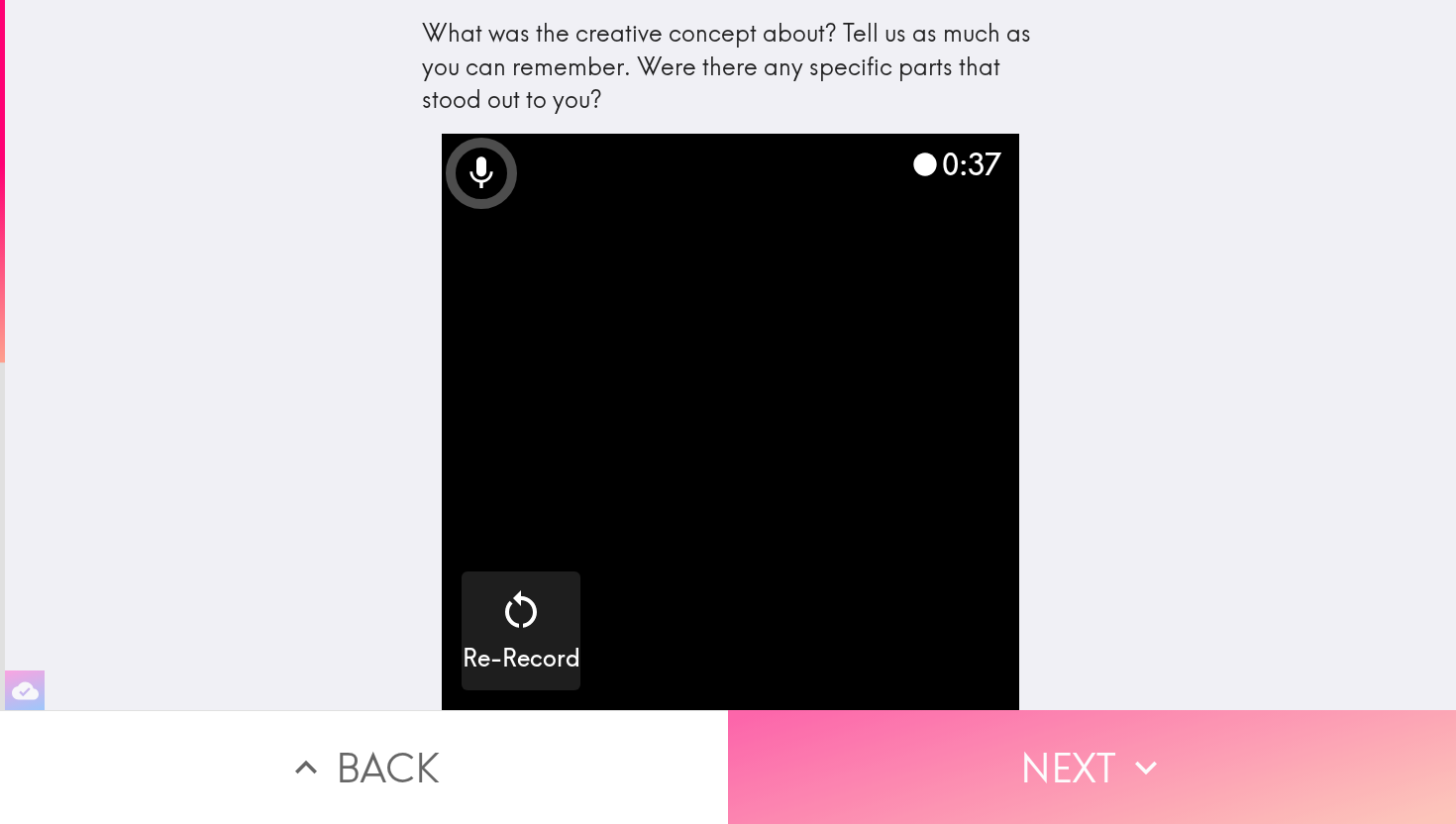 click on "Next" at bounding box center [1092, 767] 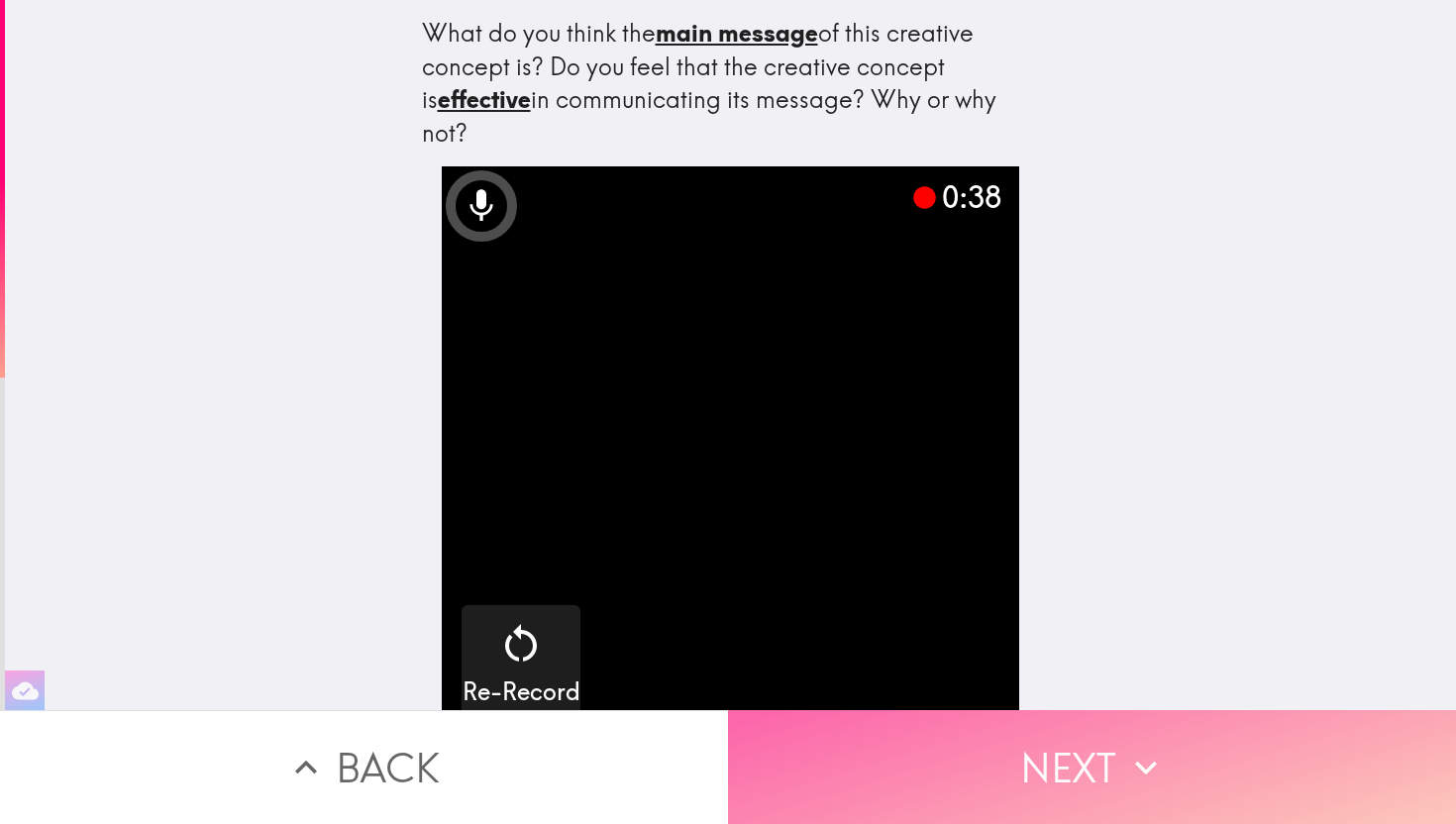 click on "Next" at bounding box center [1092, 767] 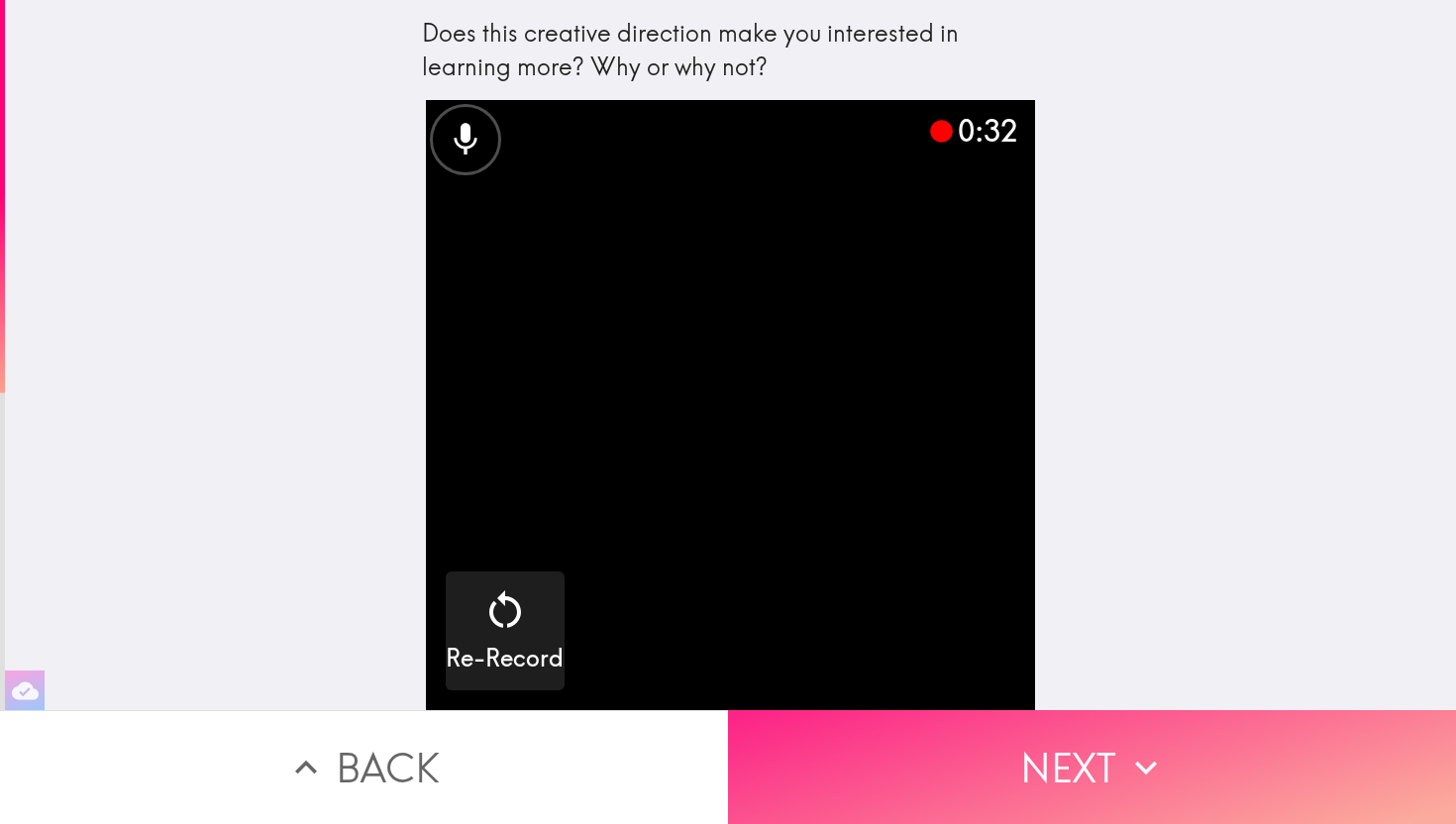 click on "Next" at bounding box center (1092, 767) 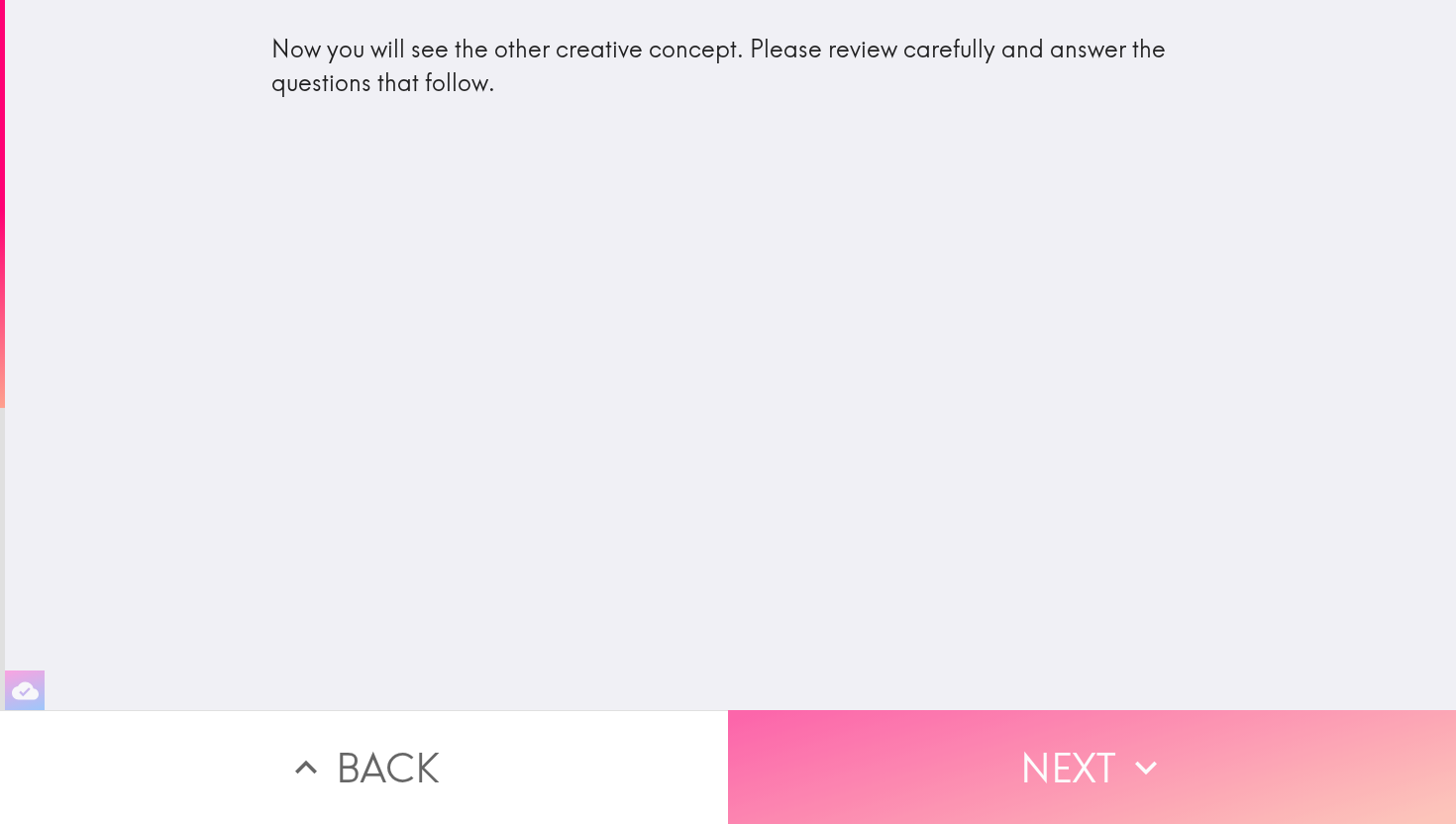 click on "Next" at bounding box center [1092, 767] 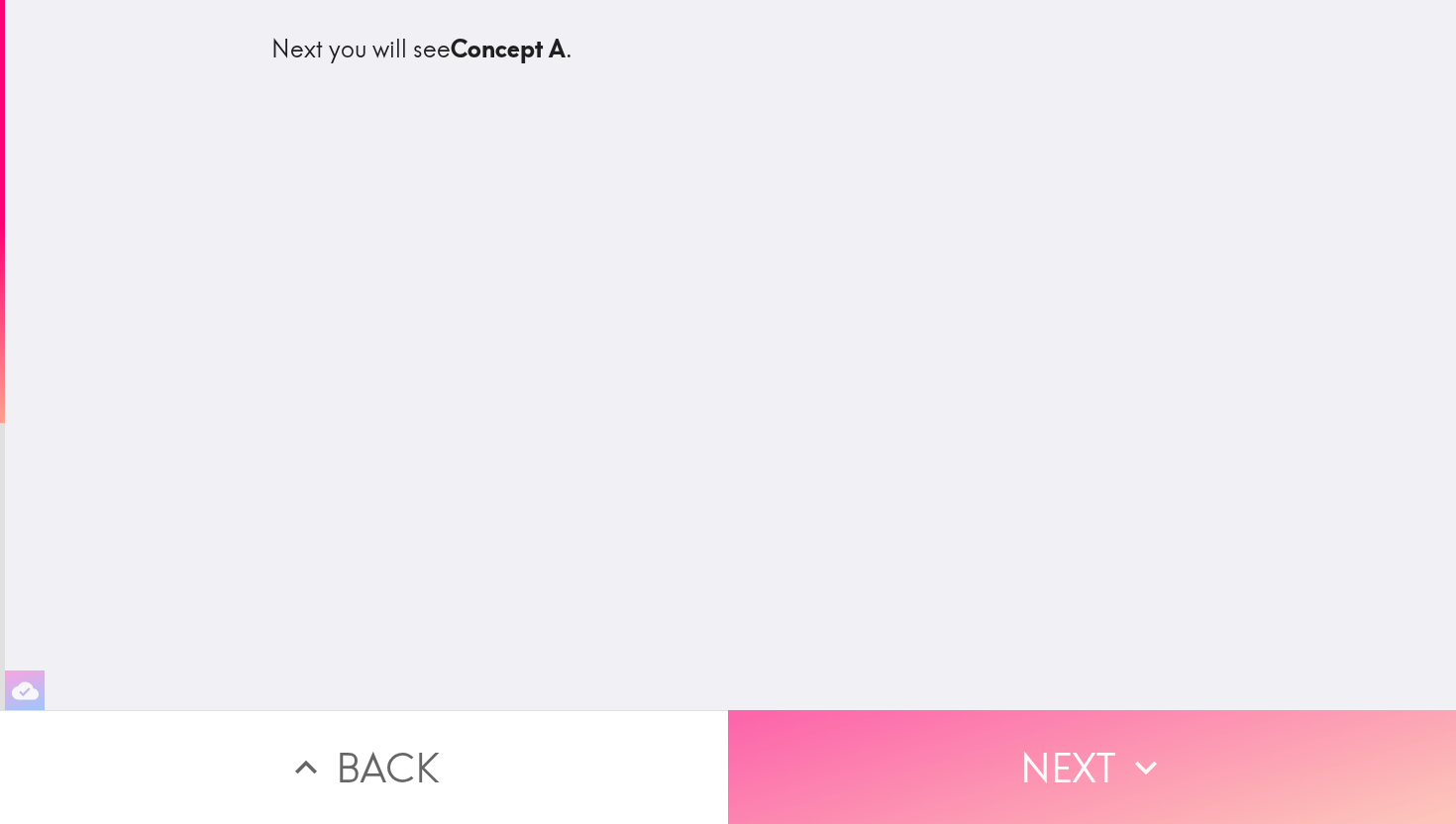 click on "Next" at bounding box center [1092, 767] 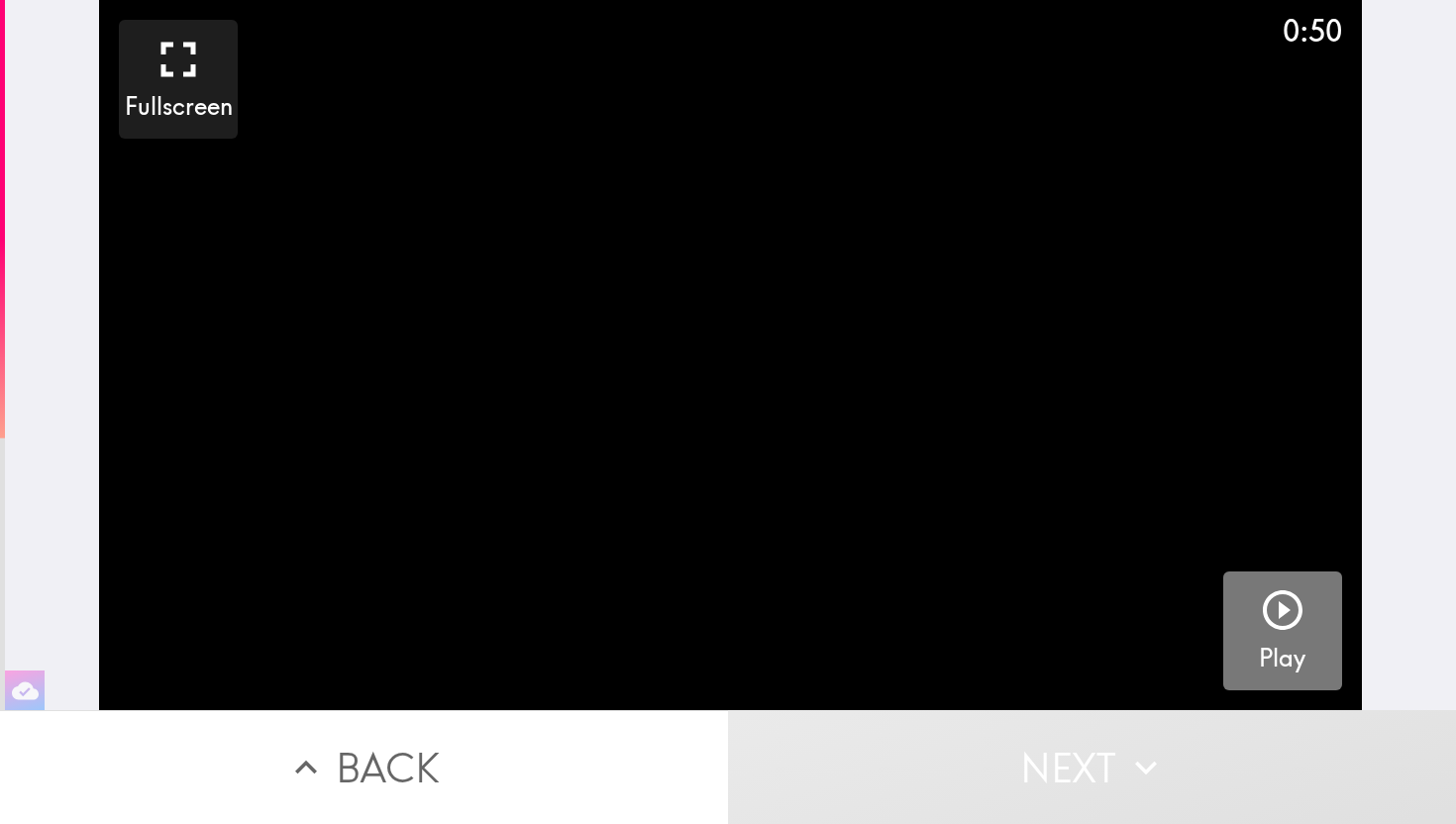 click 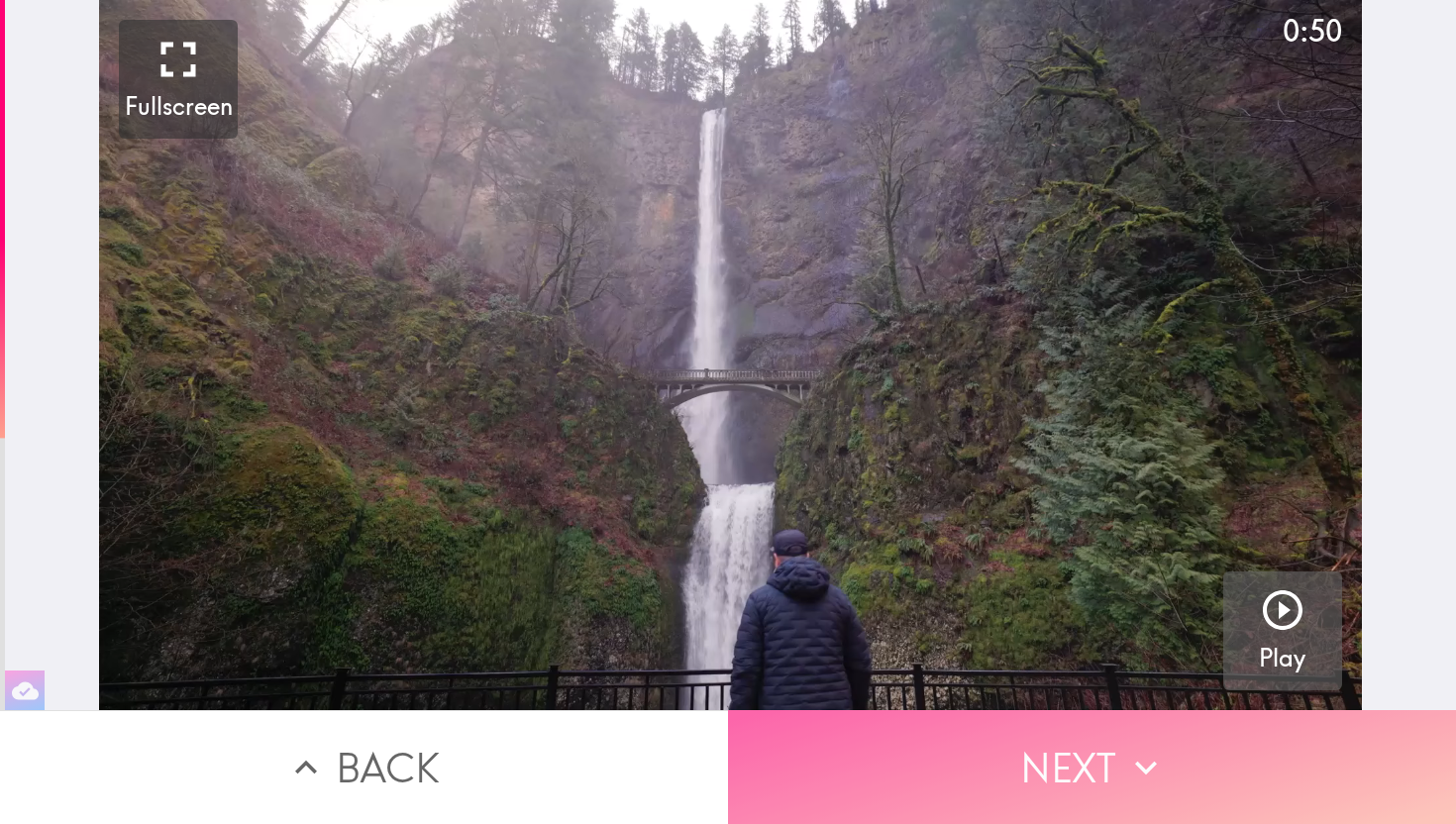 click on "Next" at bounding box center [1092, 767] 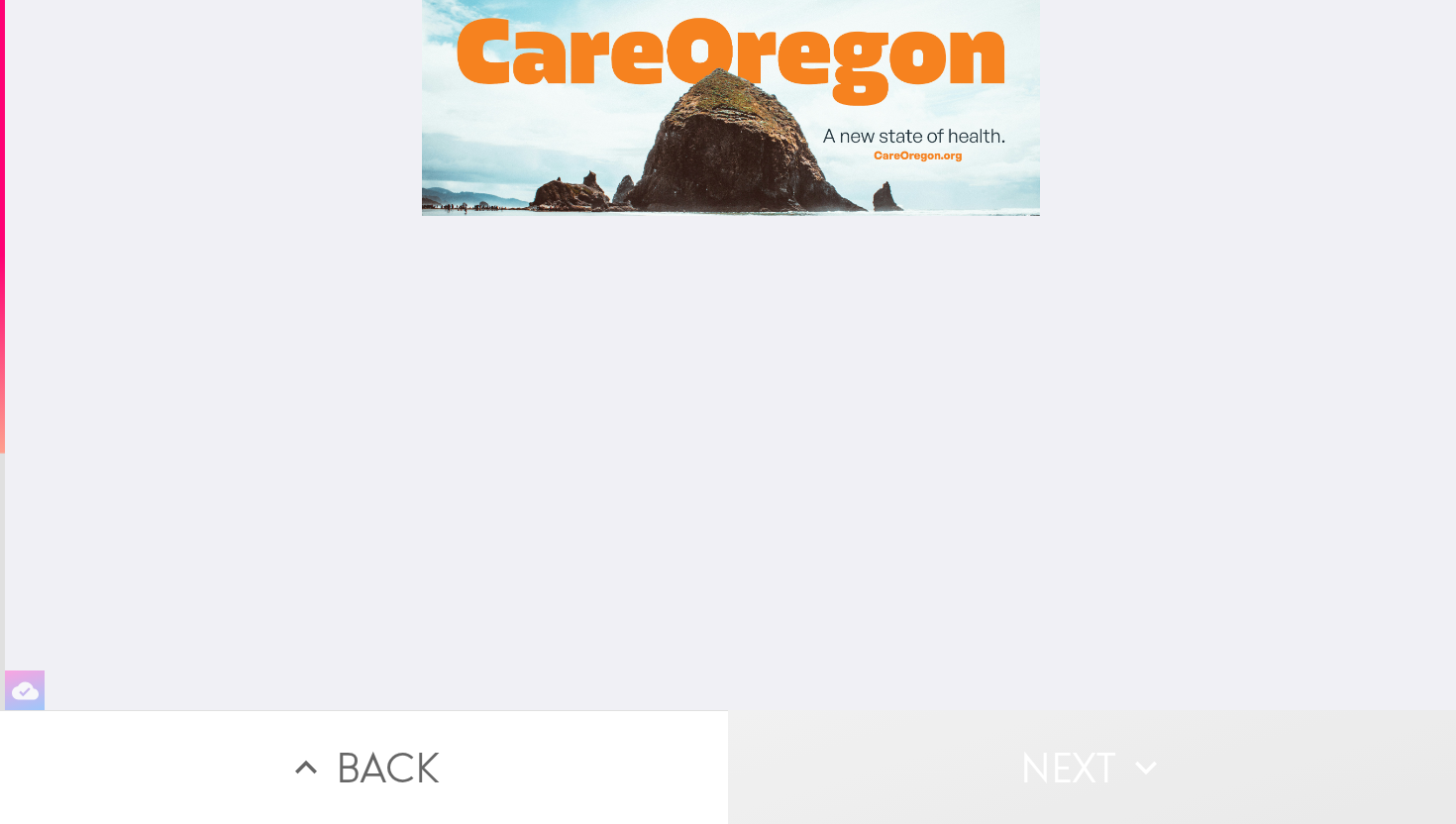 click on "Next" at bounding box center [1092, 767] 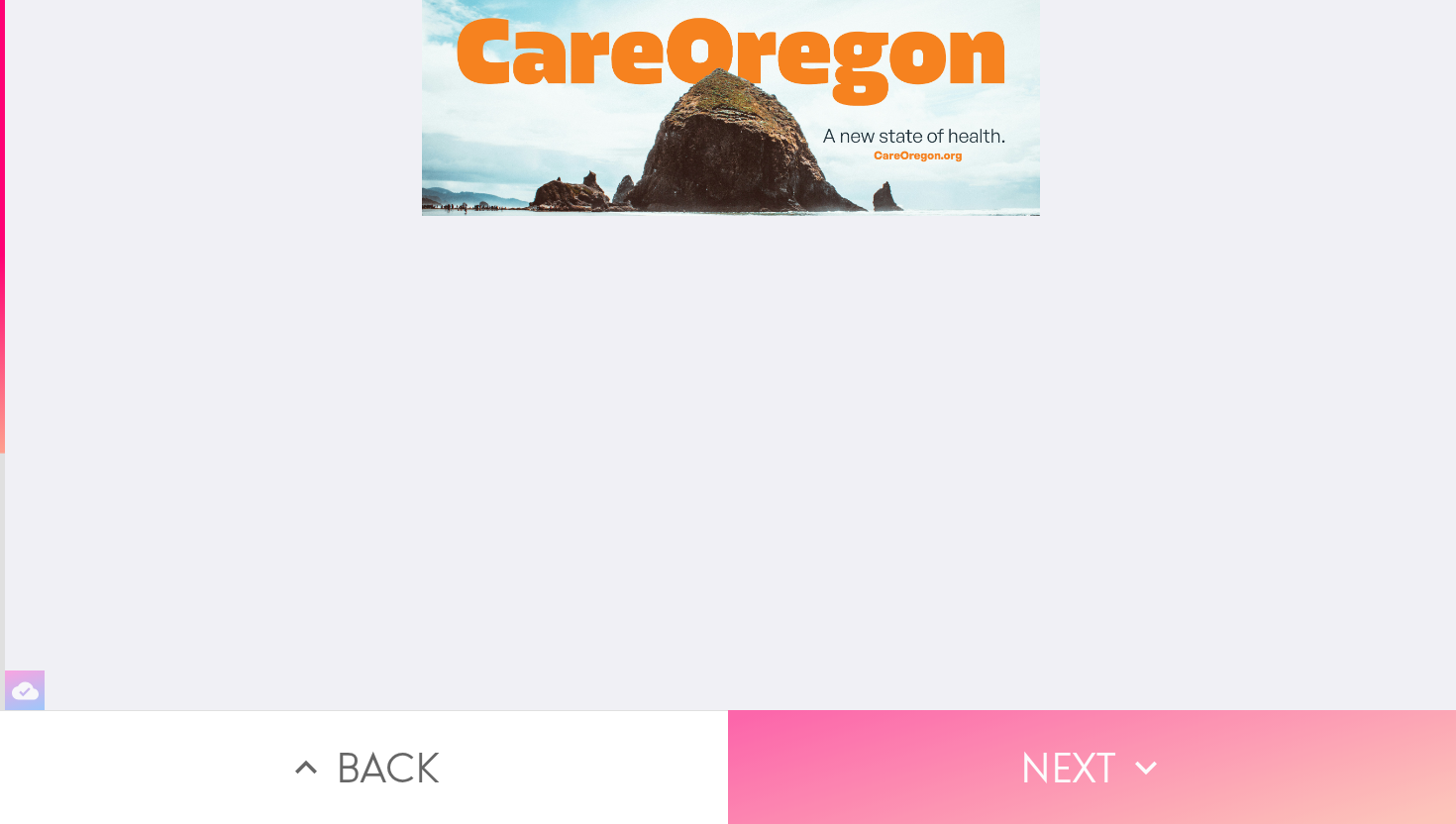 click on "Next" at bounding box center (1092, 767) 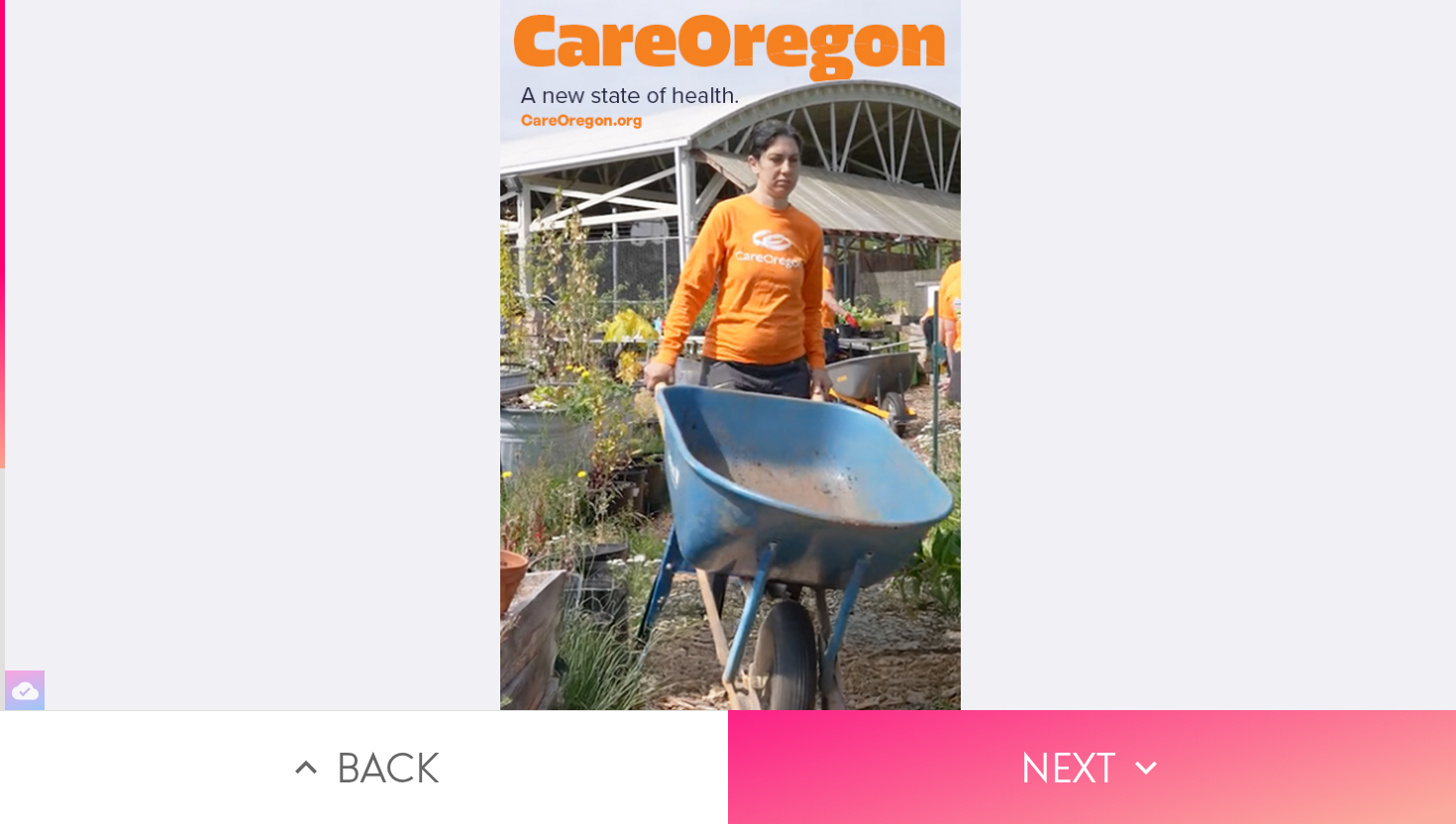 click on "Next" at bounding box center (1092, 767) 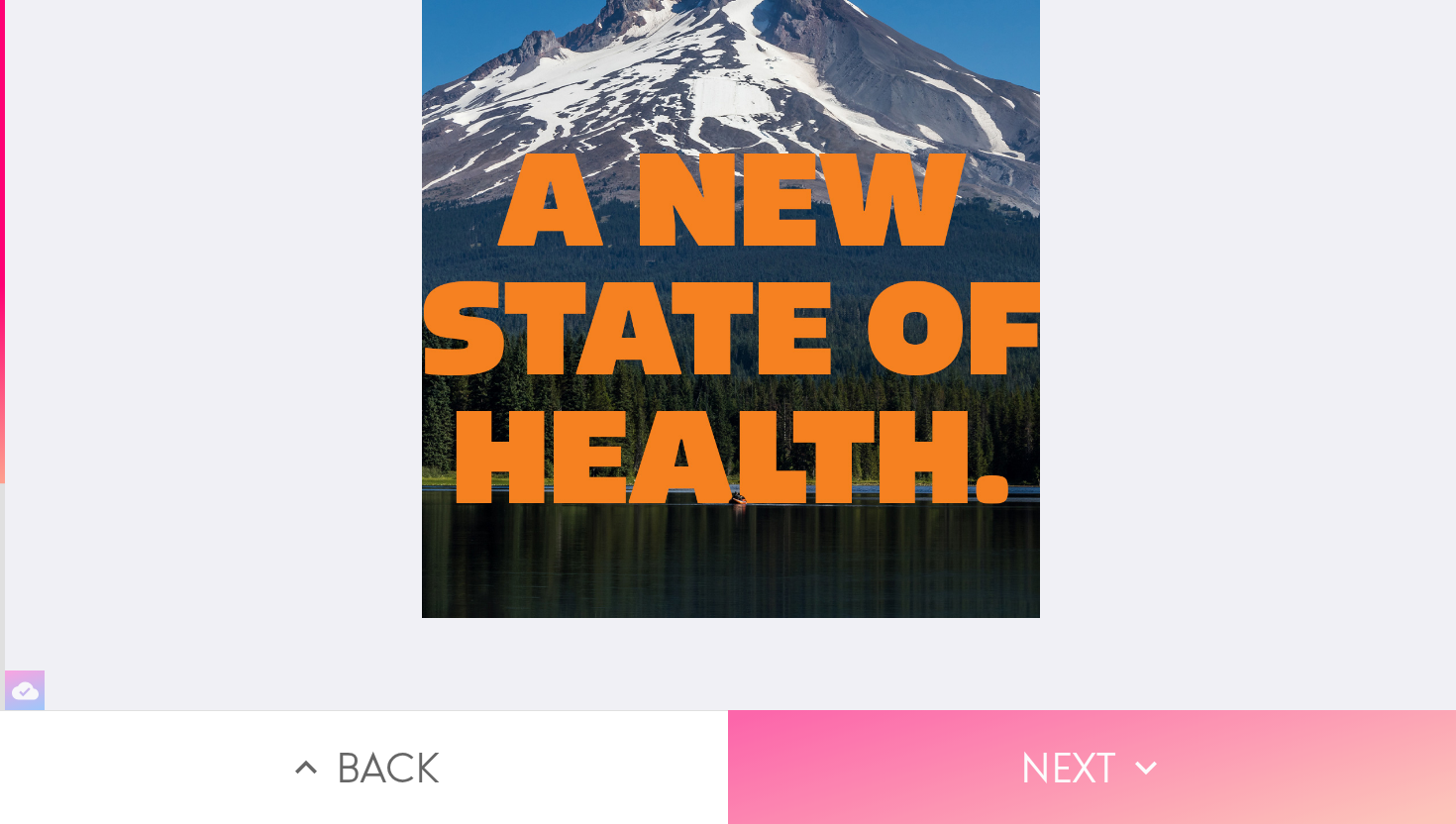 click on "Next" at bounding box center (1092, 767) 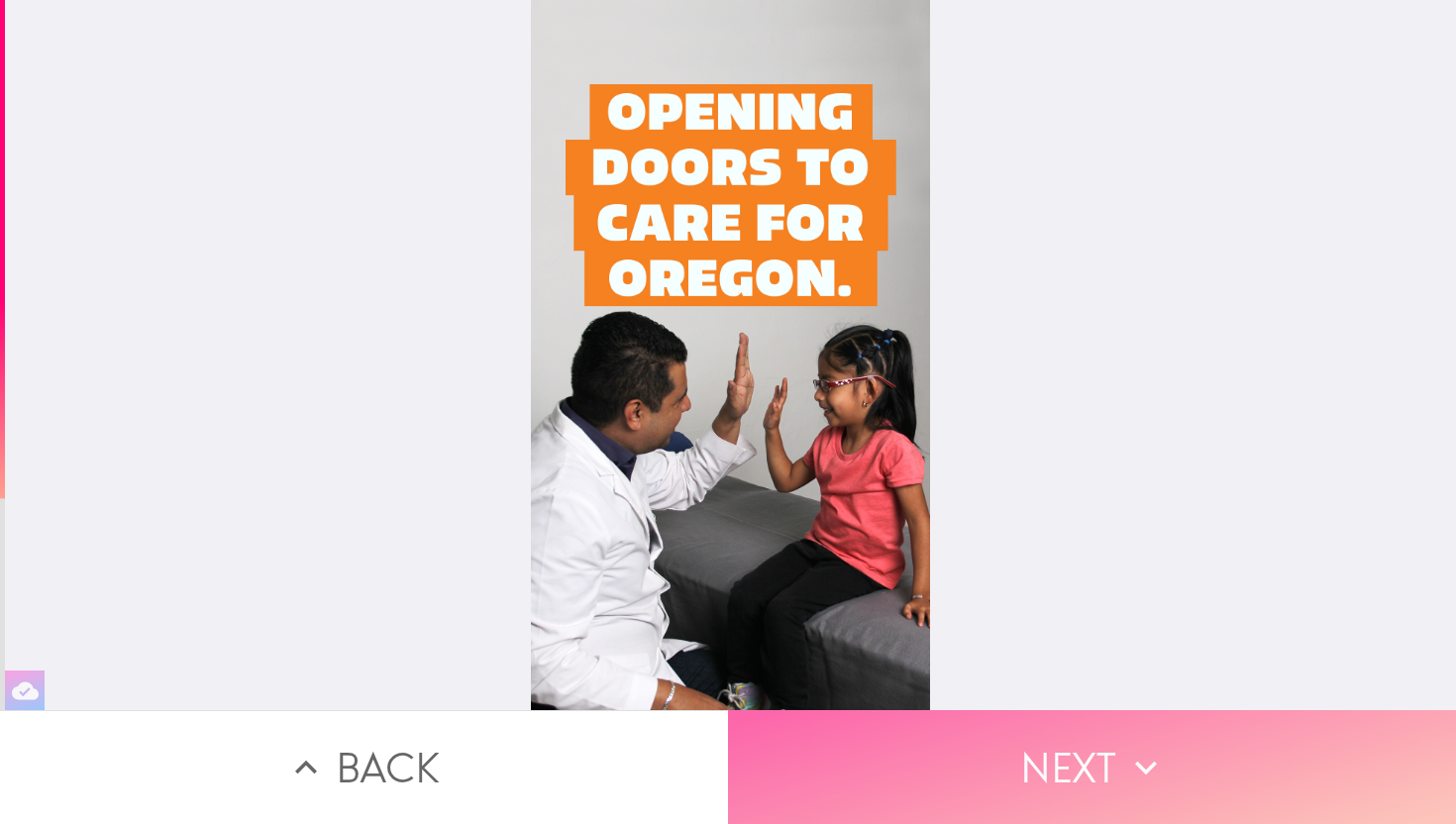 click on "Next" at bounding box center [1092, 767] 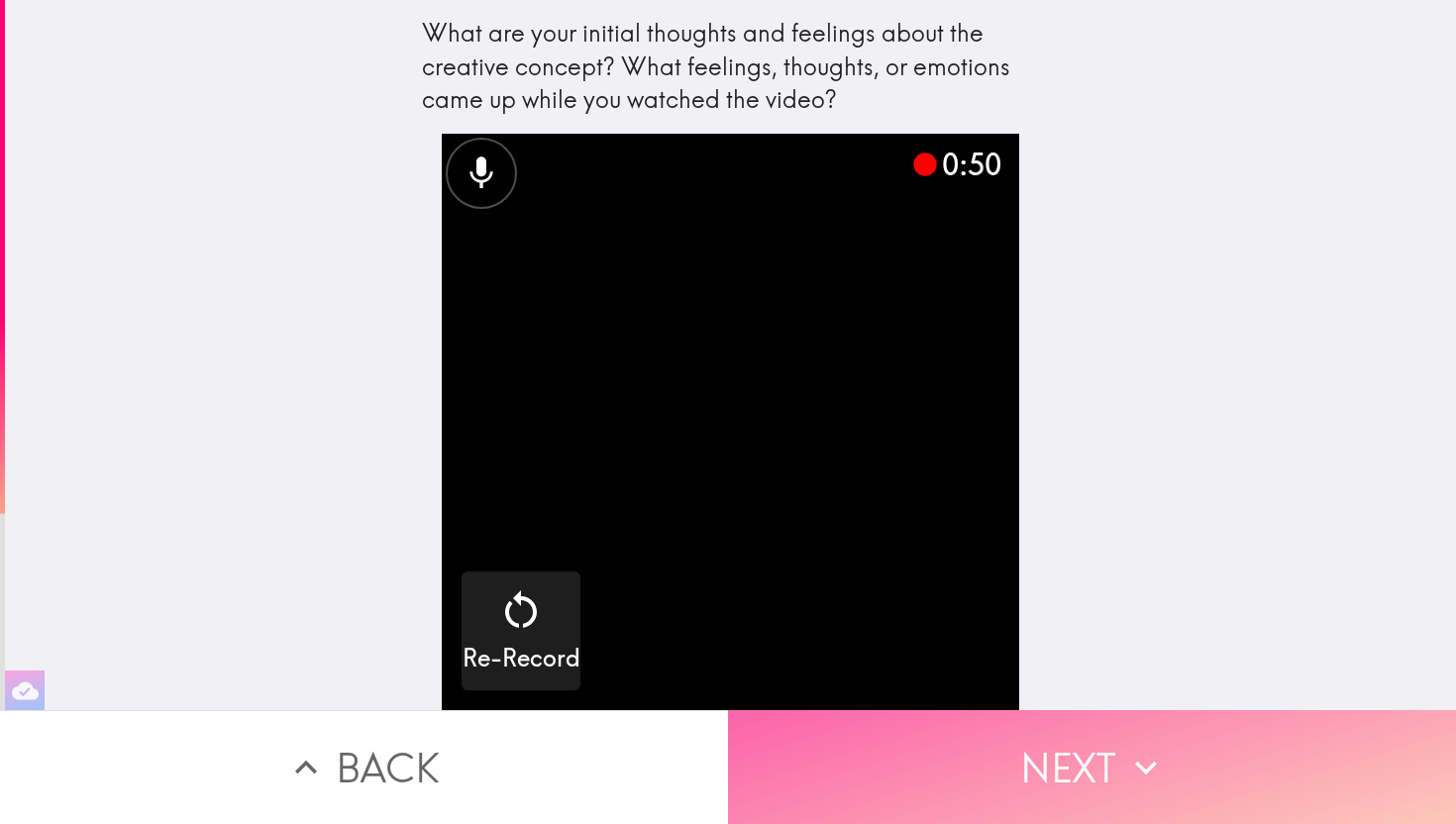 click on "Next" at bounding box center (1092, 767) 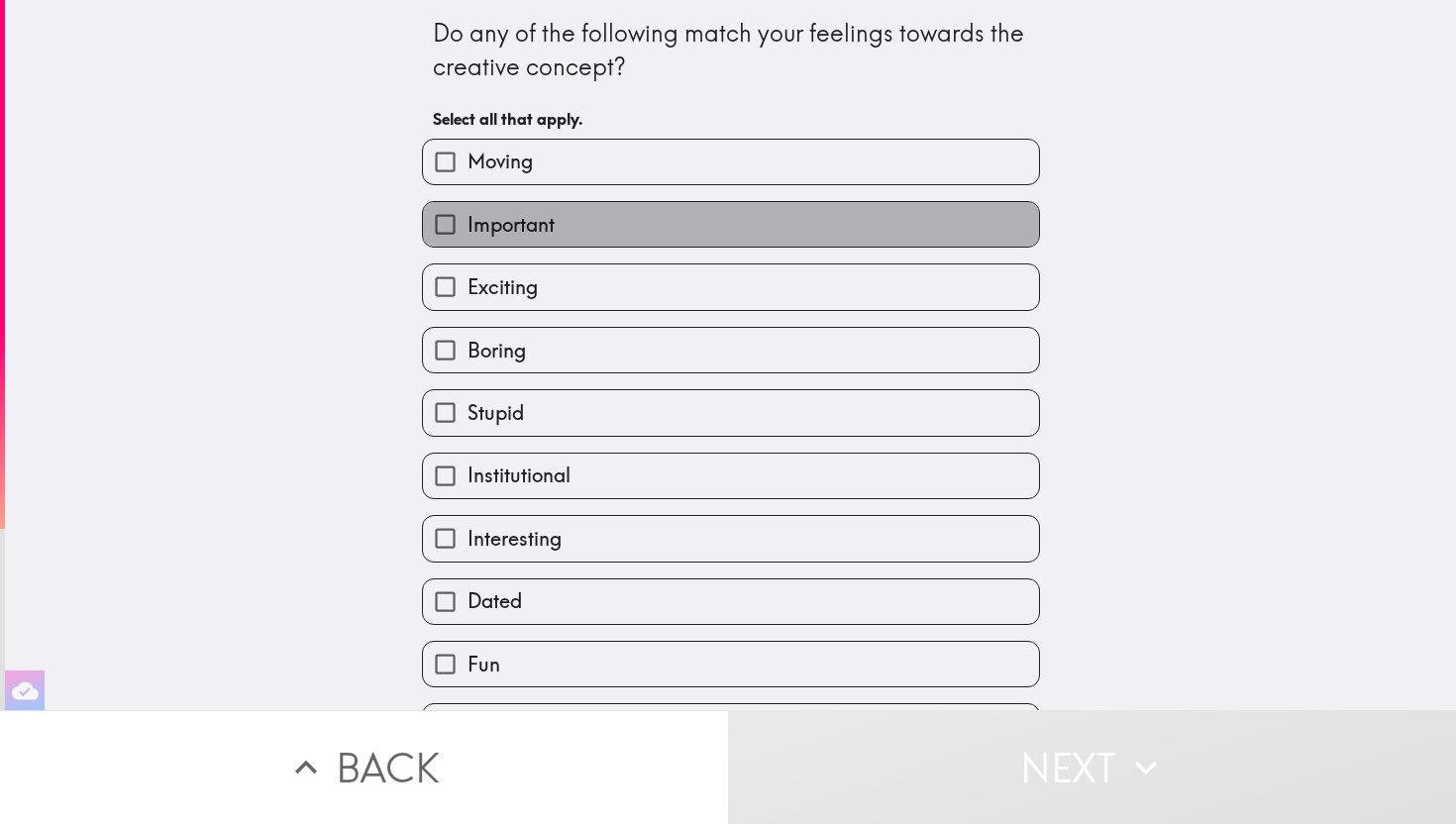 click on "Important" at bounding box center [731, 224] 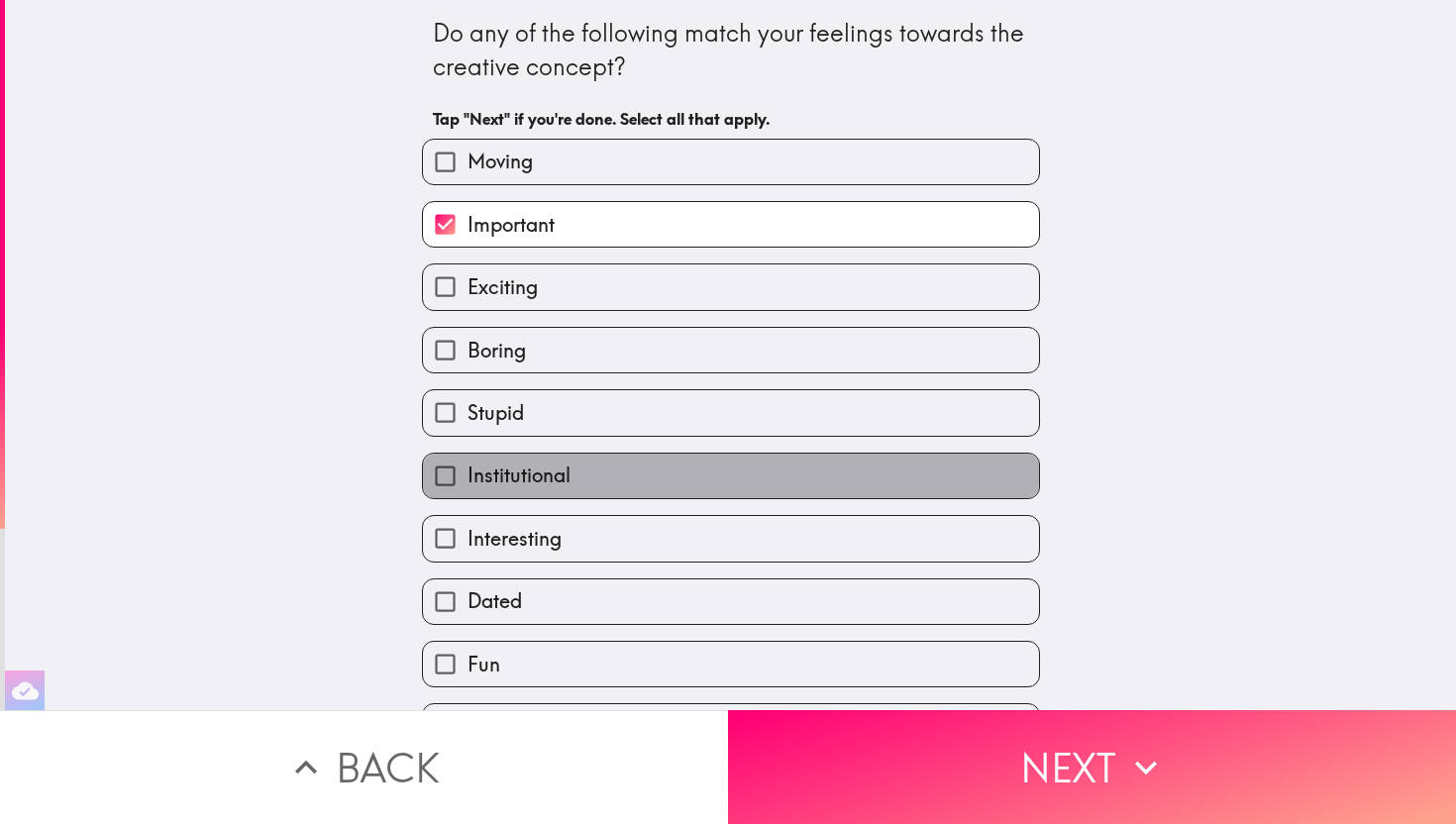 click on "Institutional" at bounding box center (731, 475) 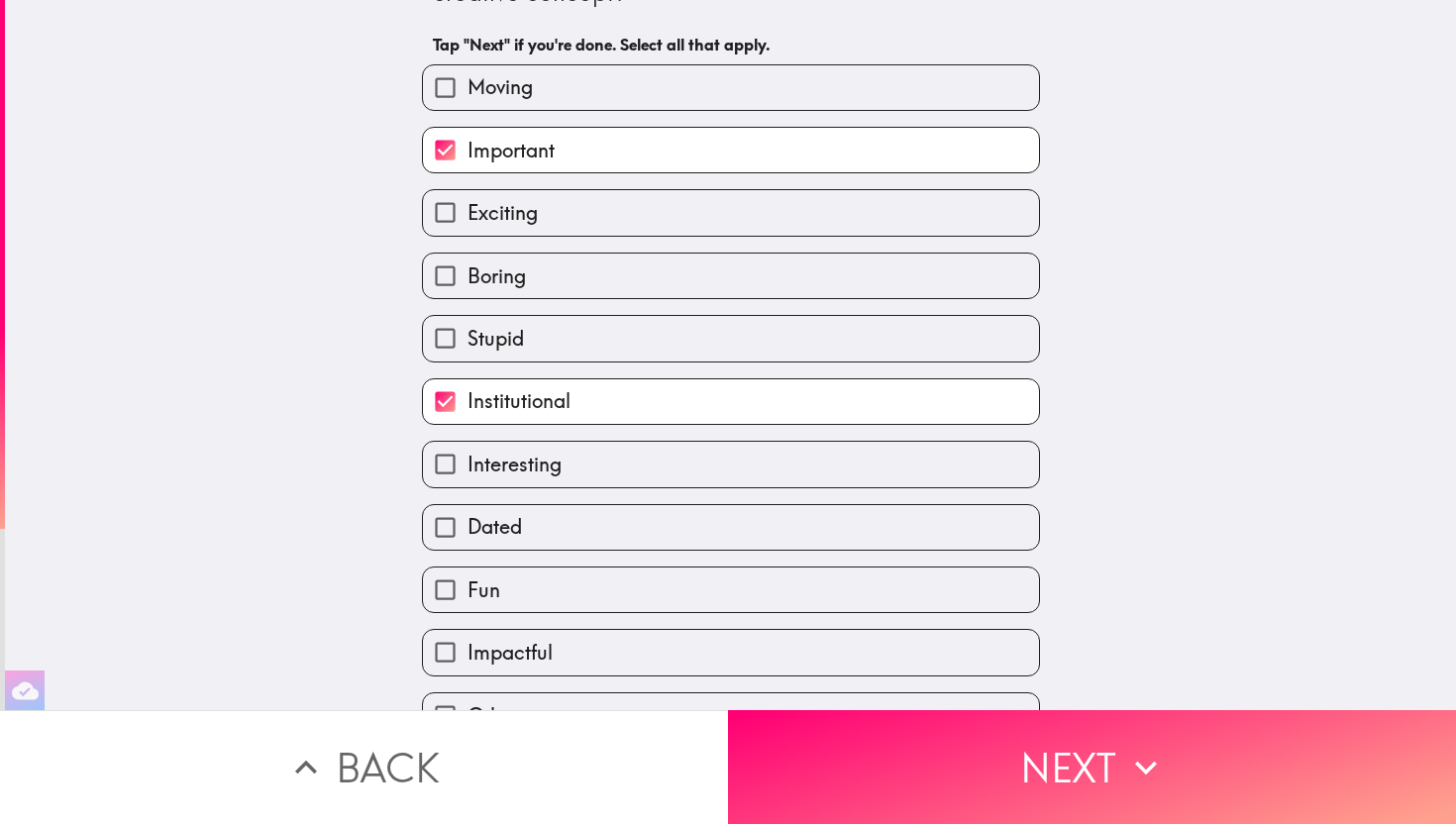 scroll, scrollTop: 114, scrollLeft: 0, axis: vertical 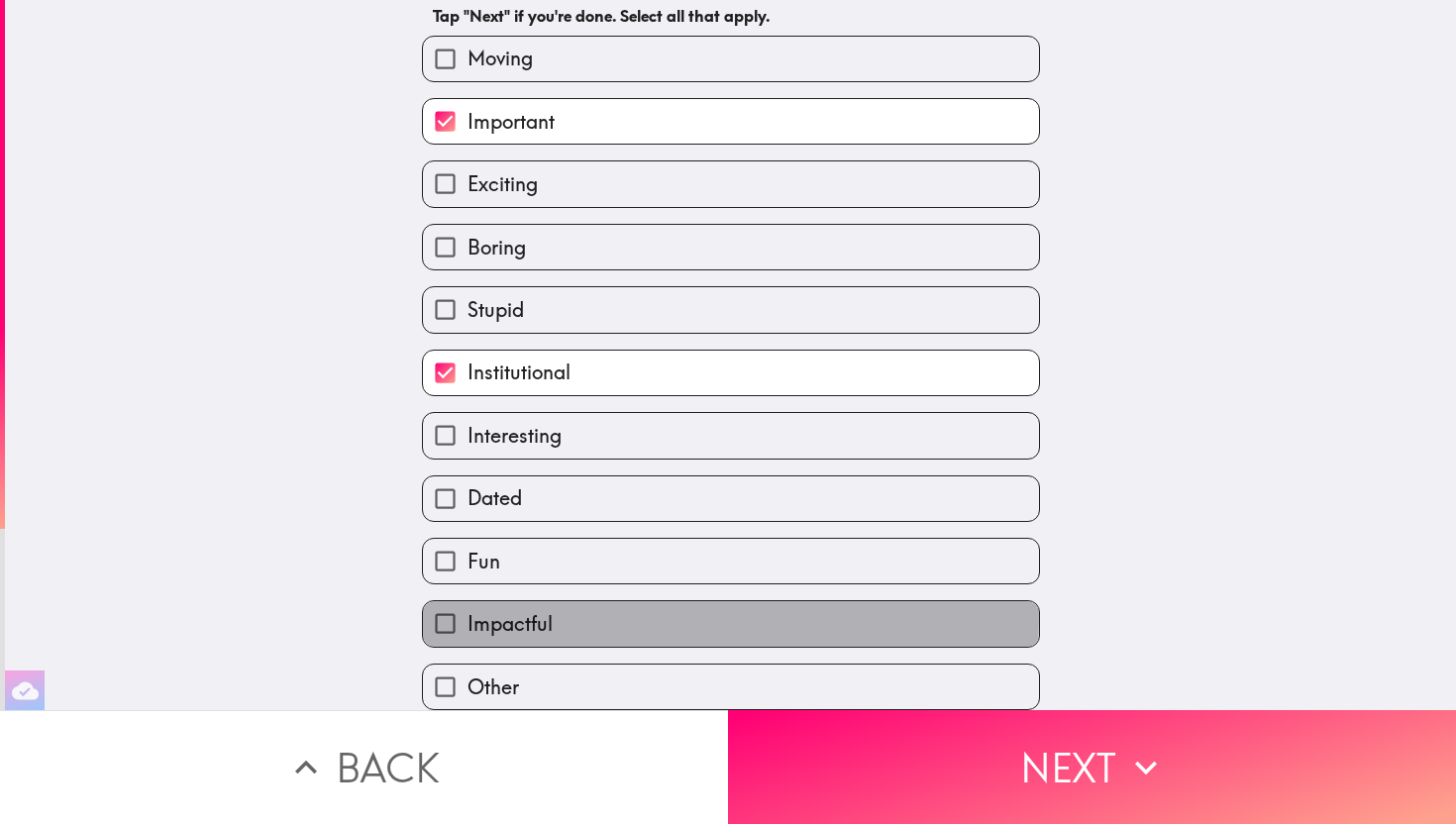 click on "Impactful" at bounding box center [731, 623] 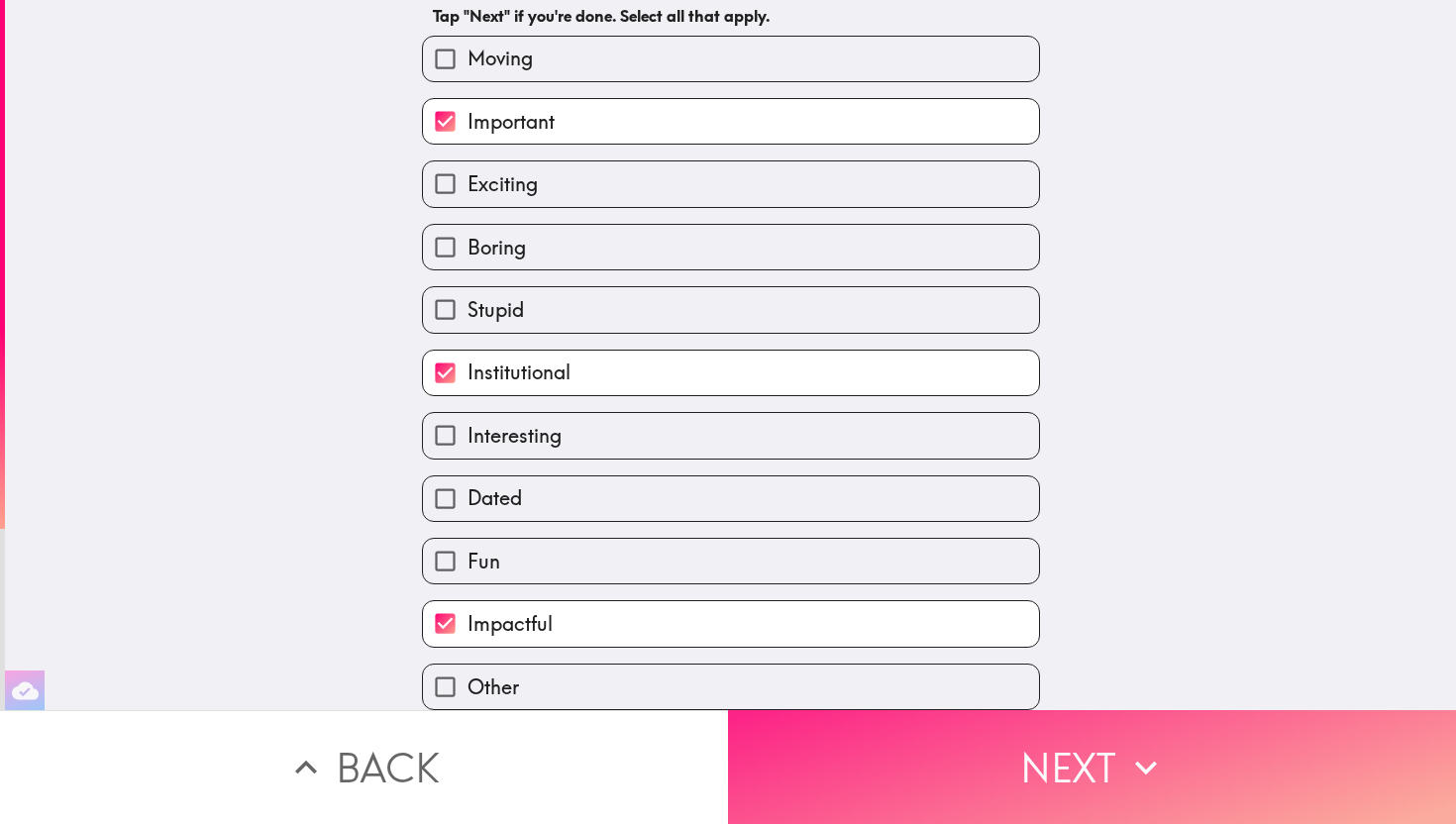 click on "Next" at bounding box center [1092, 767] 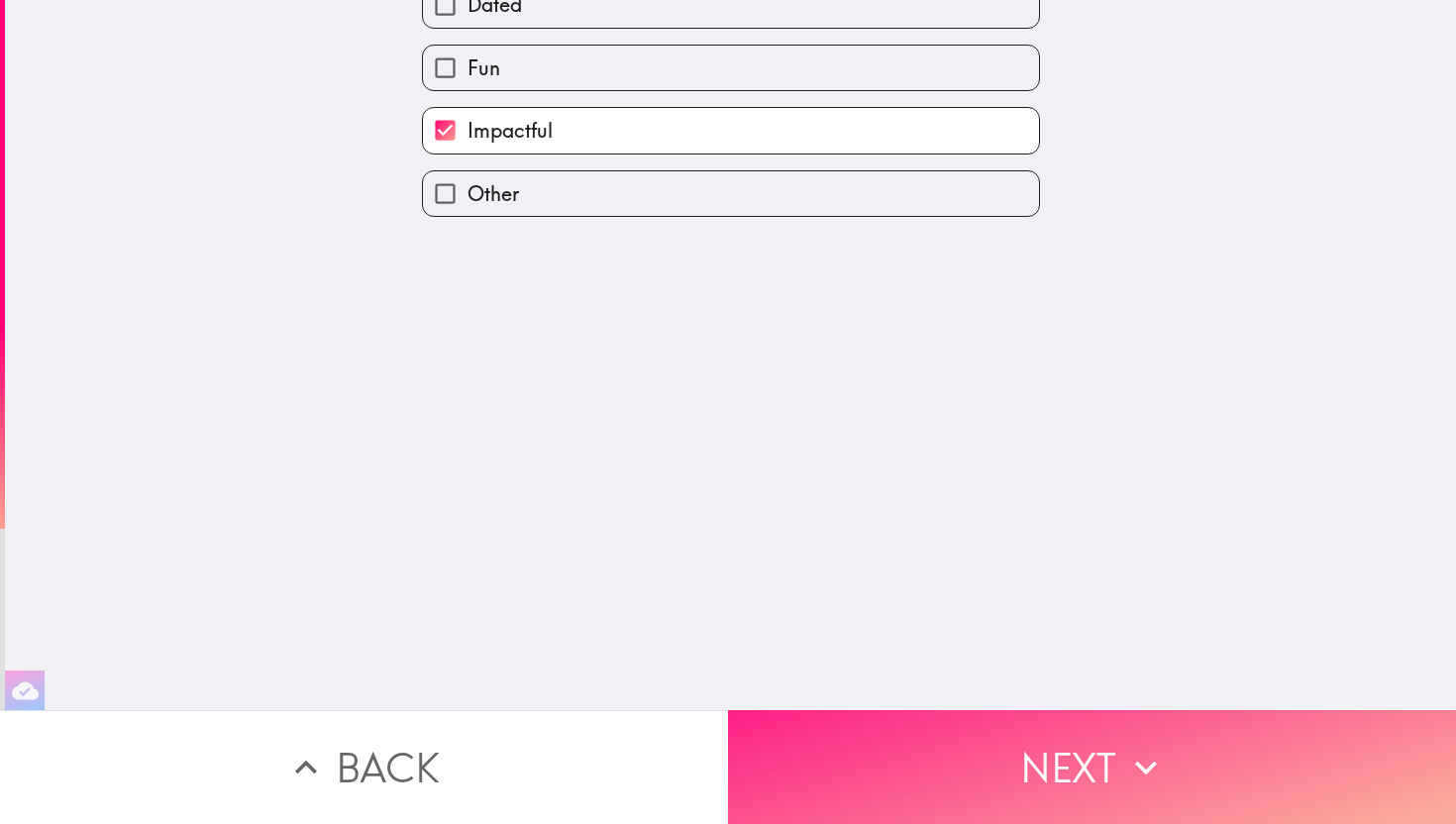 scroll, scrollTop: 0, scrollLeft: 0, axis: both 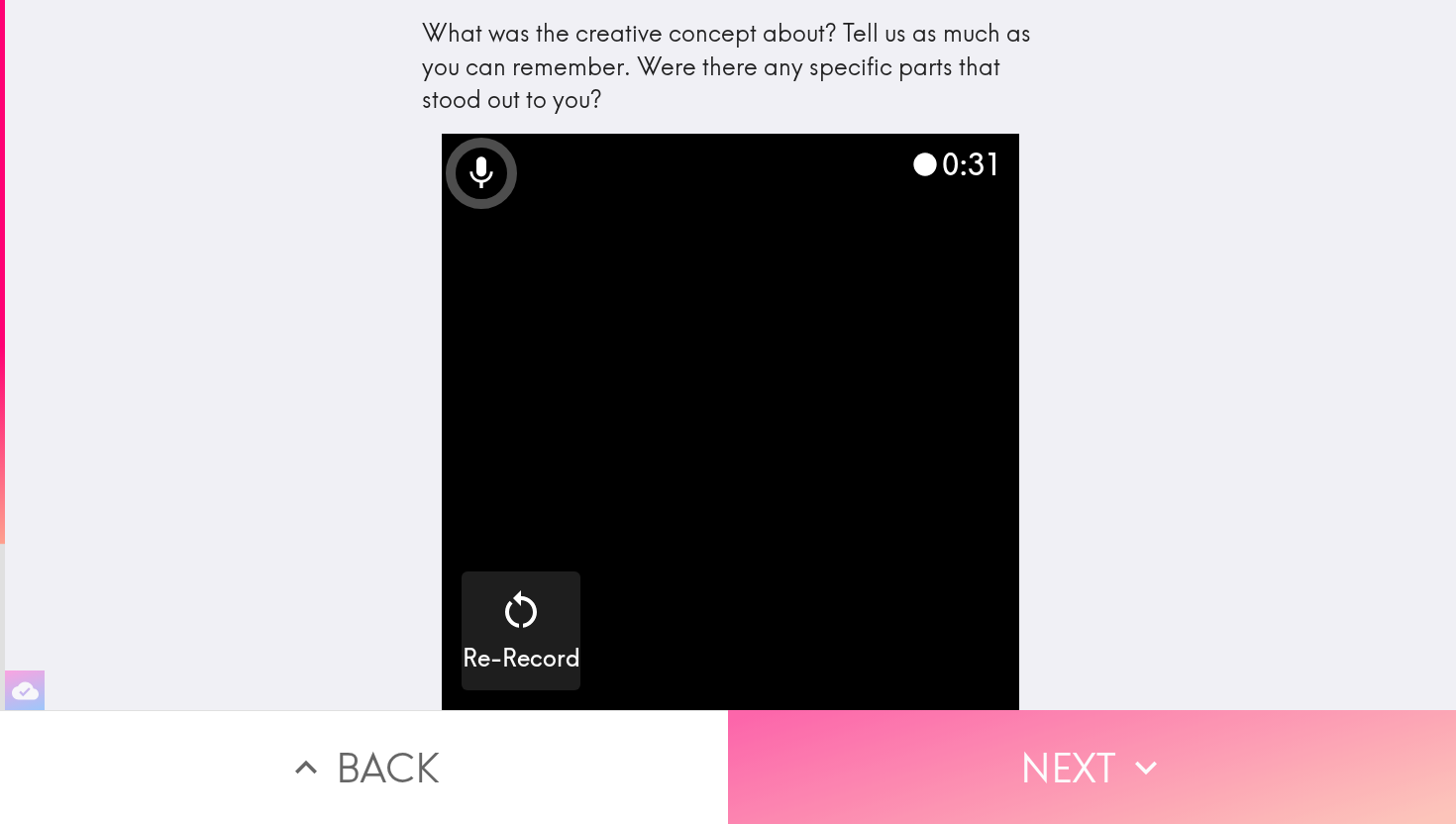 click on "Next" at bounding box center (1092, 767) 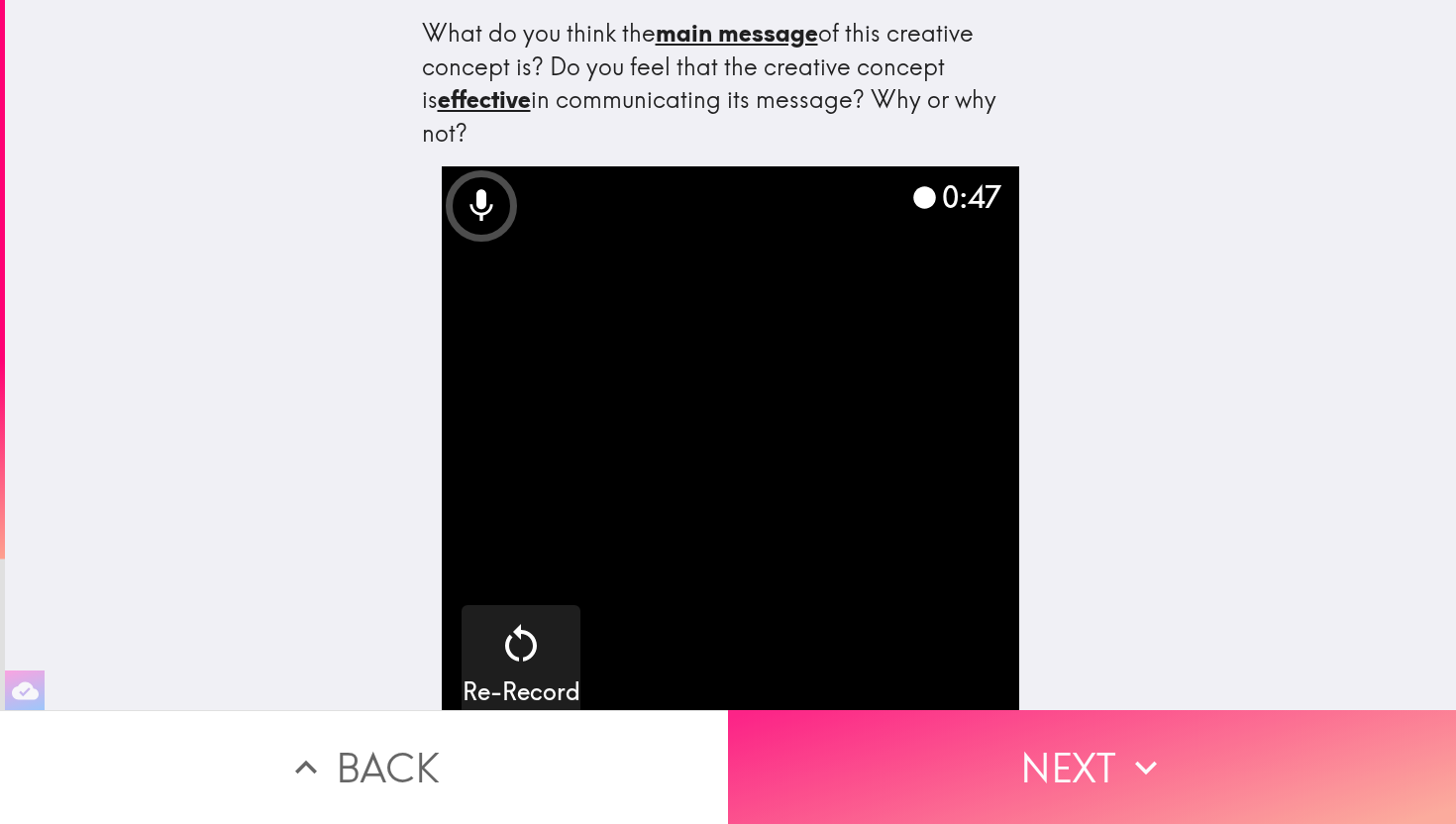 click on "Next" at bounding box center [1092, 767] 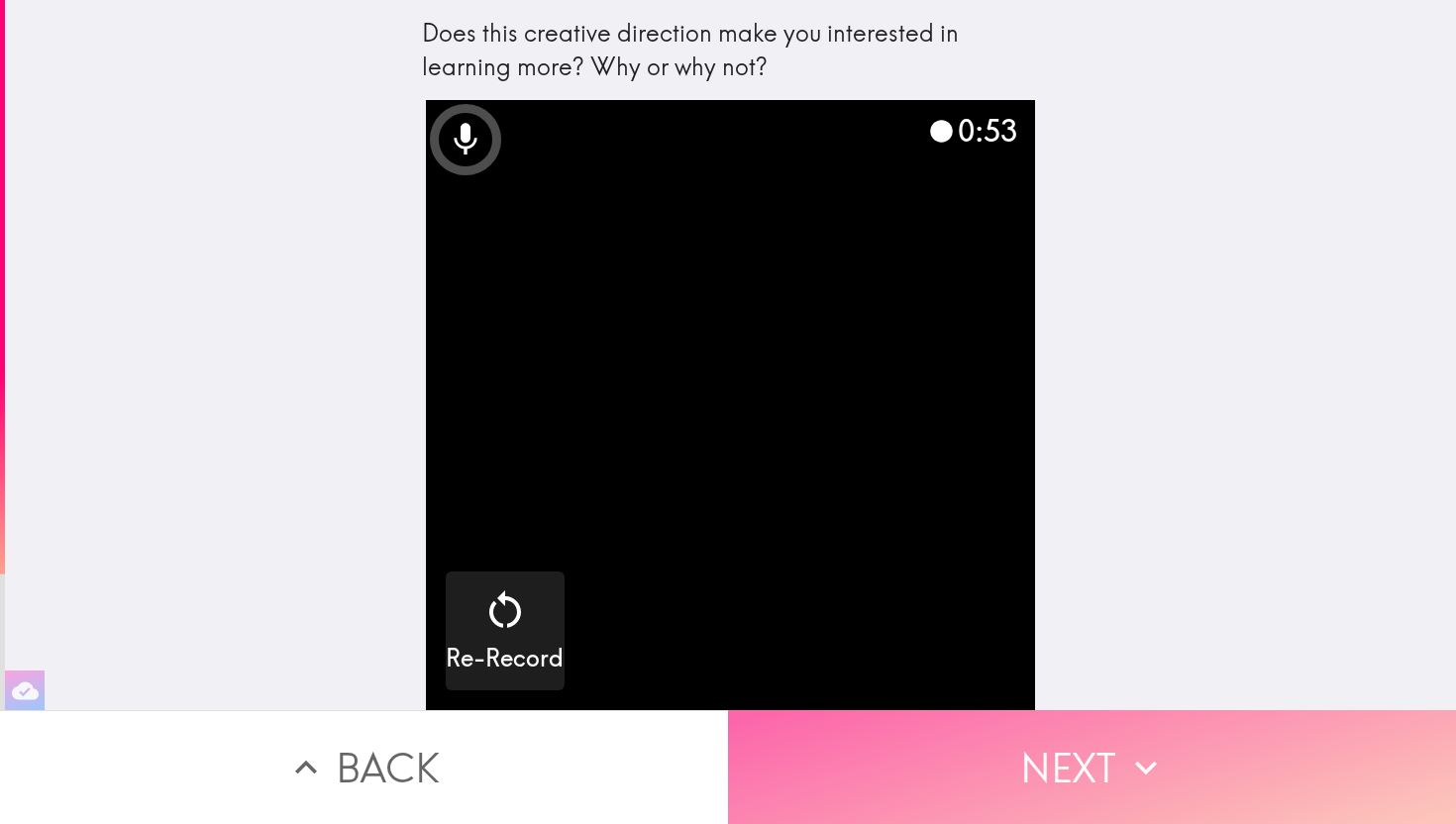 click on "Next" at bounding box center [1092, 767] 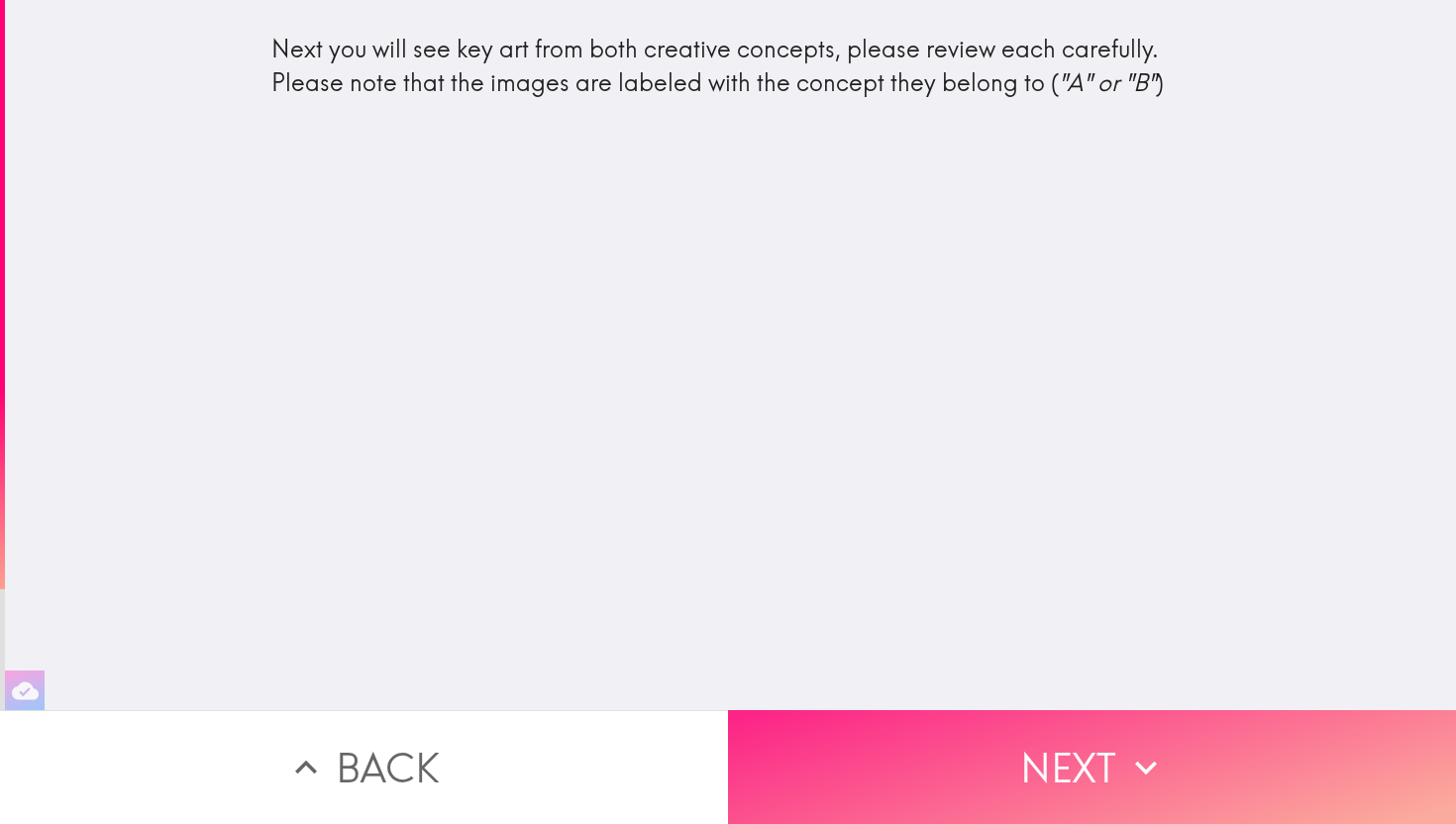 click on "Next" at bounding box center [1092, 767] 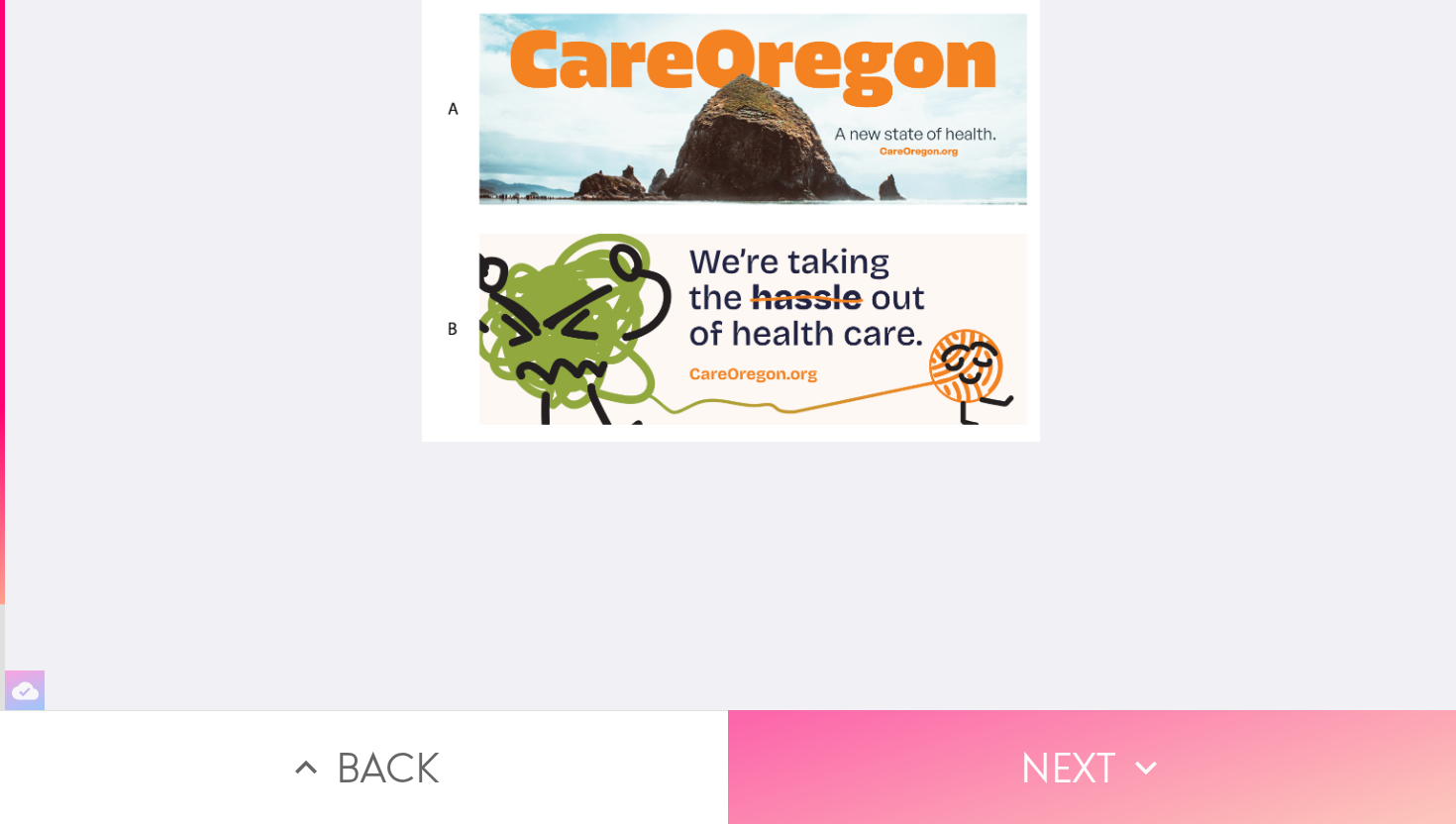 click on "Next" at bounding box center (1092, 767) 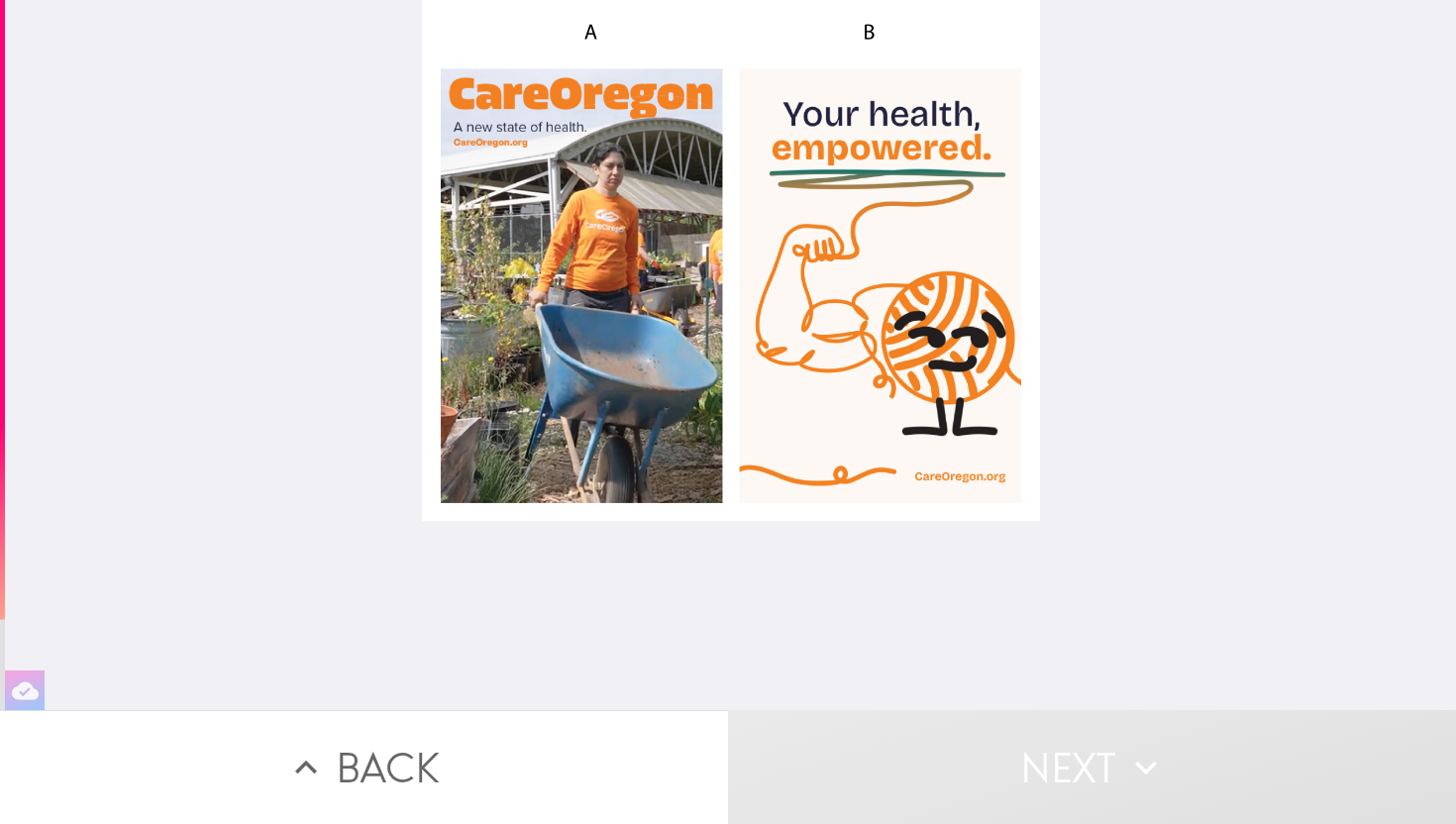 click on "Next" at bounding box center (1092, 767) 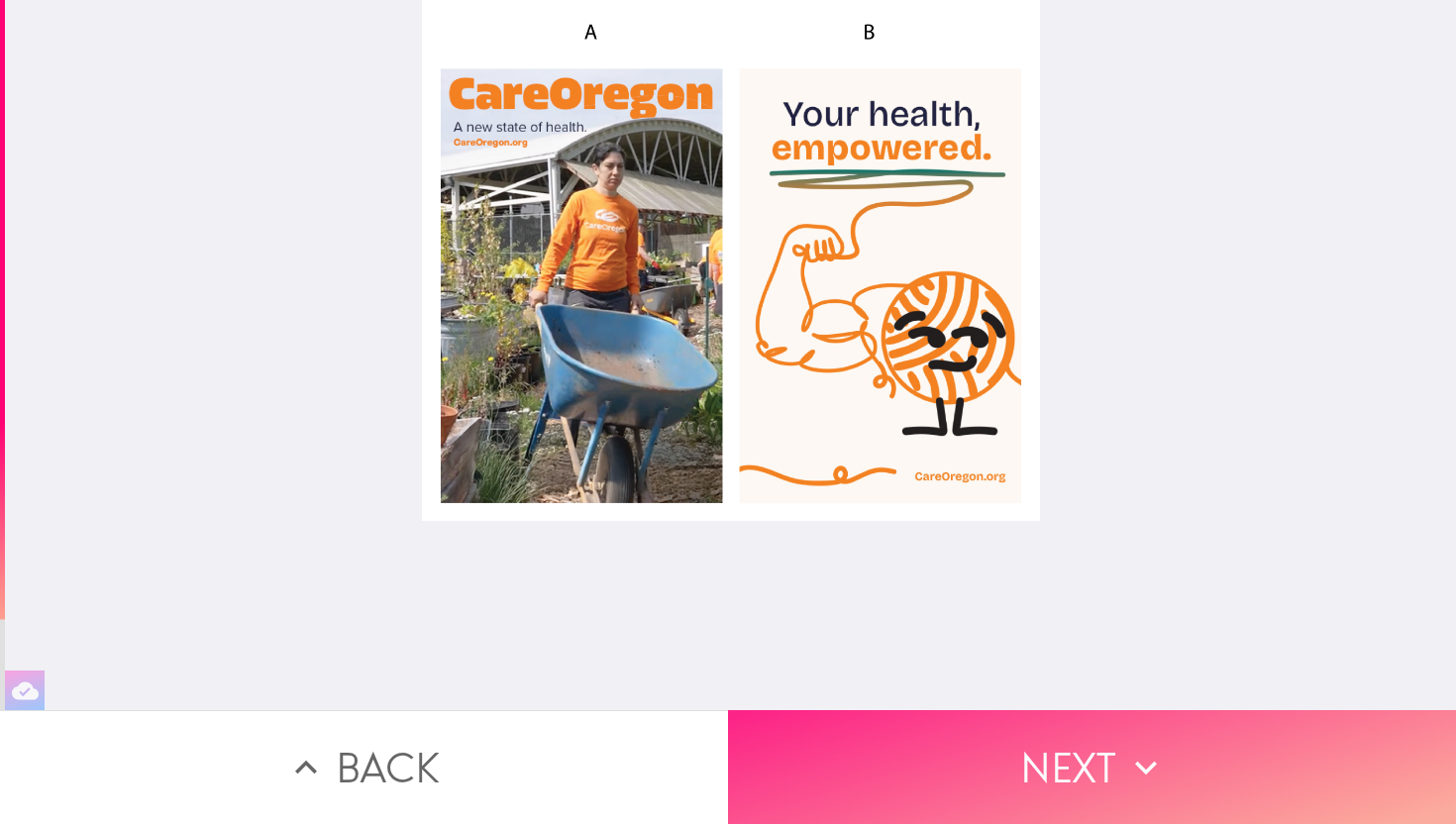 click on "Next" at bounding box center [1092, 767] 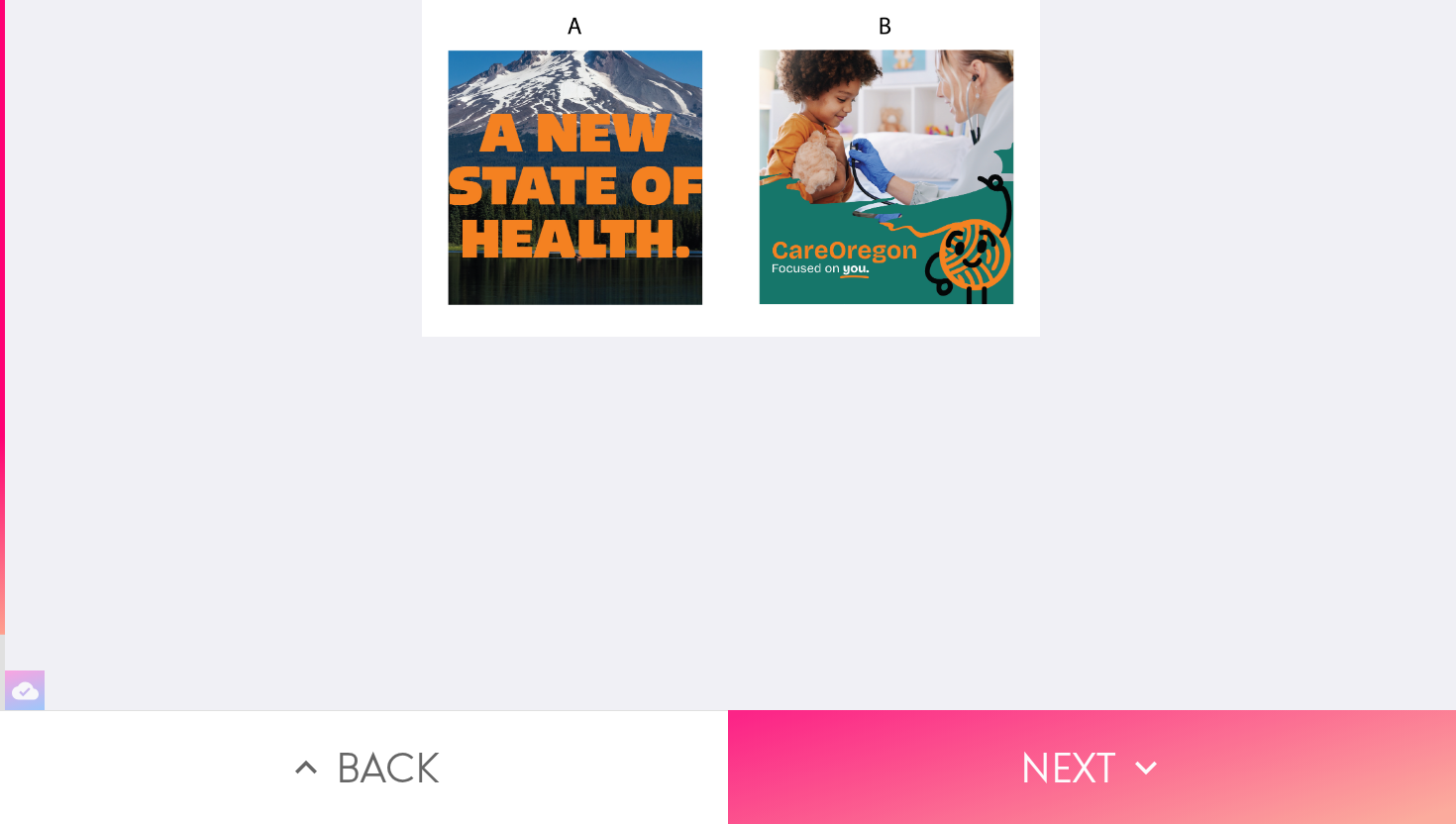 click on "Next" at bounding box center [1092, 767] 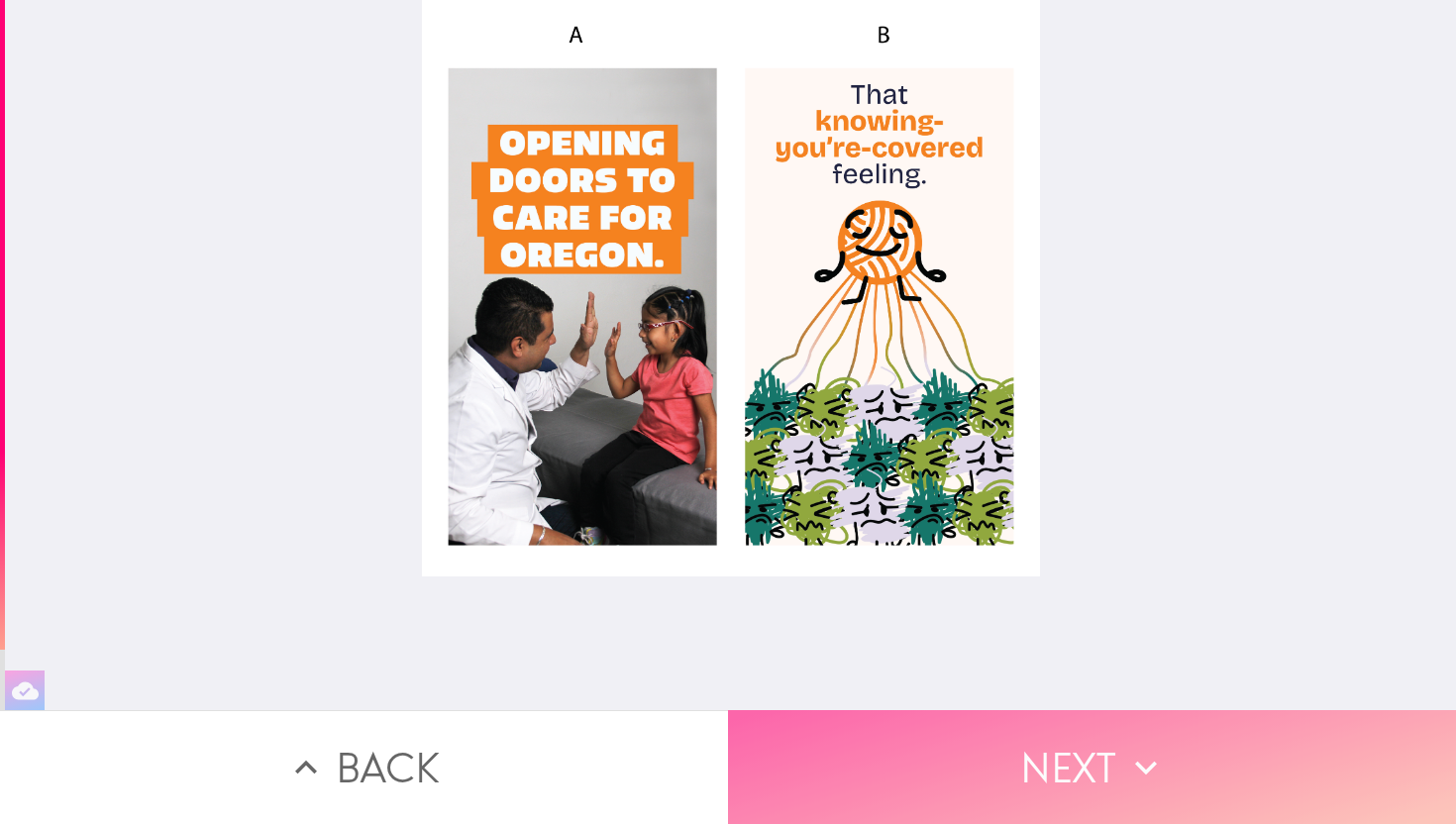click on "Next" at bounding box center [1092, 767] 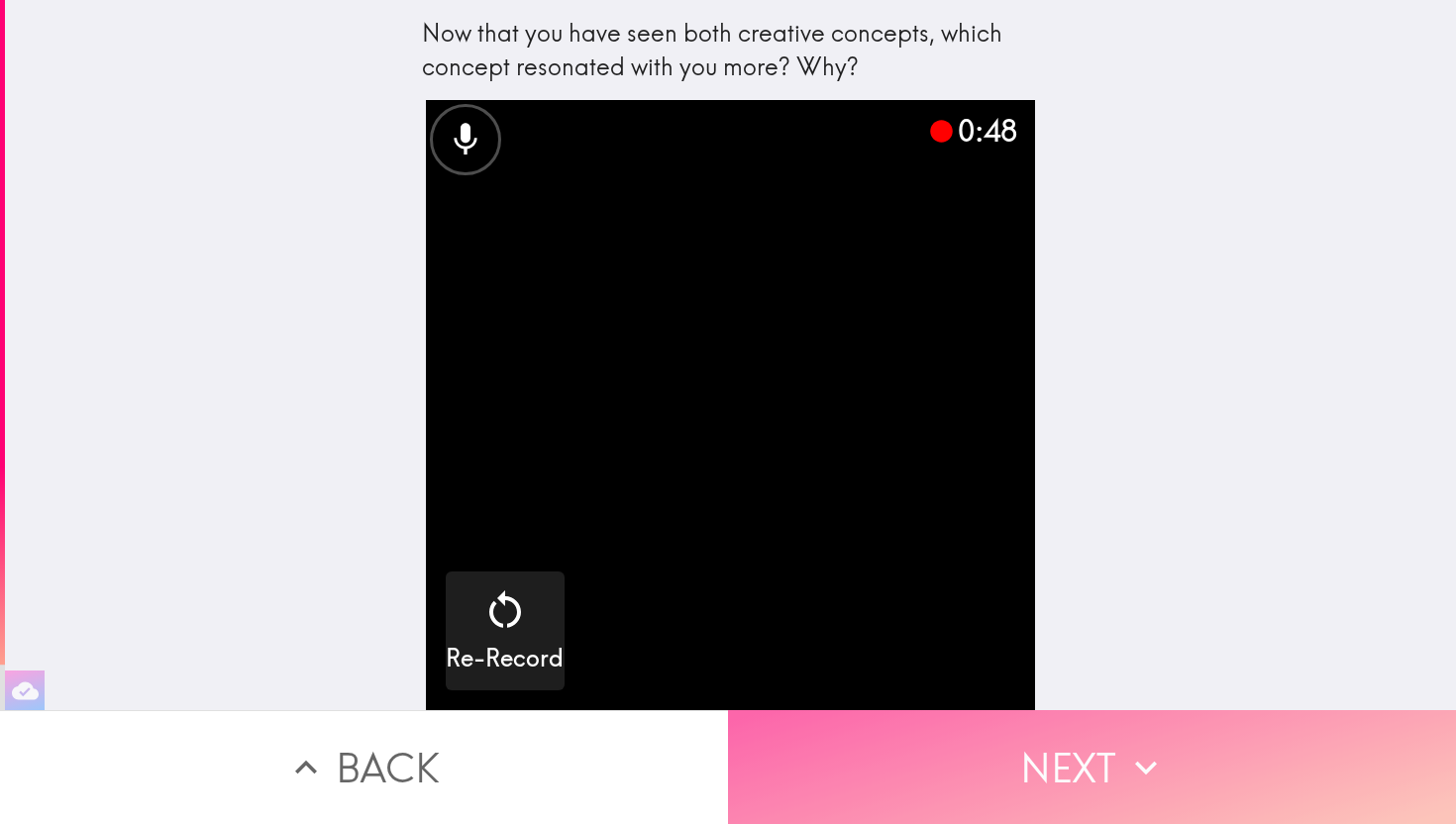 click on "Next" at bounding box center [1092, 767] 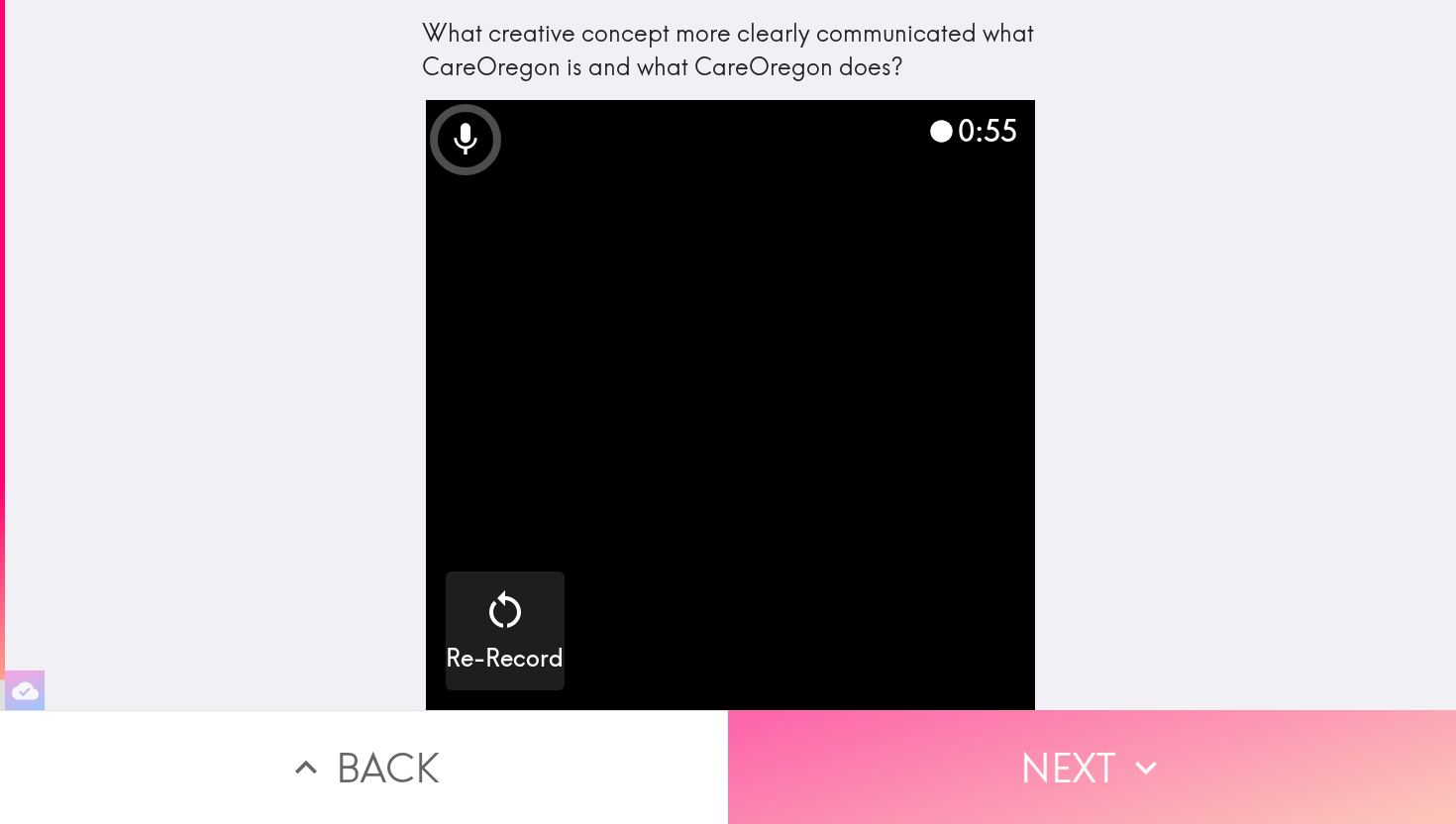 click on "Next" at bounding box center [1092, 767] 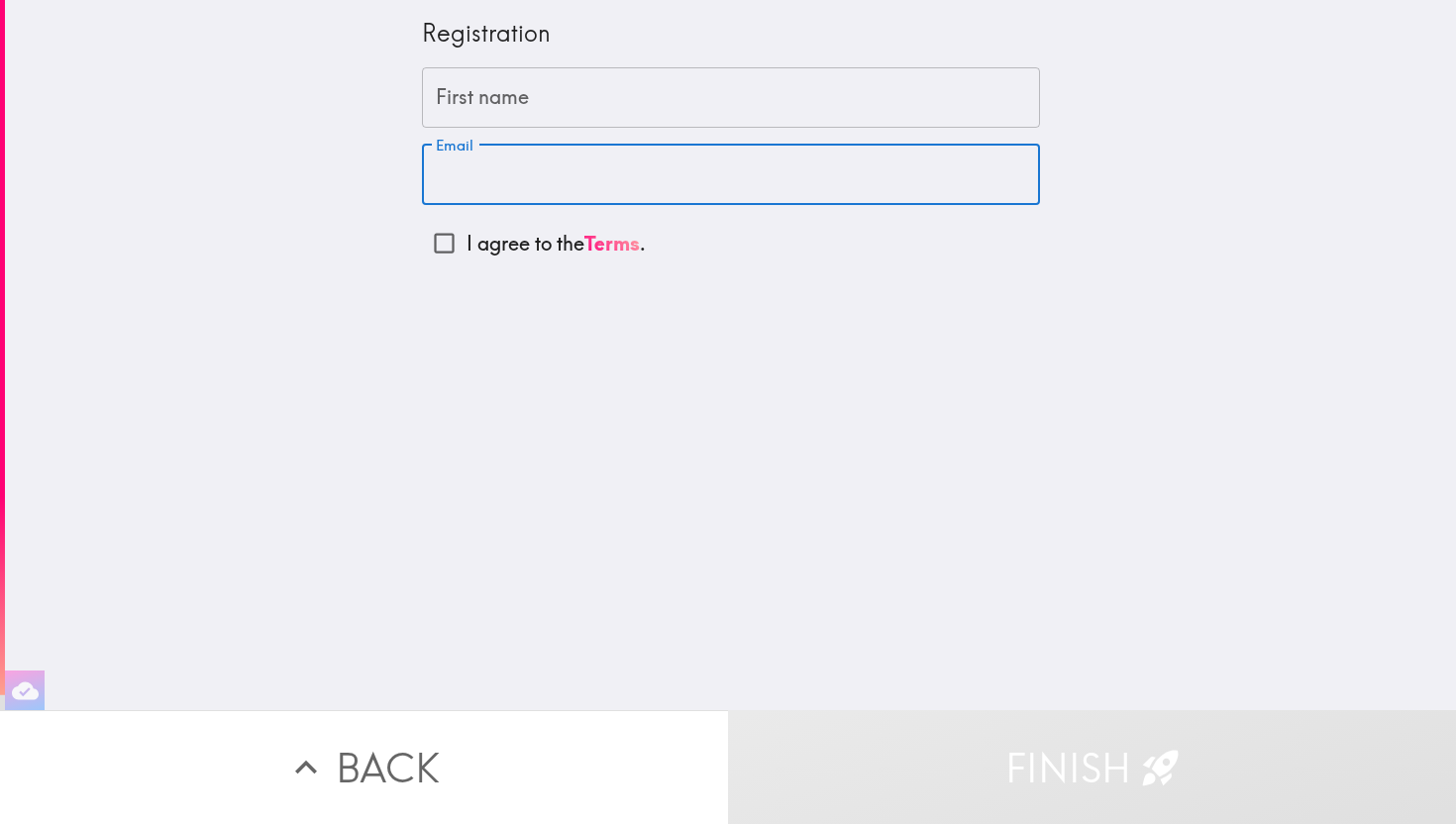 drag, startPoint x: 800, startPoint y: 159, endPoint x: 824, endPoint y: 78, distance: 84.48077 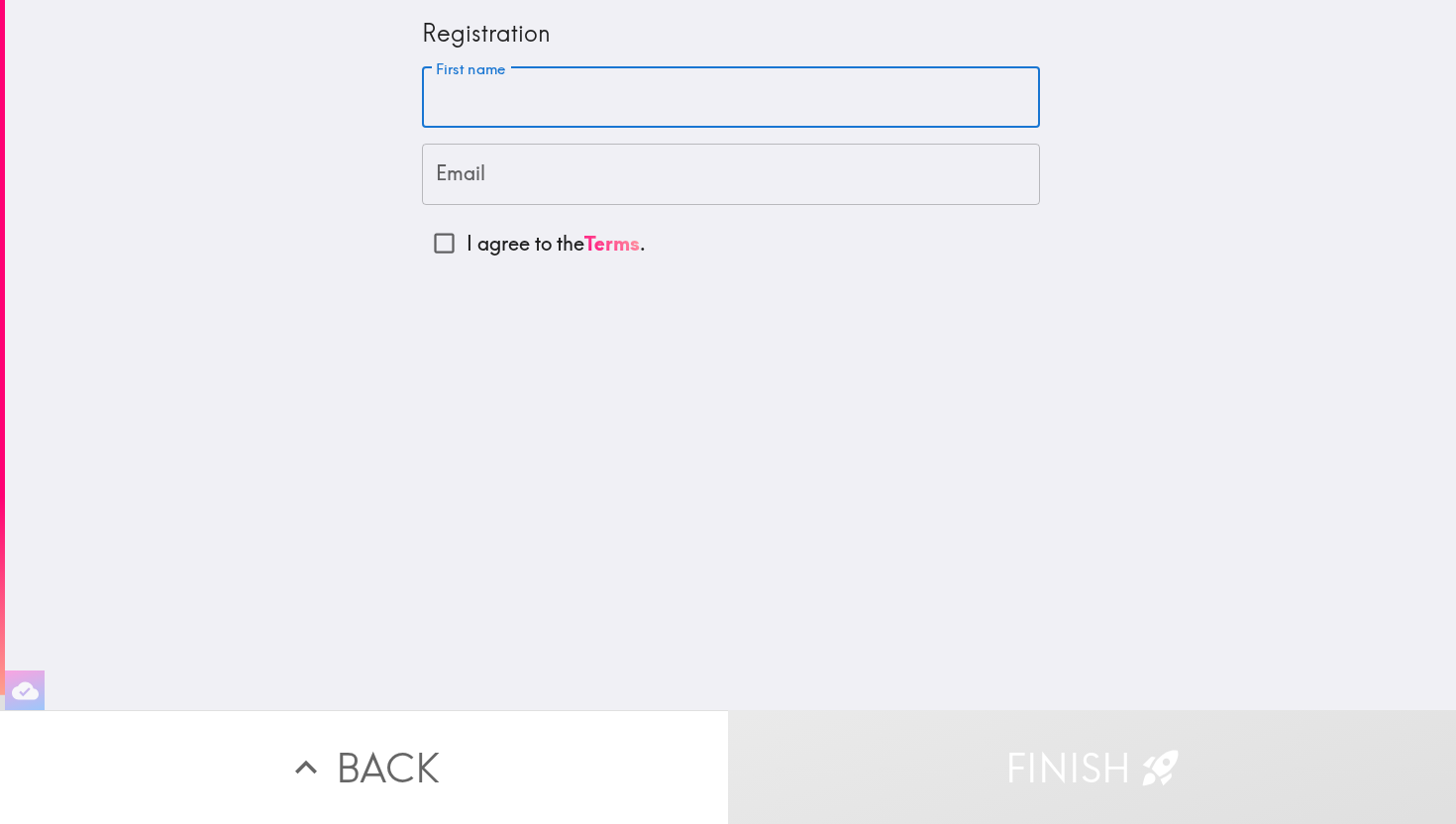 click on "First name" at bounding box center (731, 98) 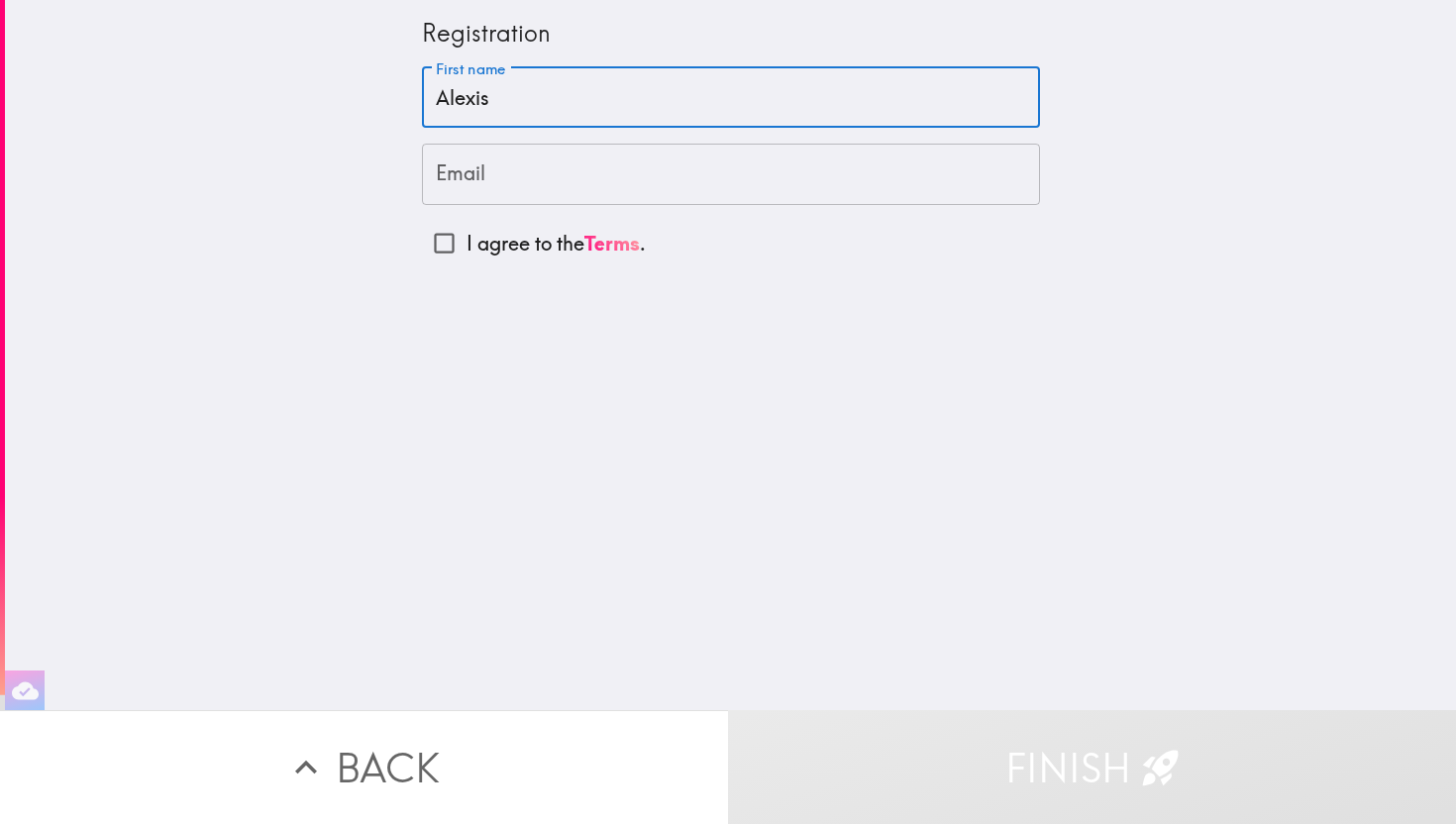 type on "Alexis" 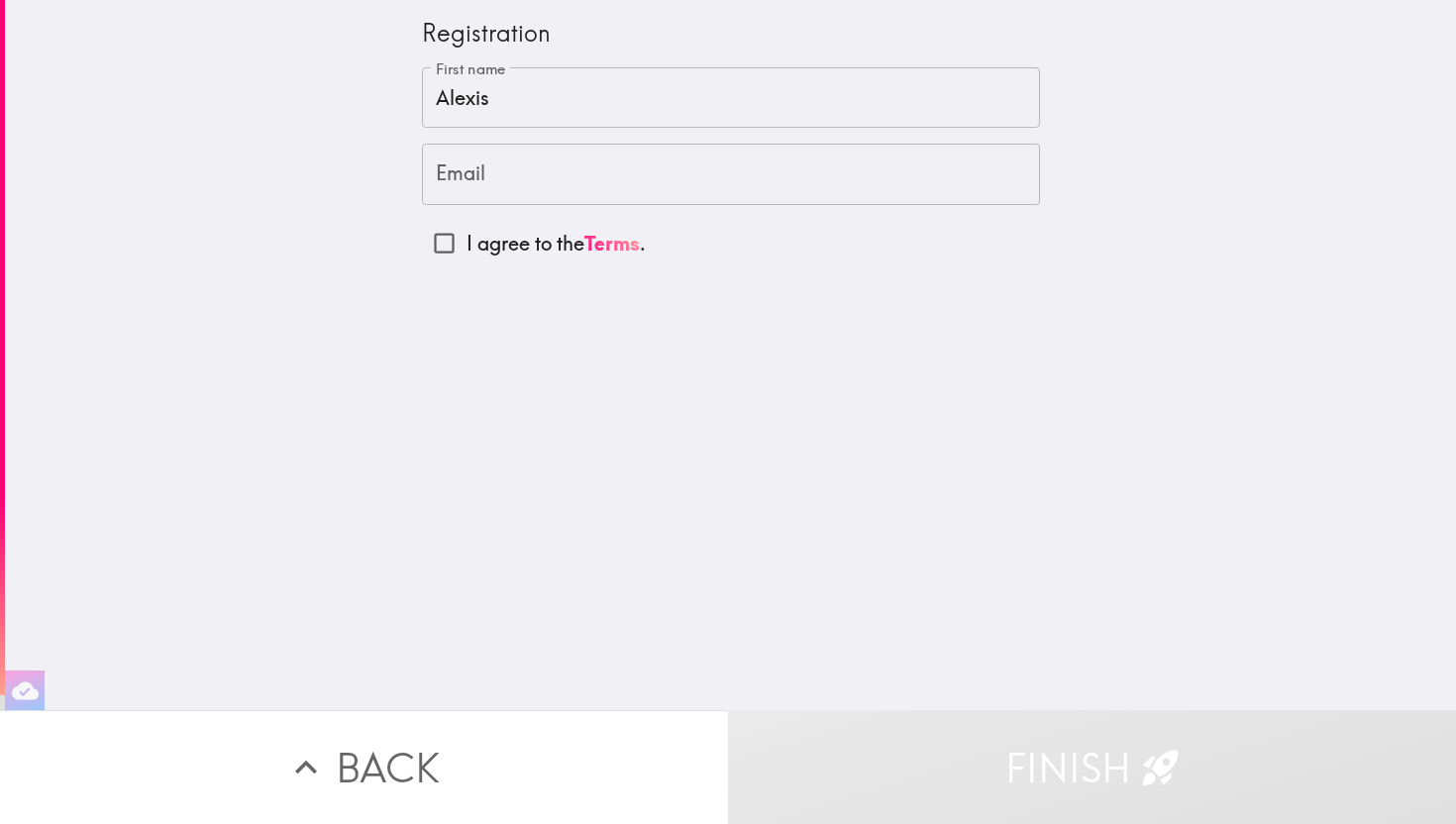 click on "Email" at bounding box center (731, 174) 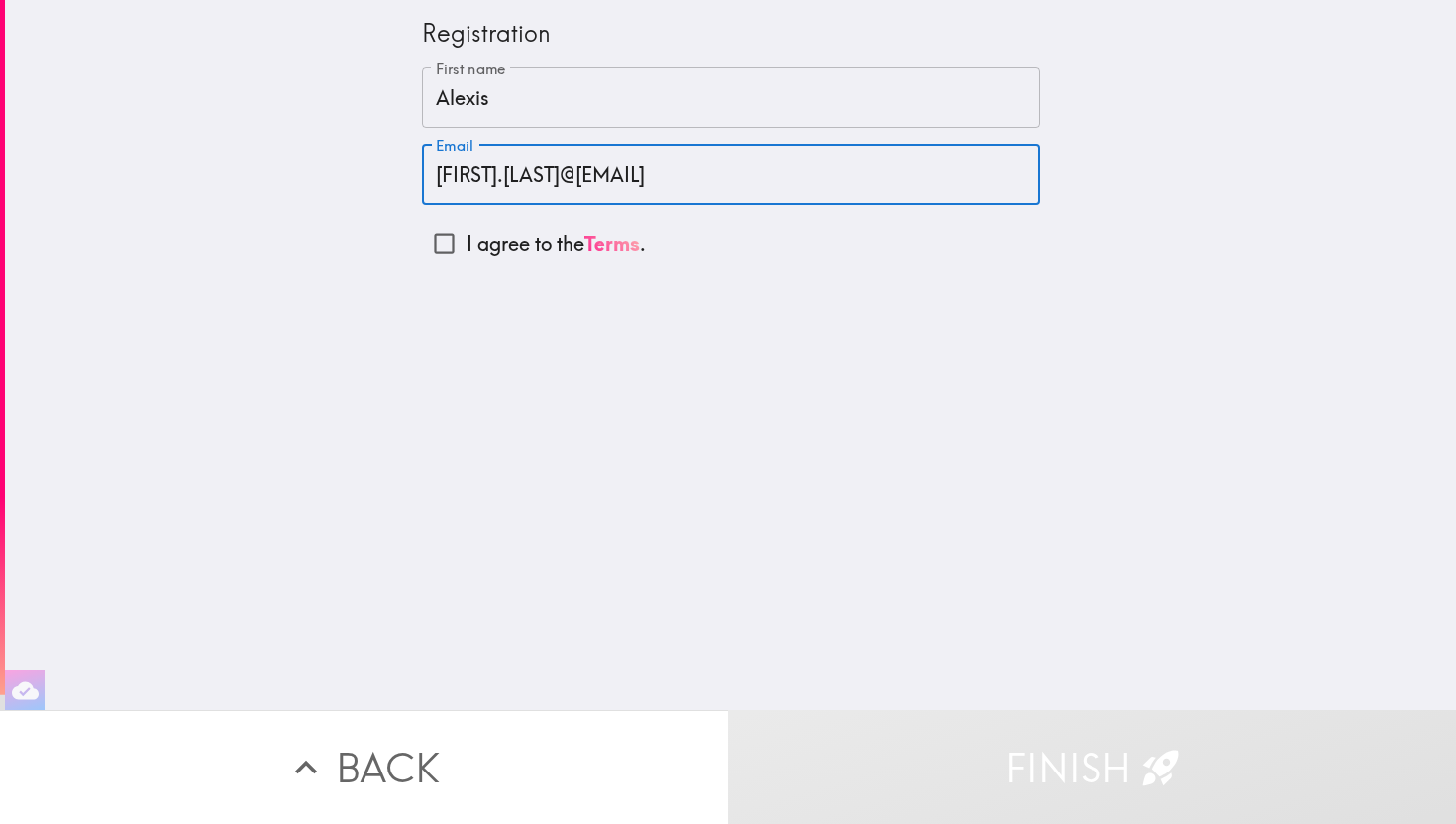 type on "[FIRST].[LAST]@[EMAIL]" 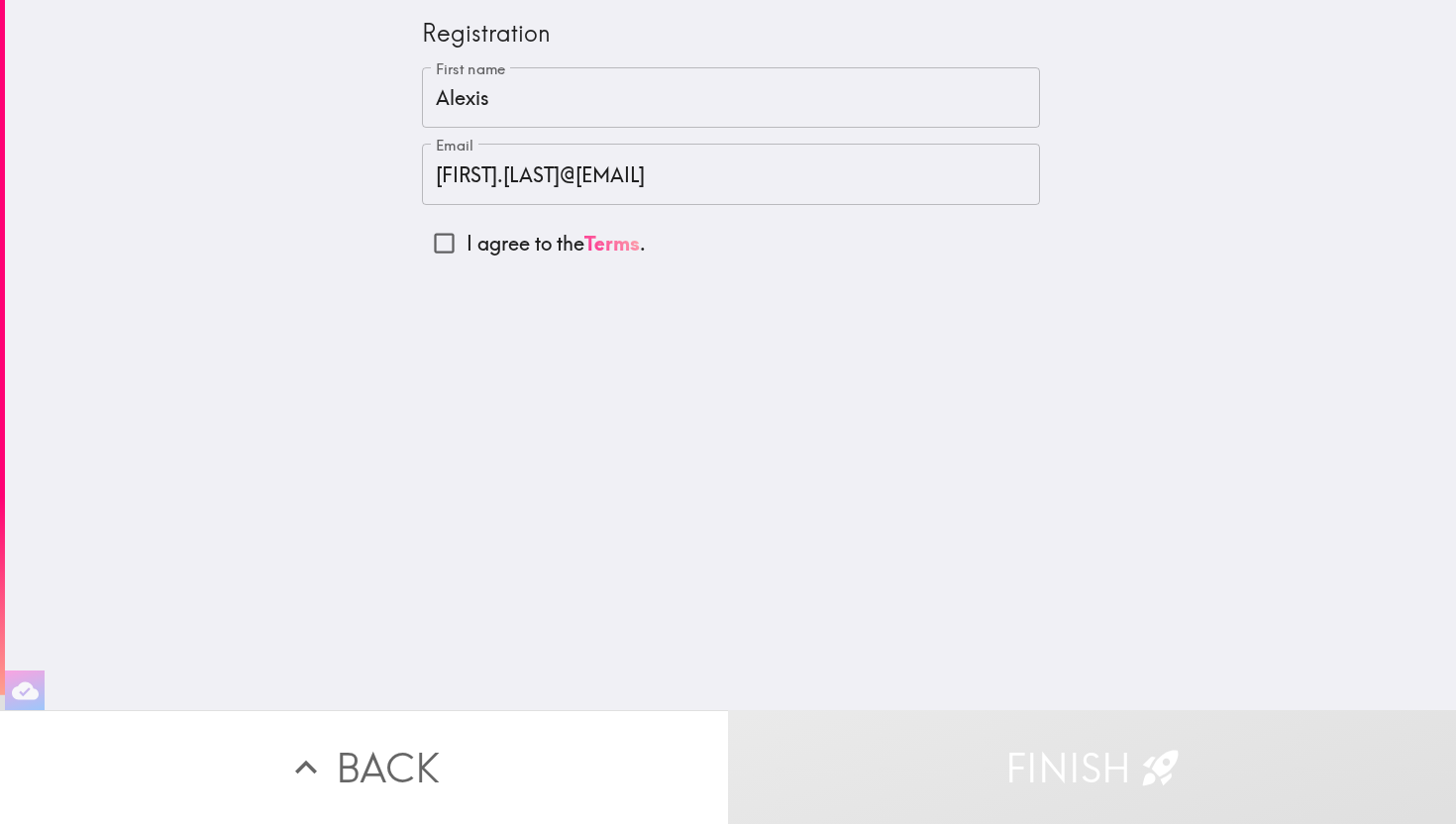 click on "Terms" at bounding box center (612, 243) 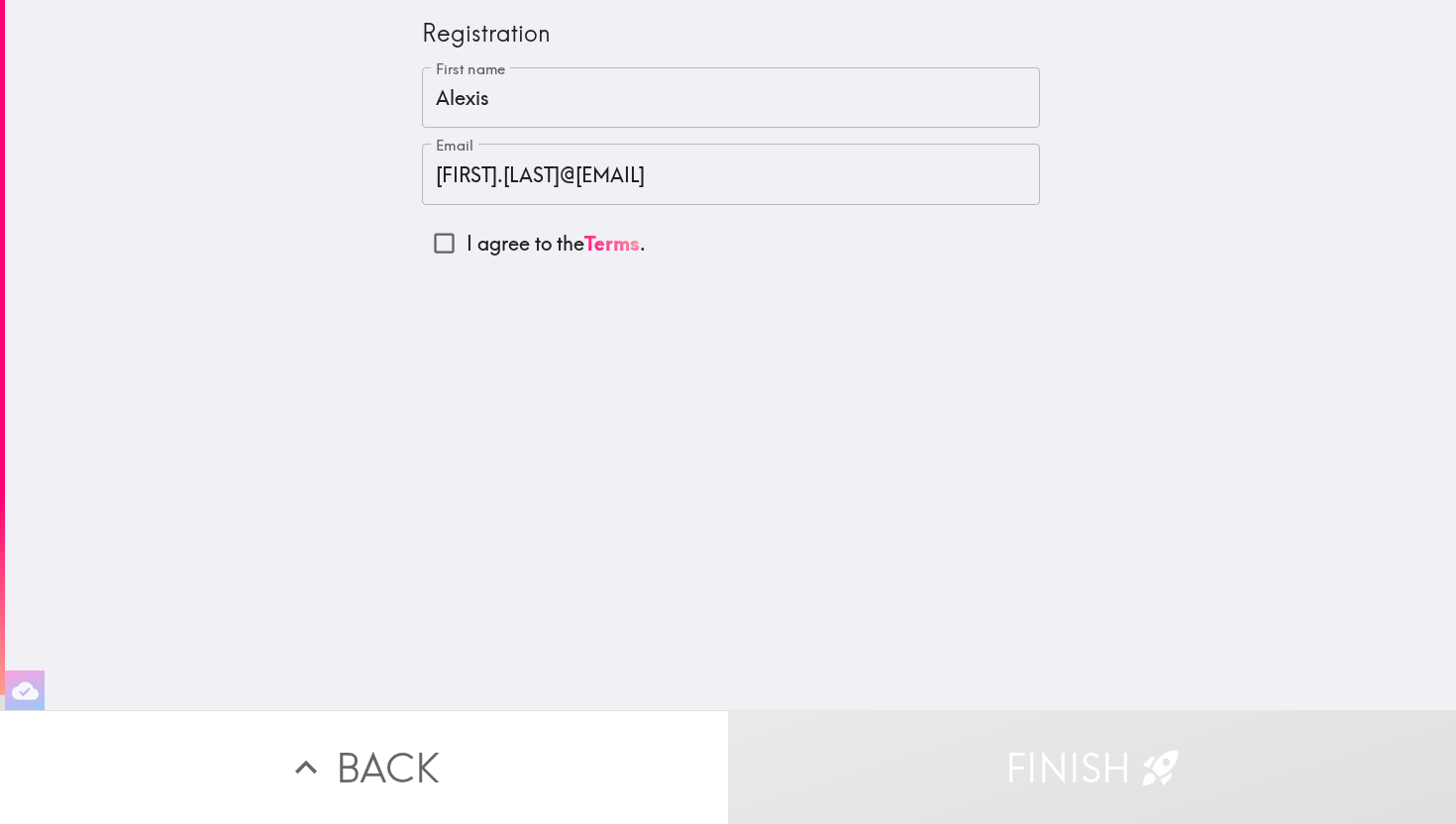 click on "I agree to the  Terms ." at bounding box center (556, 244) 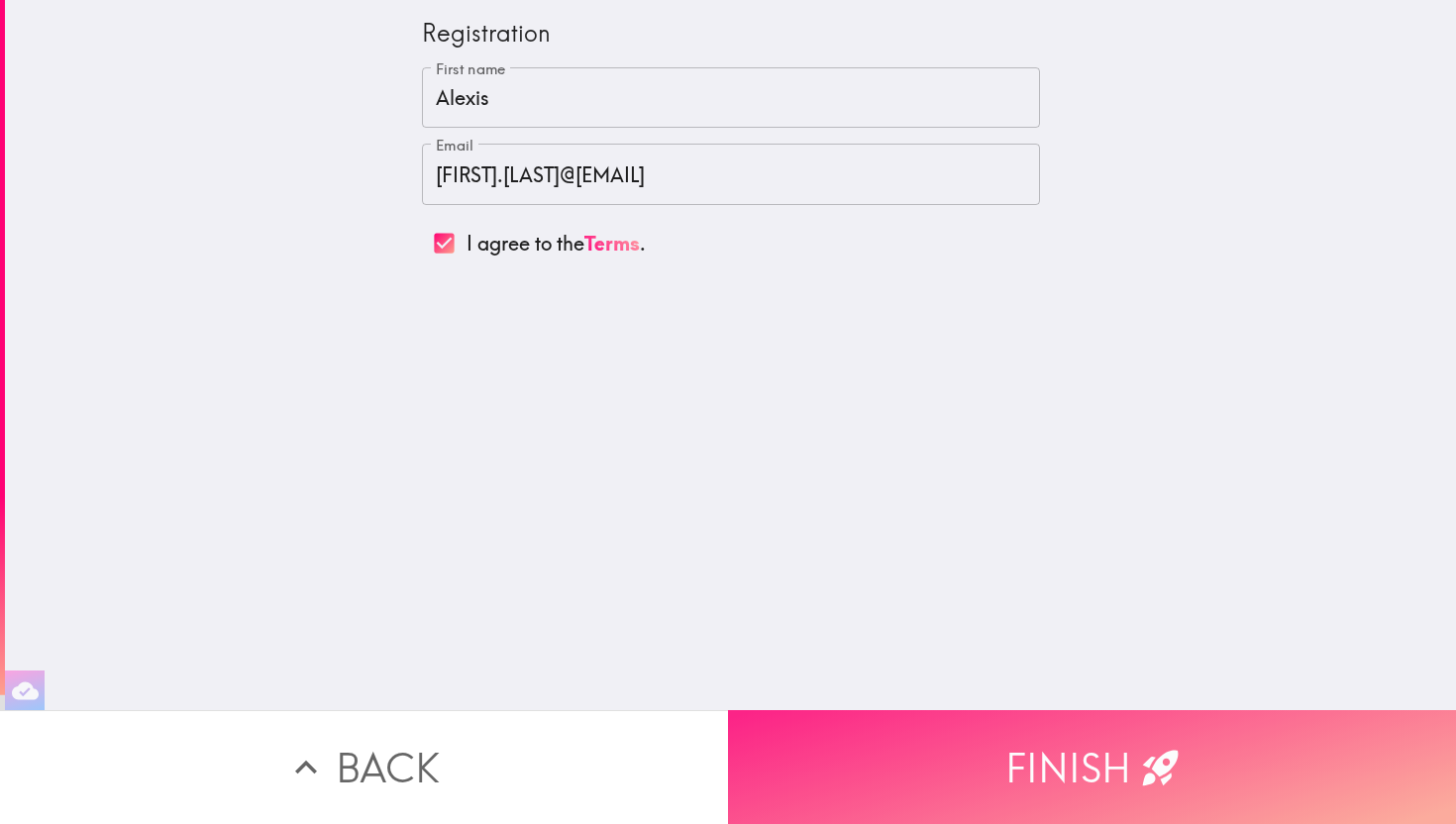 click on "Finish" at bounding box center [1092, 767] 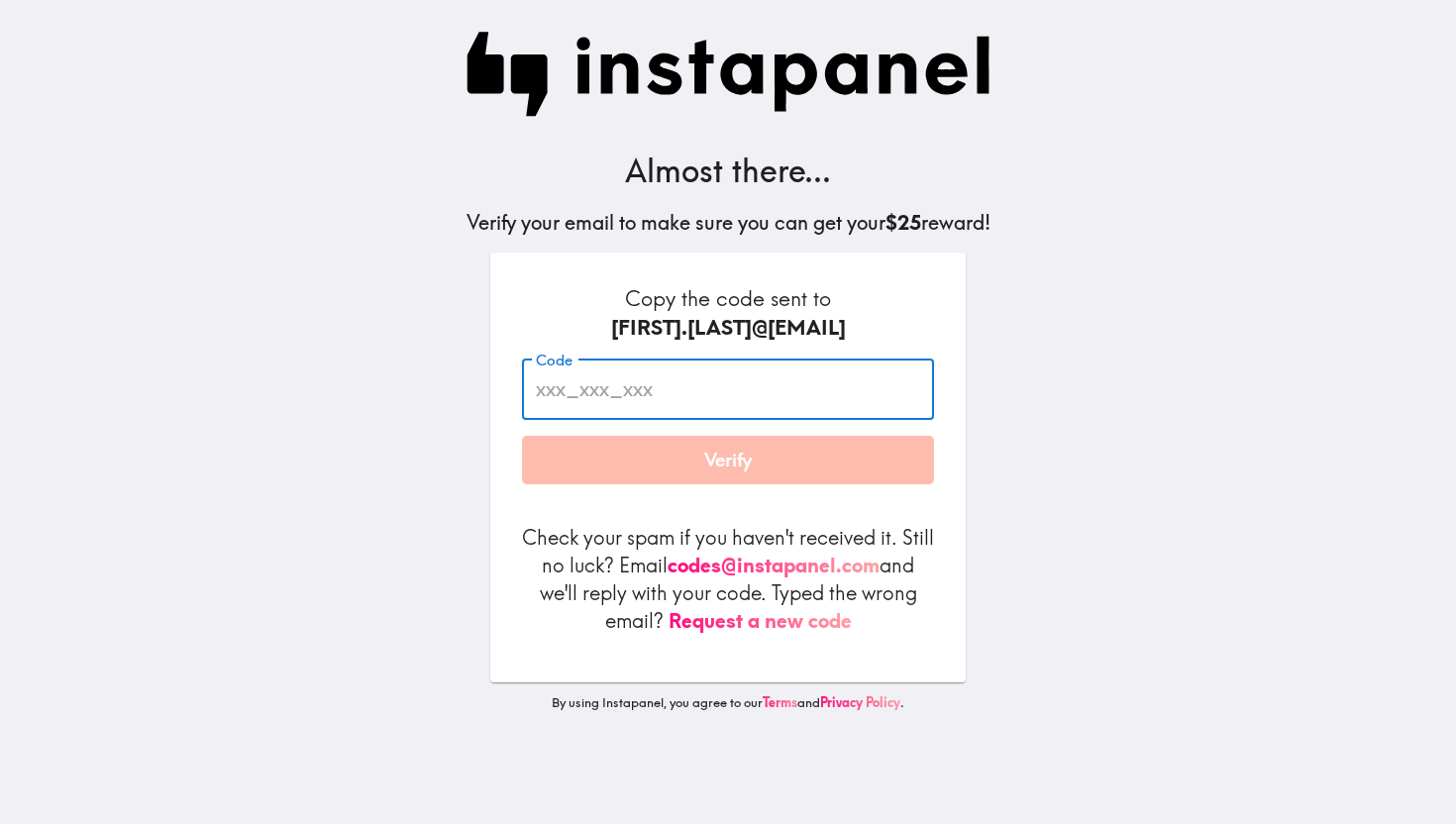 click on "Code" at bounding box center (728, 389) 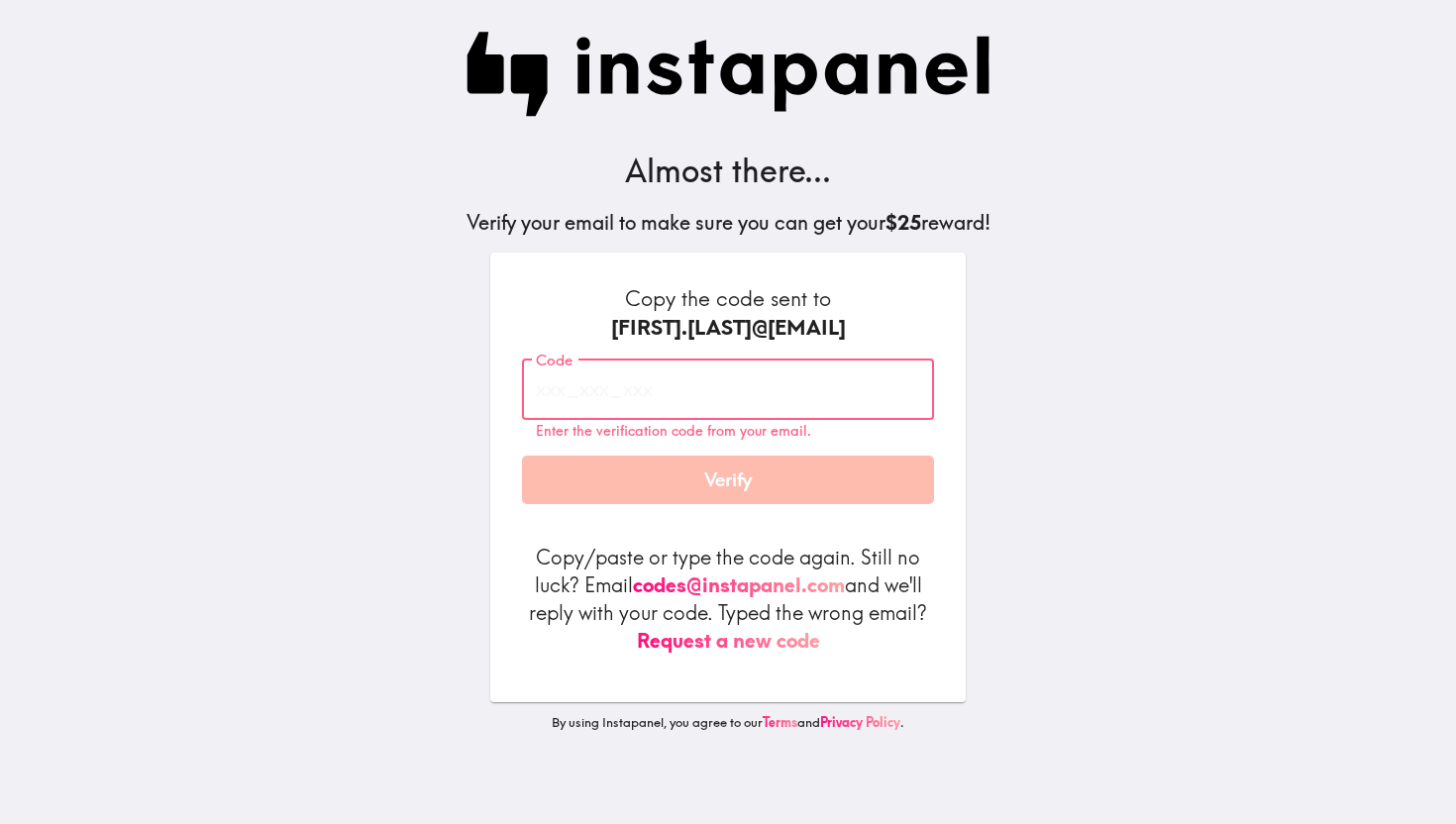 paste on "[CODE]" 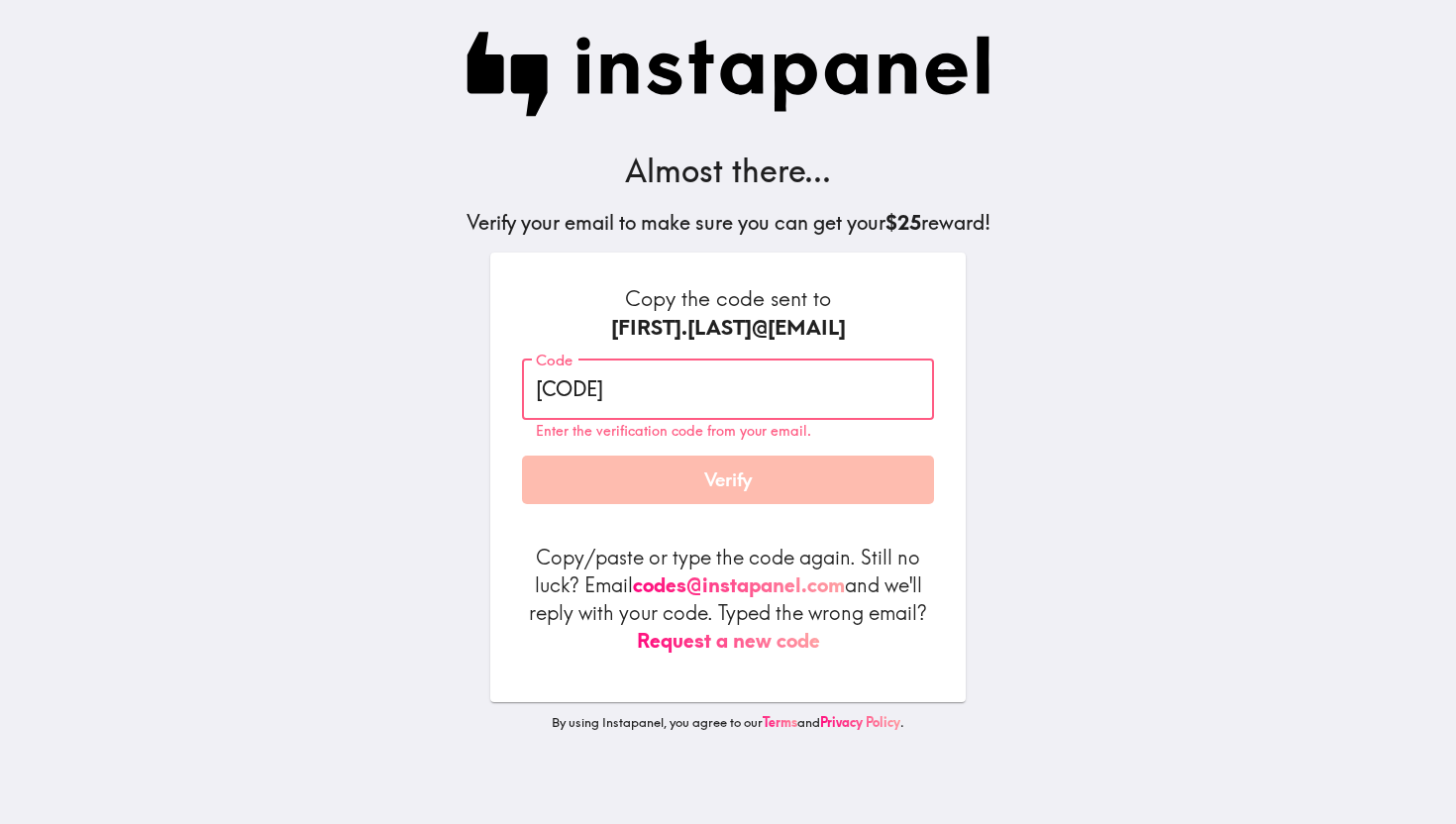 type on "[CODE]" 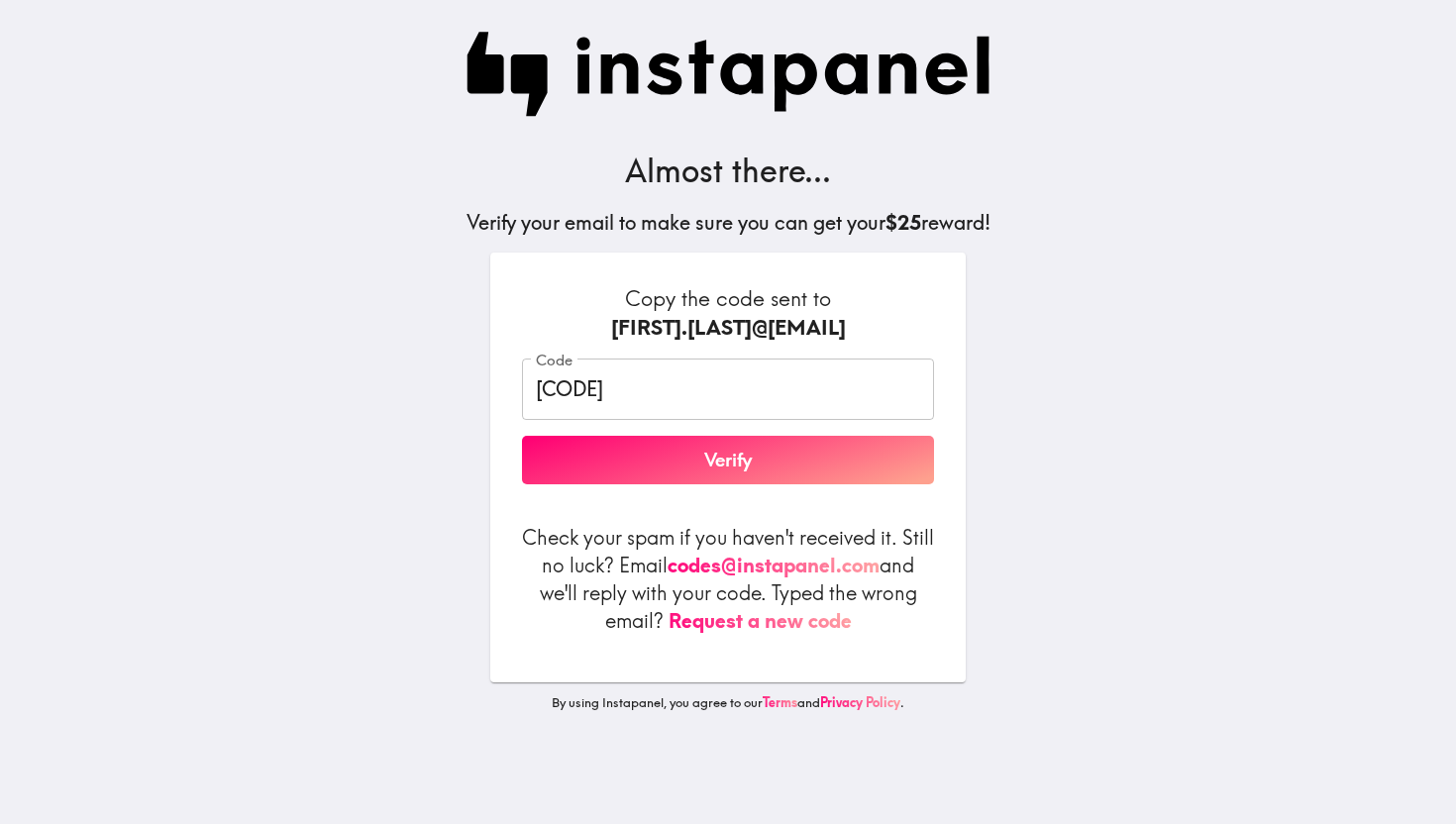 click on "Verify" at bounding box center (728, 461) 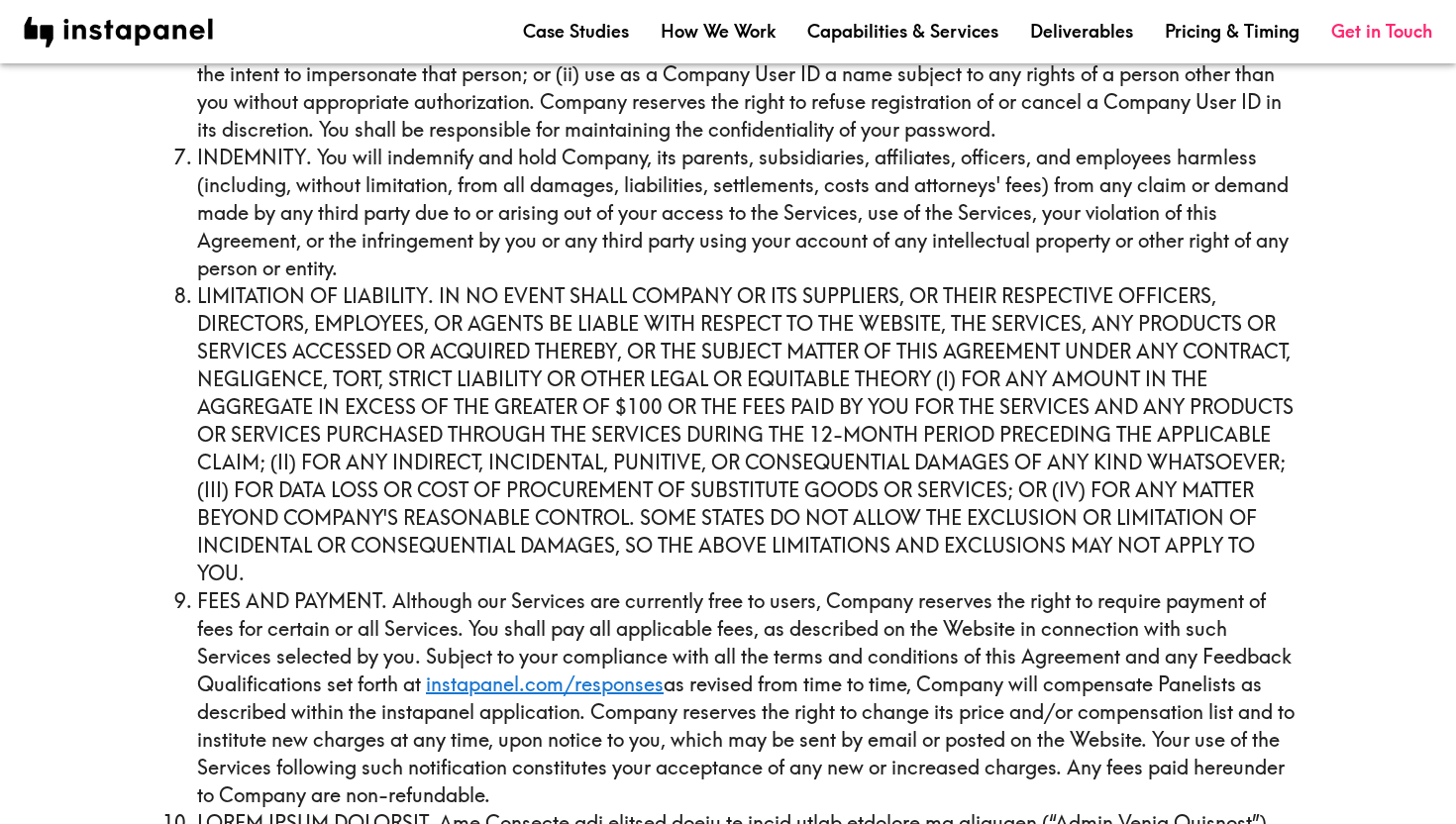 scroll, scrollTop: 4060, scrollLeft: 0, axis: vertical 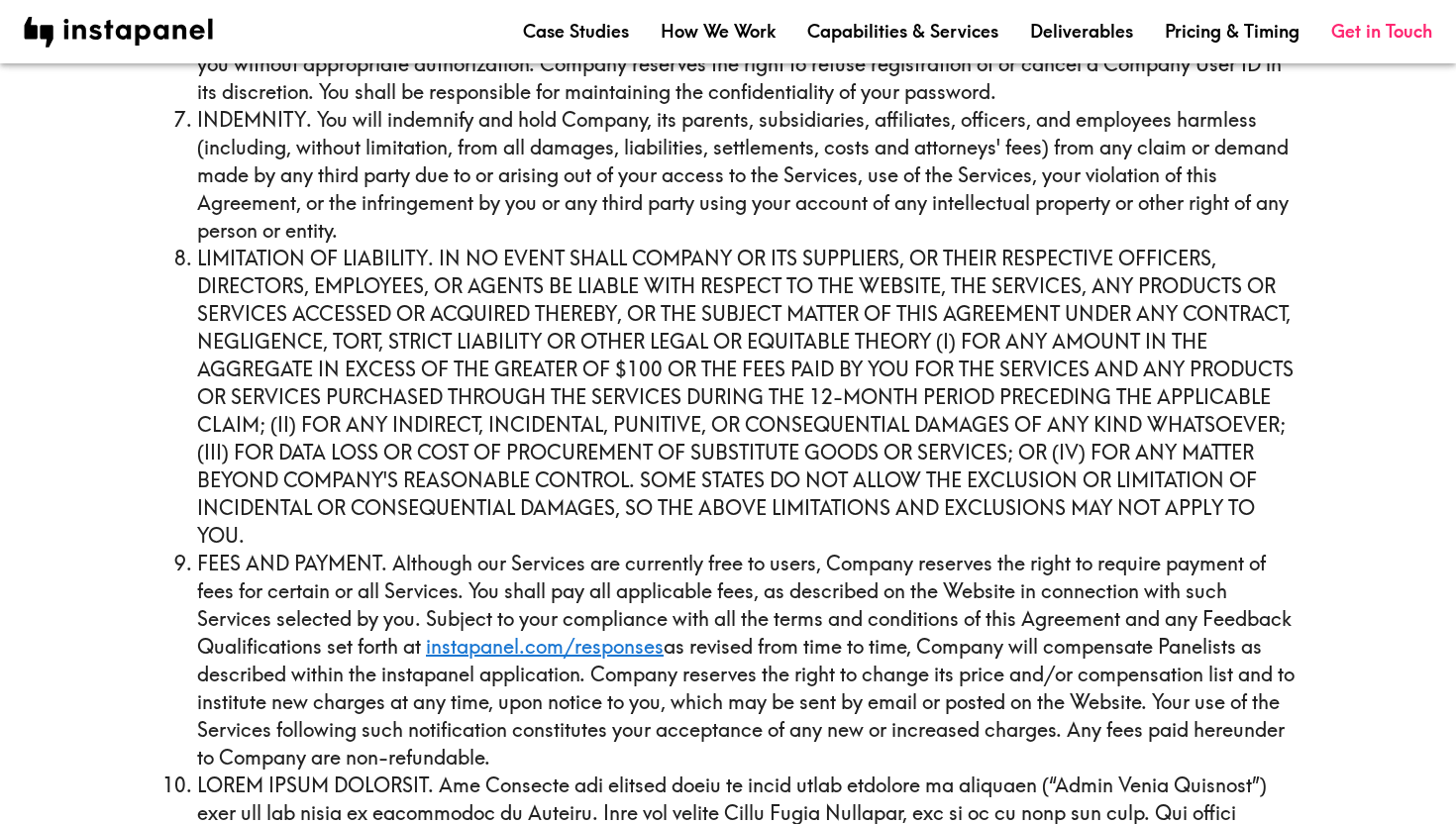 click on "LIMITATION OF LIABILITY. IN NO EVENT SHALL COMPANY OR ITS SUPPLIERS, OR THEIR RESPECTIVE OFFICERS, DIRECTORS, EMPLOYEES, OR AGENTS BE LIABLE WITH RESPECT TO THE WEBSITE, THE SERVICES, ANY PRODUCTS OR SERVICES ACCESSED OR ACQUIRED THEREBY, OR THE SUBJECT MATTER OF THIS AGREEMENT UNDER ANY CONTRACT, NEGLIGENCE, TORT, STRICT LIABILITY OR OTHER LEGAL OR EQUITABLE THEORY (I) FOR ANY AMOUNT IN THE AGGREGATE IN EXCESS OF THE GREATER OF $100 OR THE FEES PAID BY YOU FOR THE SERVICES AND ANY PRODUCTS OR SERVICES PURCHASED THROUGH THE SERVICES DURING THE 12-MONTH PERIOD PRECEDING THE APPLICABLE CLAIM; (II) FOR ANY INDIRECT, INCIDENTAL, PUNITIVE, OR CONSEQUENTIAL DAMAGES OF ANY KIND WHATSOEVER; (III) FOR DATA LOSS OR COST OF PROCUREMENT OF SUBSTITUTE GOODS OR SERVICES; OR (IV) FOR ANY MATTER BEYOND COMPANY'S REASONABLE CONTROL. SOME STATES DO NOT ALLOW THE EXCLUSION OR LIMITATION OF INCIDENTAL OR CONSEQUENTIAL DAMAGES, SO THE ABOVE LIMITATIONS AND EXCLUSIONS MAY NOT APPLY TO YOU." at bounding box center (748, 397) 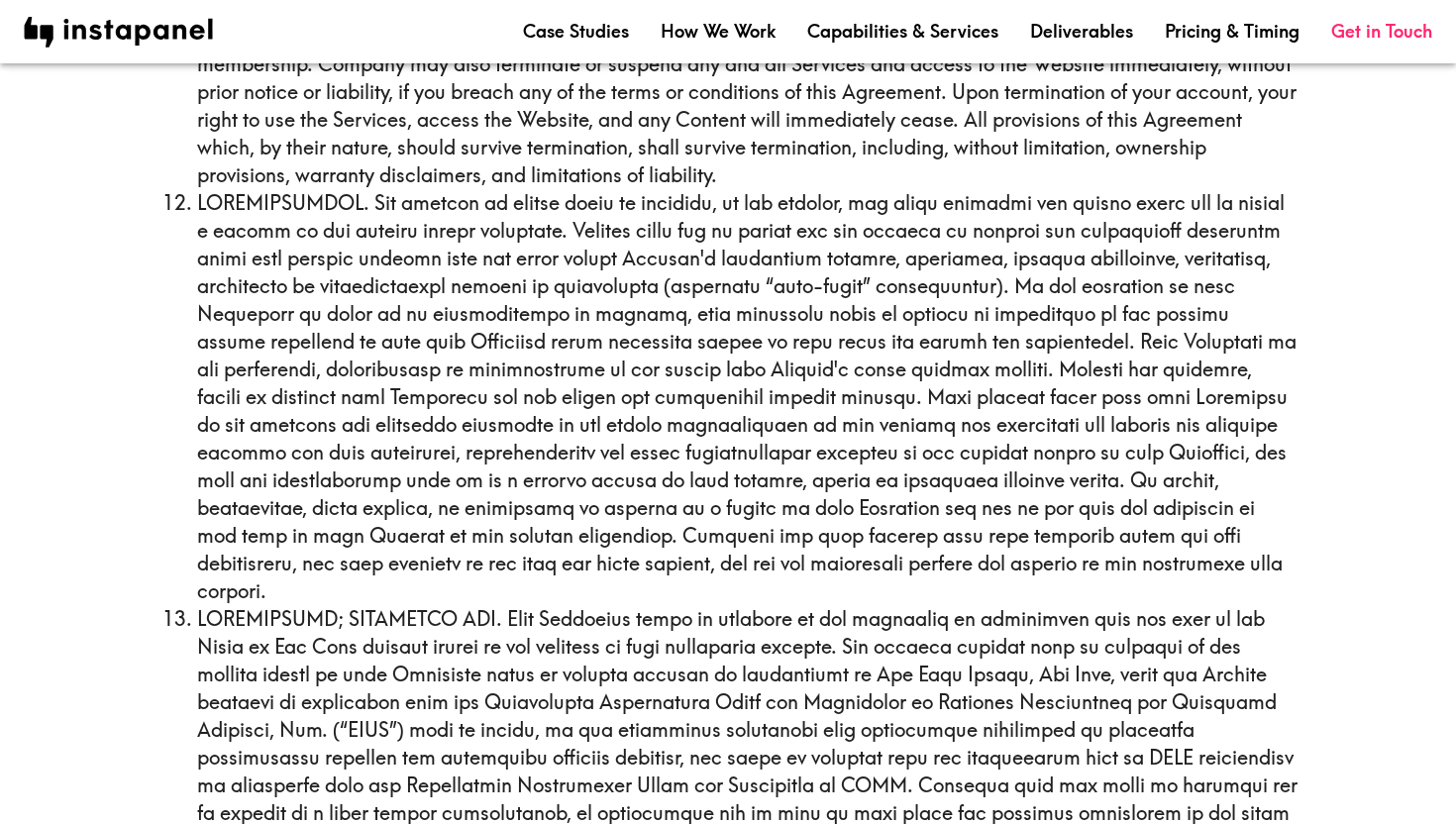 scroll, scrollTop: 5470, scrollLeft: 0, axis: vertical 